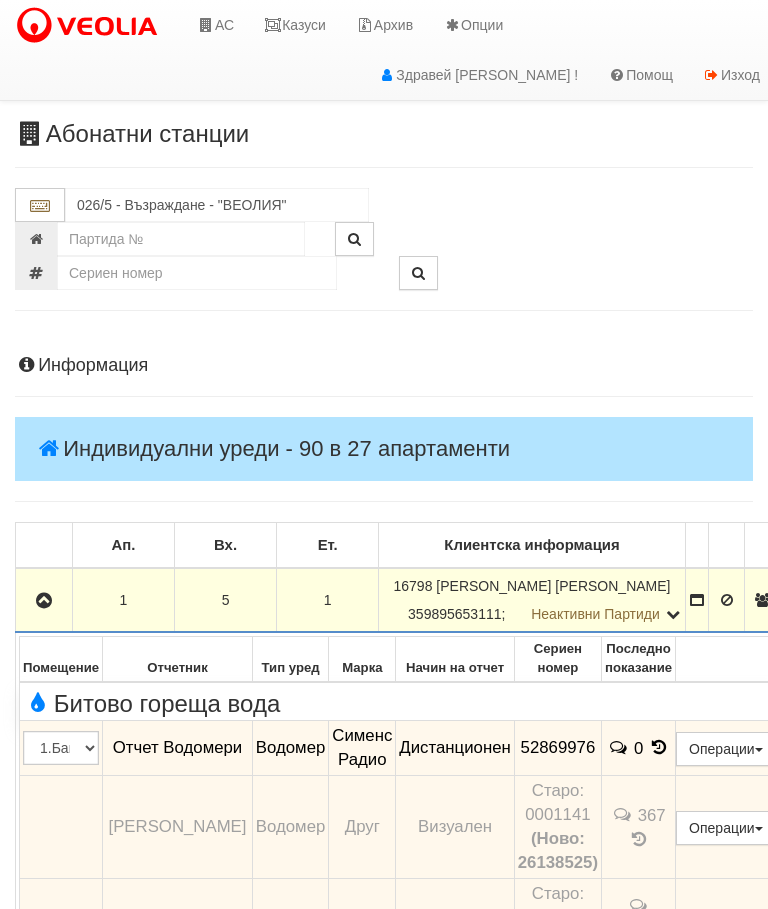 scroll, scrollTop: 318, scrollLeft: 0, axis: vertical 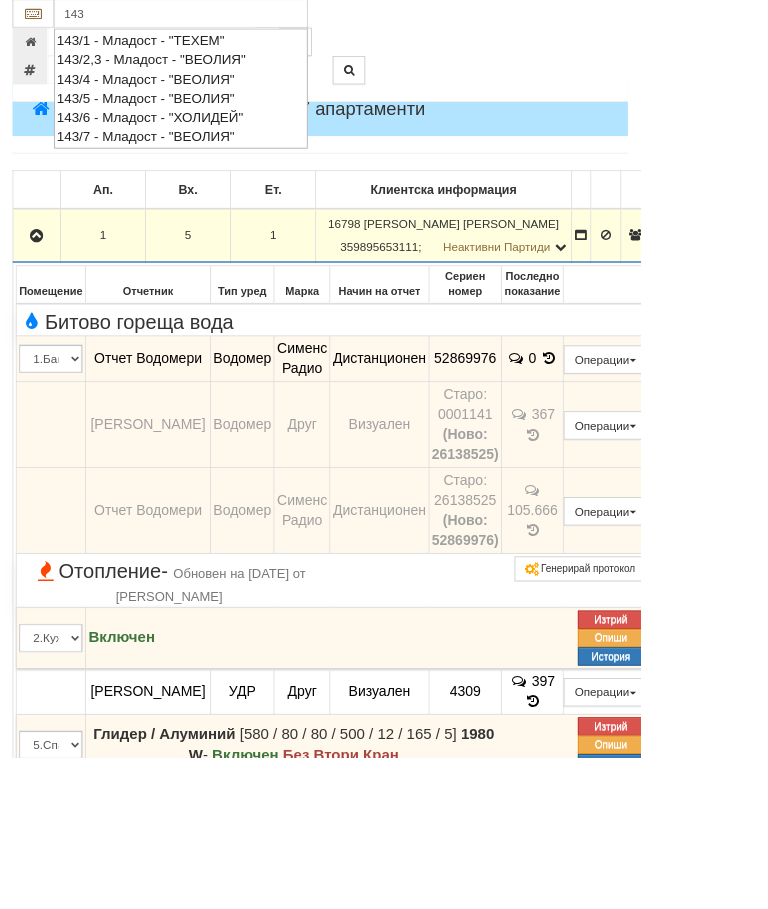 click on "143/5 - Младост - "ВЕОЛИЯ"" at bounding box center (217, 117) 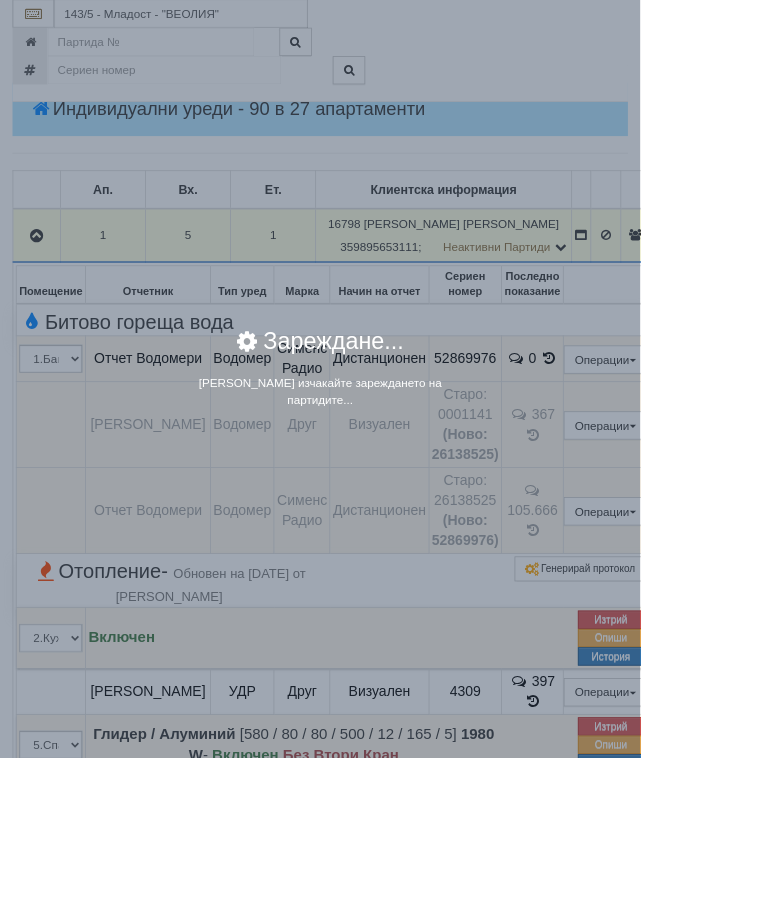scroll, scrollTop: 318, scrollLeft: 0, axis: vertical 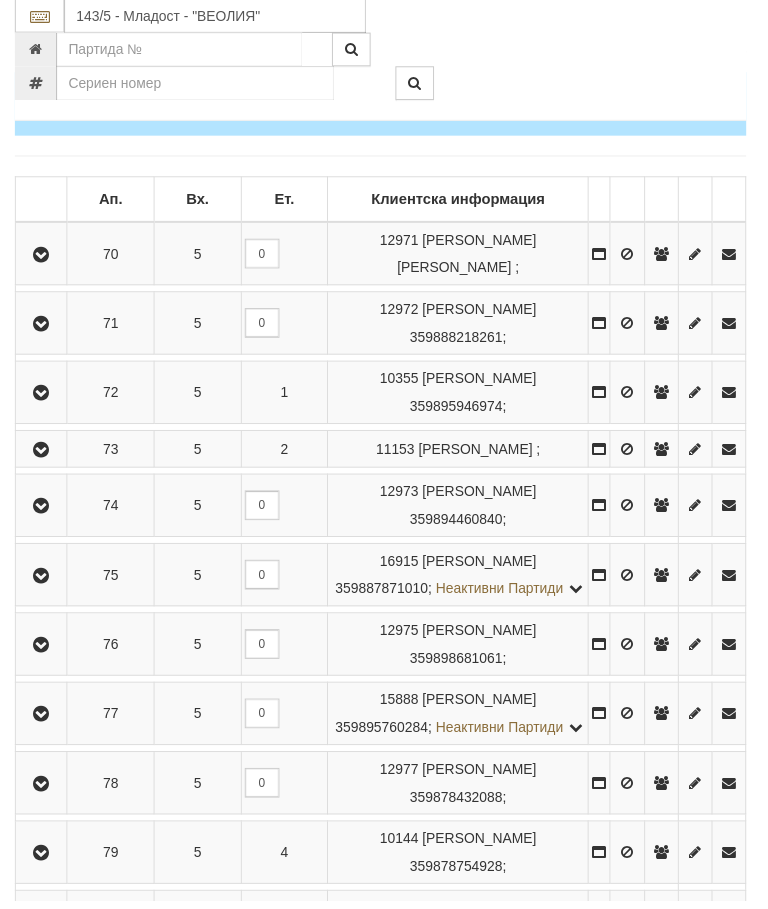 click at bounding box center (42, 581) 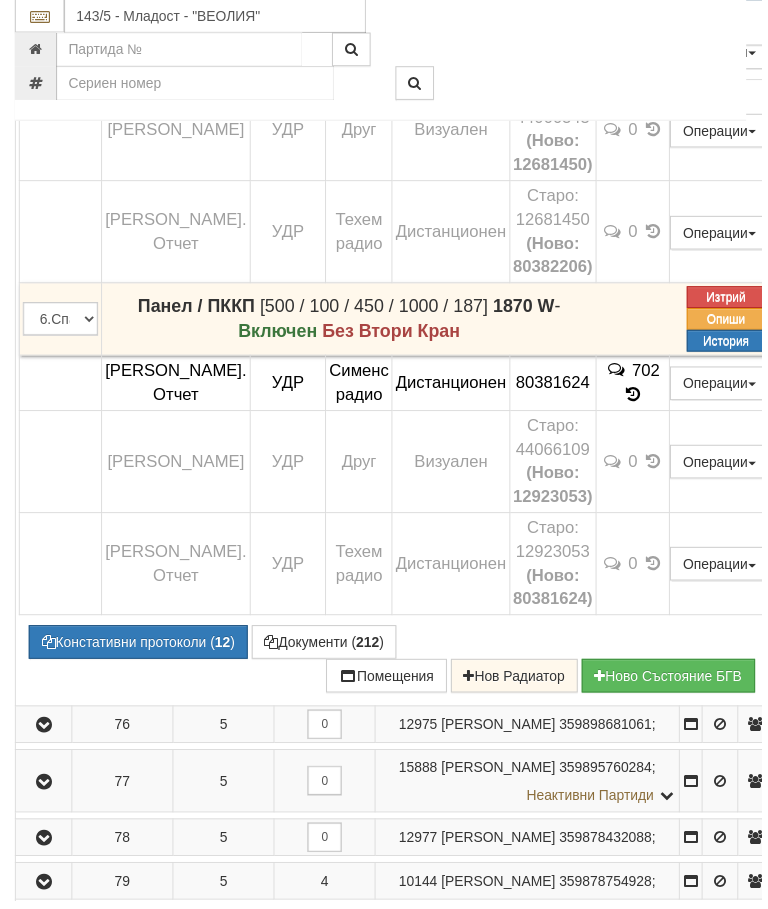 scroll, scrollTop: 1572, scrollLeft: 0, axis: vertical 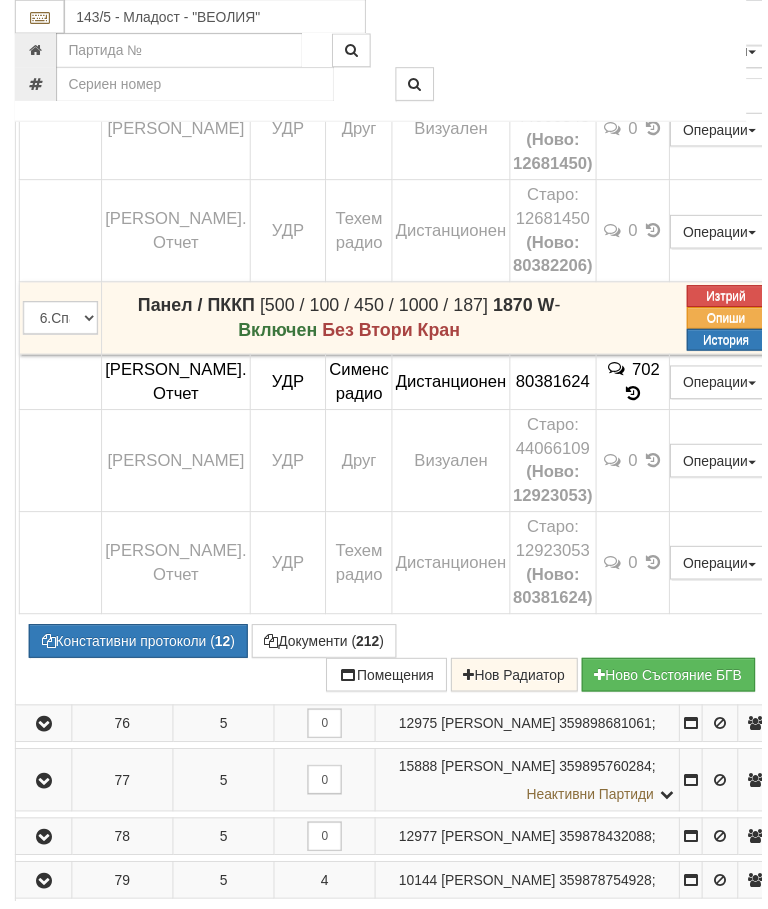click at bounding box center [274, 647] 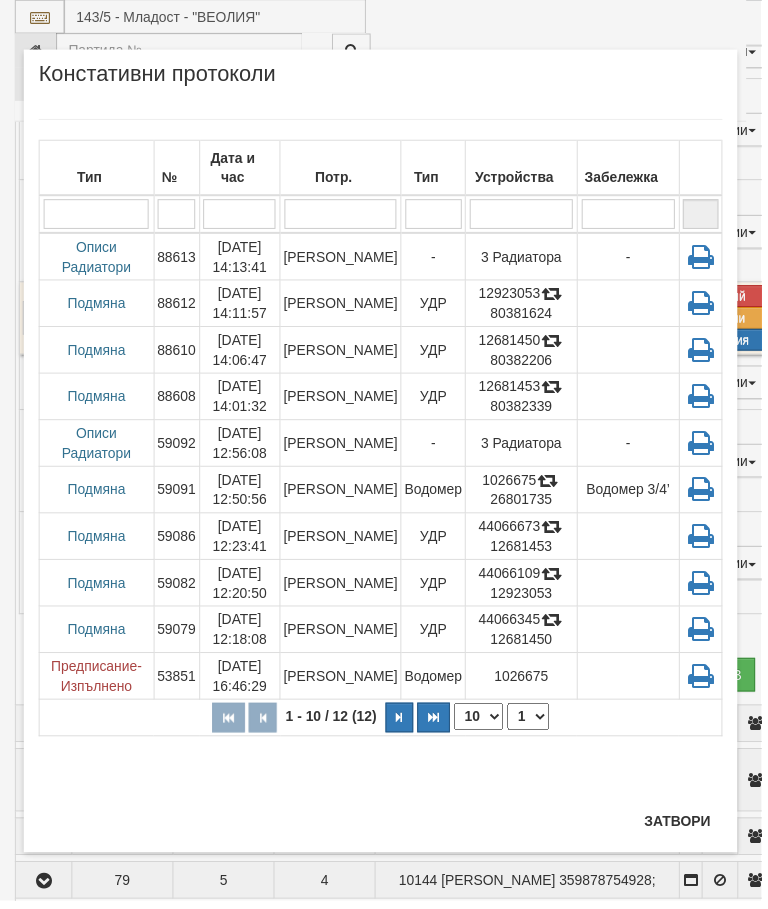 click on "Затвори" at bounding box center (683, 829) 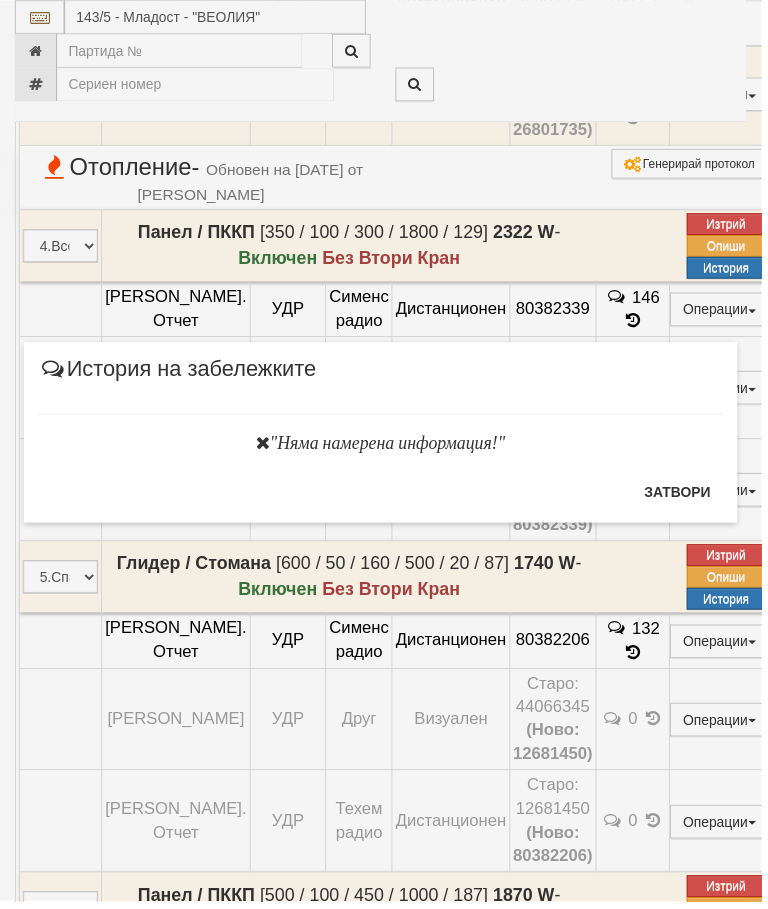 scroll, scrollTop: 964, scrollLeft: 0, axis: vertical 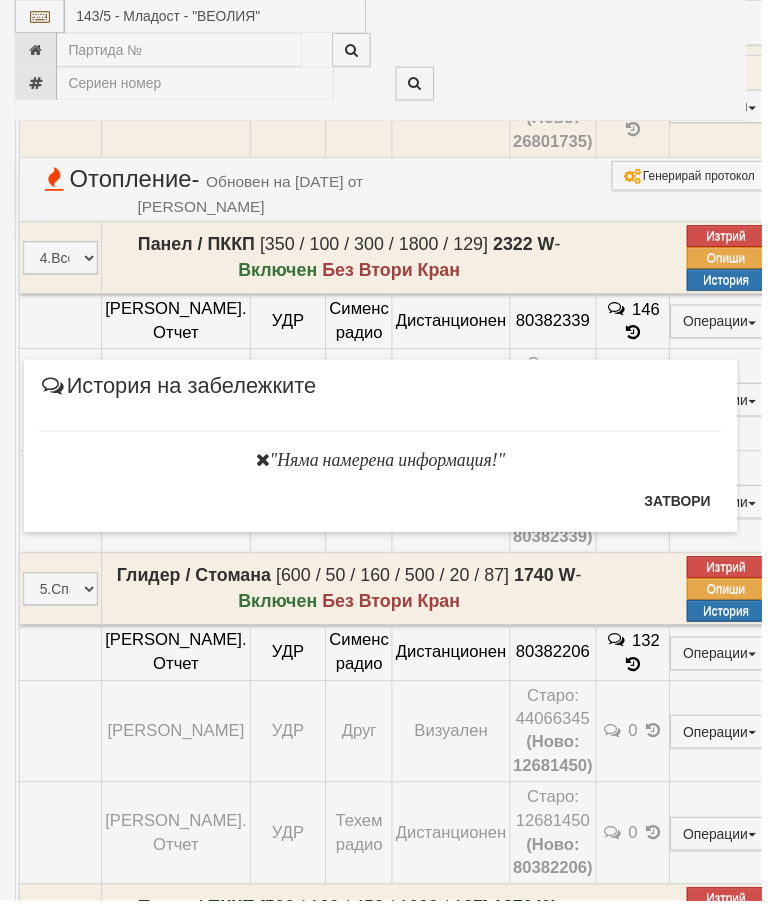 click on "Затвори" at bounding box center [683, 506] 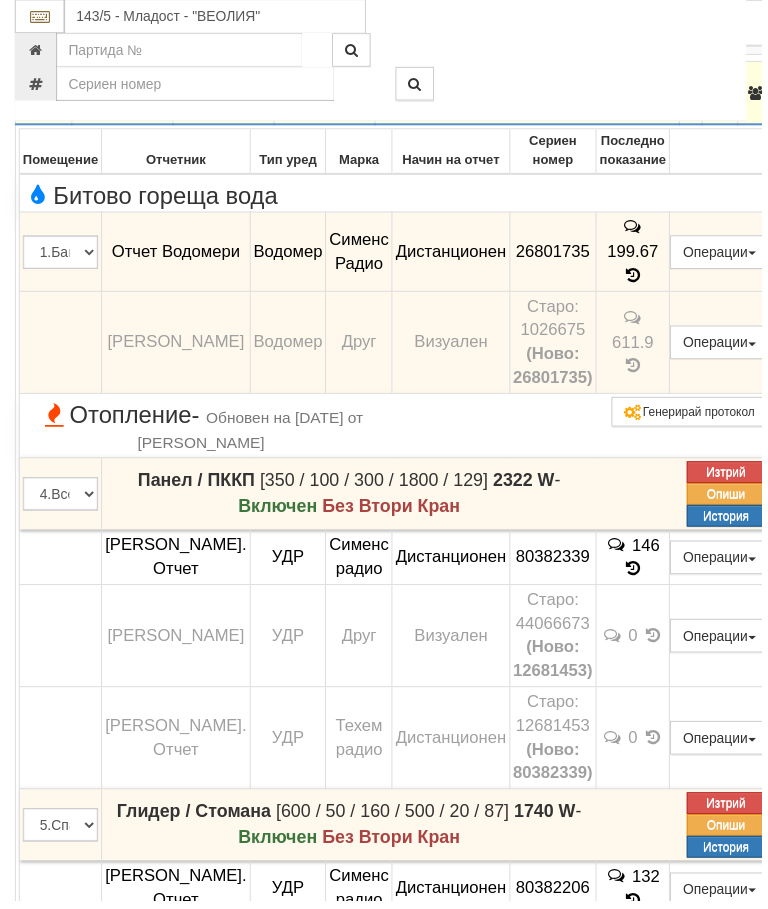scroll, scrollTop: 725, scrollLeft: 0, axis: vertical 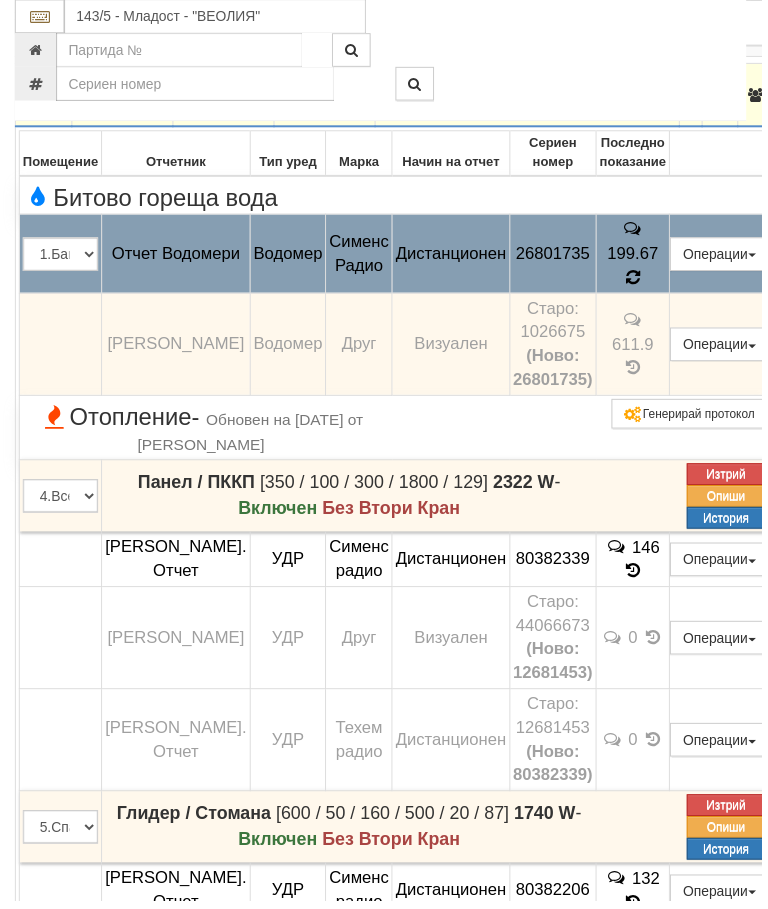 click at bounding box center [638, 279] 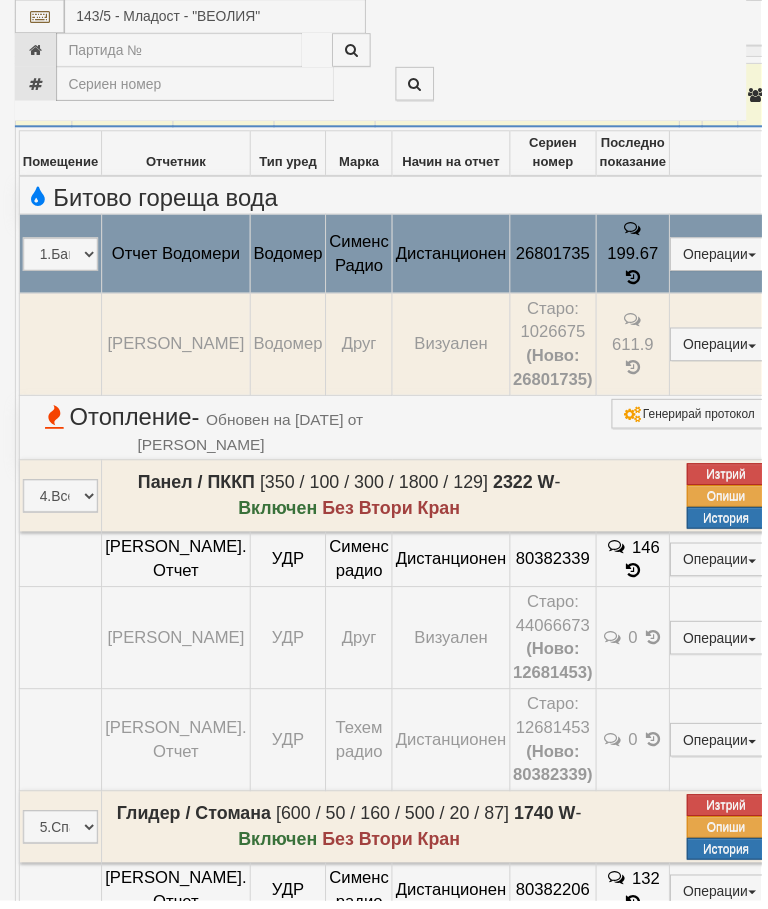 select on "10" 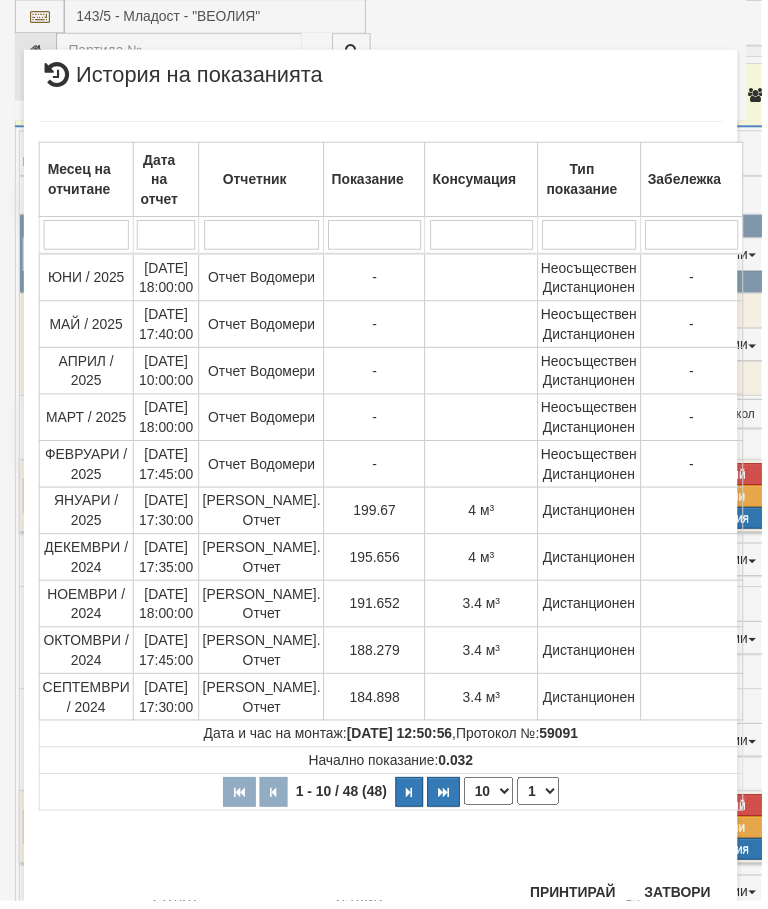 click at bounding box center (413, 799) 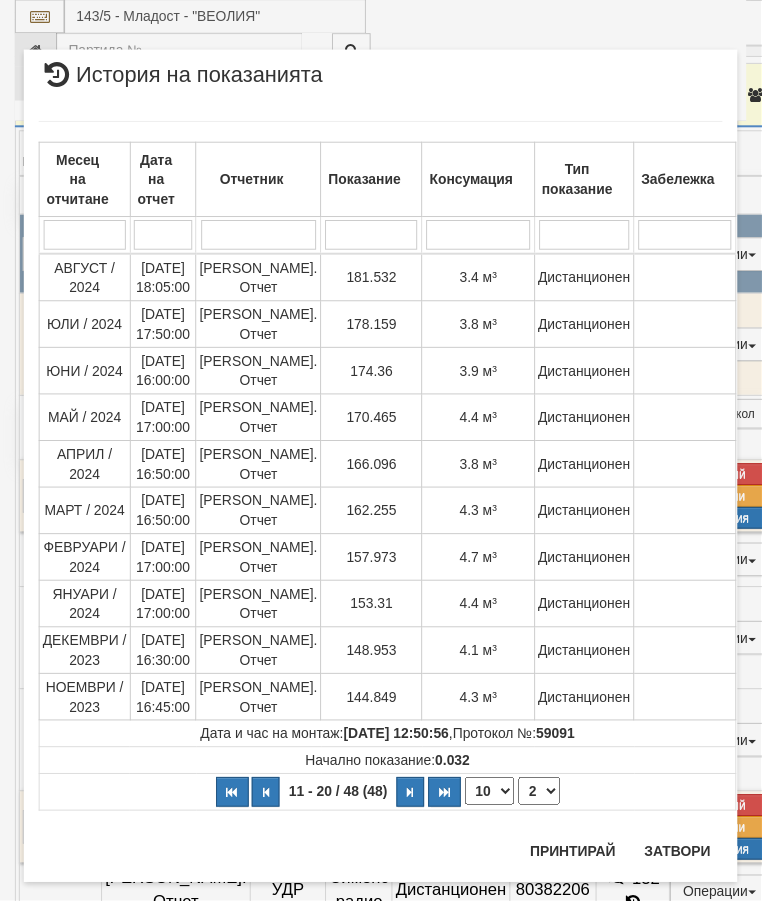 click at bounding box center [268, 799] 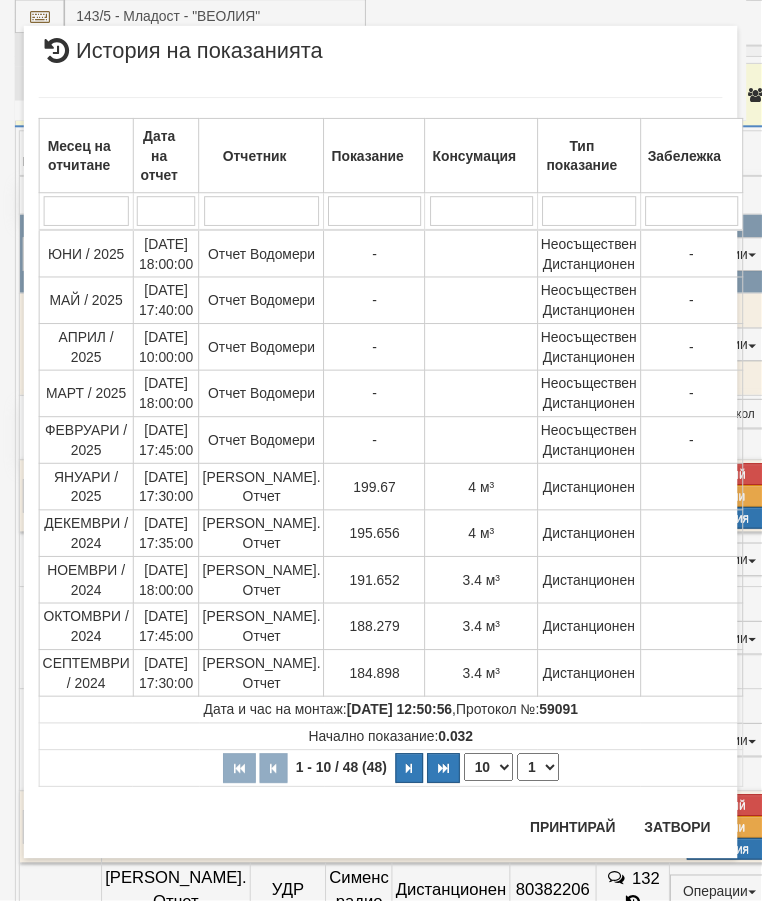 scroll, scrollTop: 23, scrollLeft: 0, axis: vertical 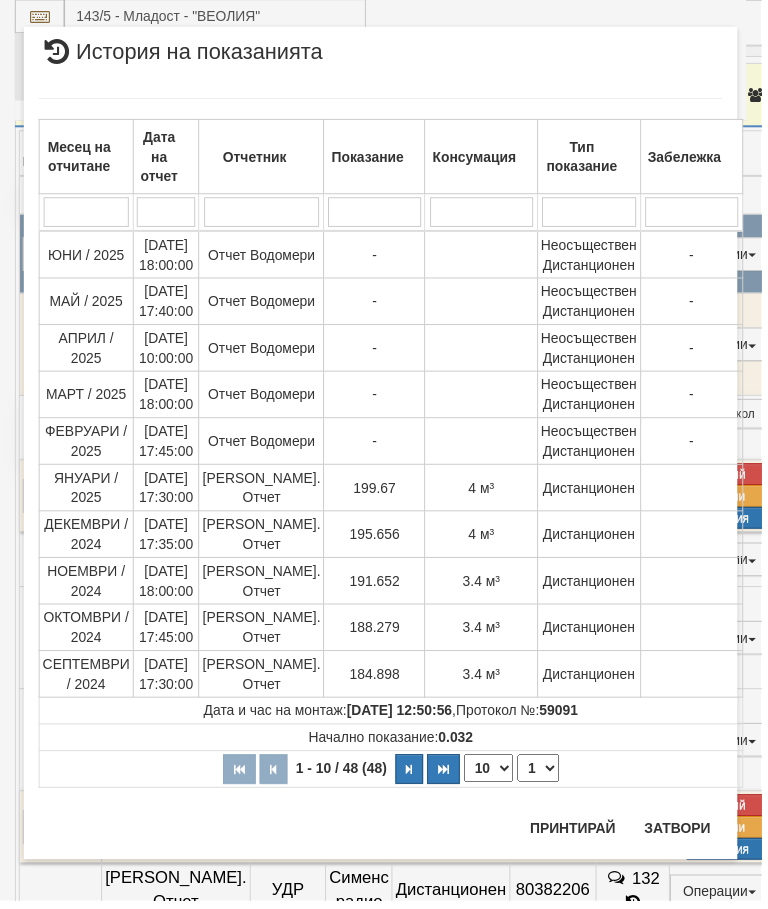 click on "Затвори" at bounding box center [683, 836] 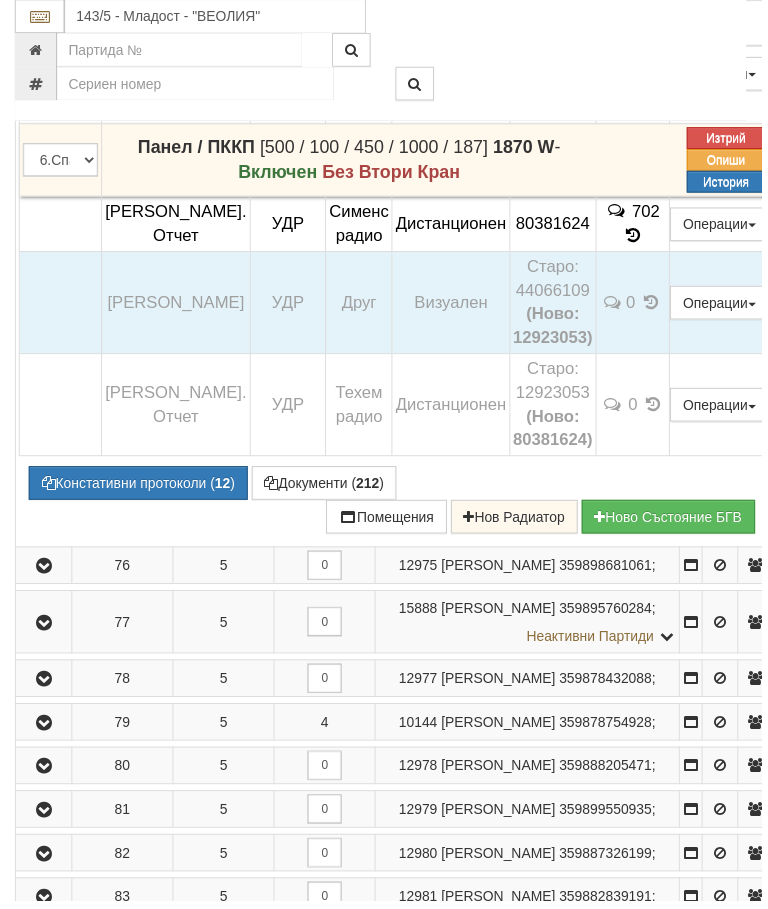 scroll, scrollTop: 1699, scrollLeft: 0, axis: vertical 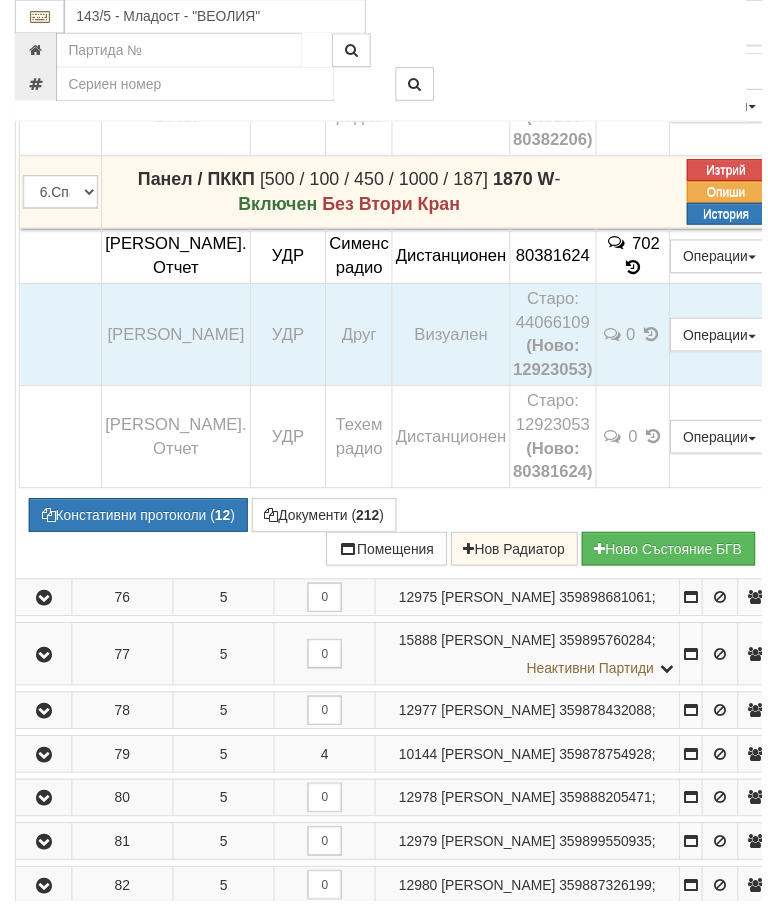click on "Документи ( 212 )" at bounding box center [327, 520] 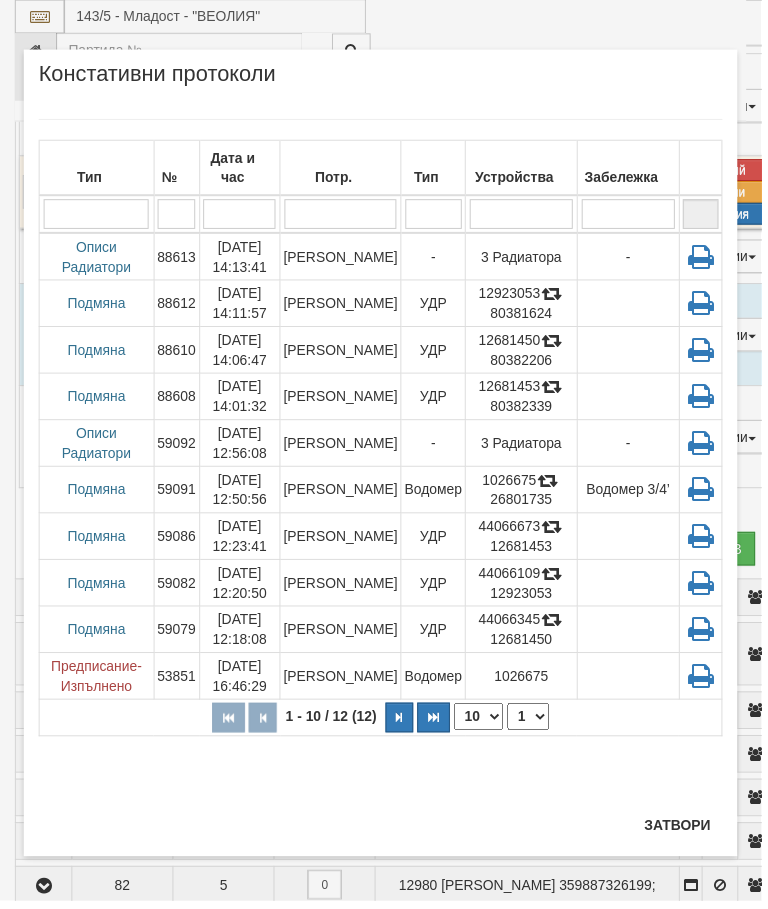 click at bounding box center [707, 494] 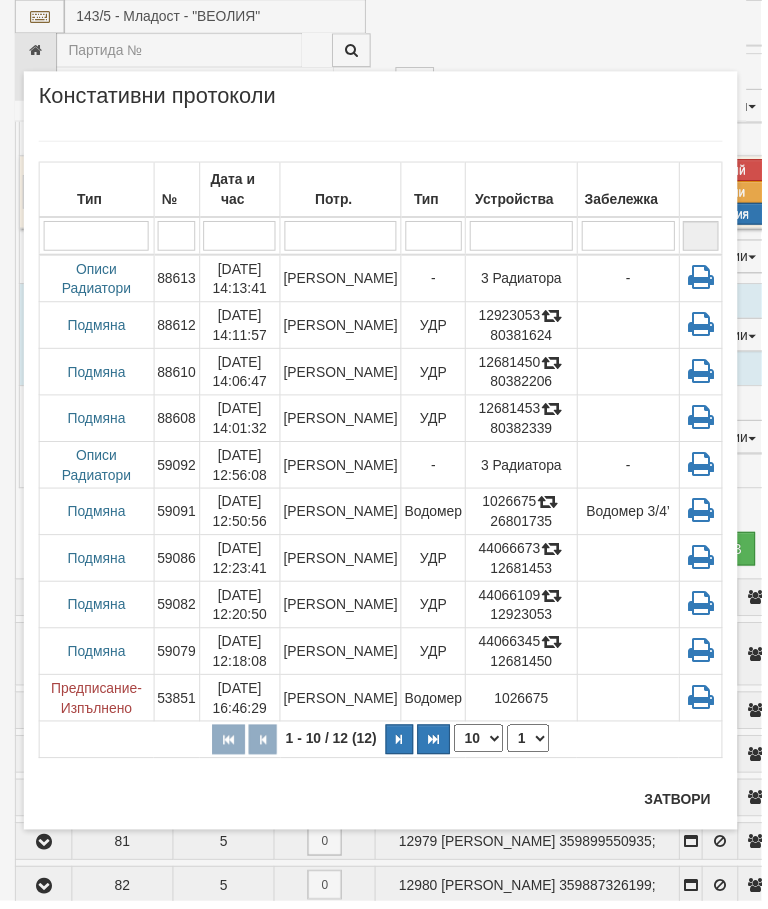 scroll, scrollTop: 1775, scrollLeft: 0, axis: vertical 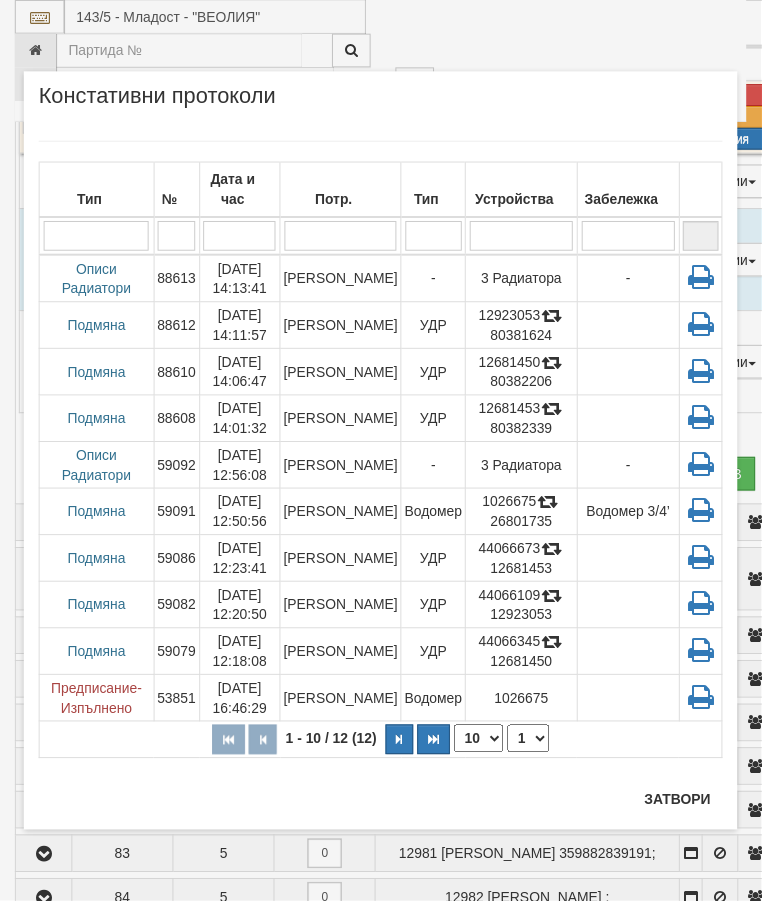 click on "Затвори" at bounding box center (683, 806) 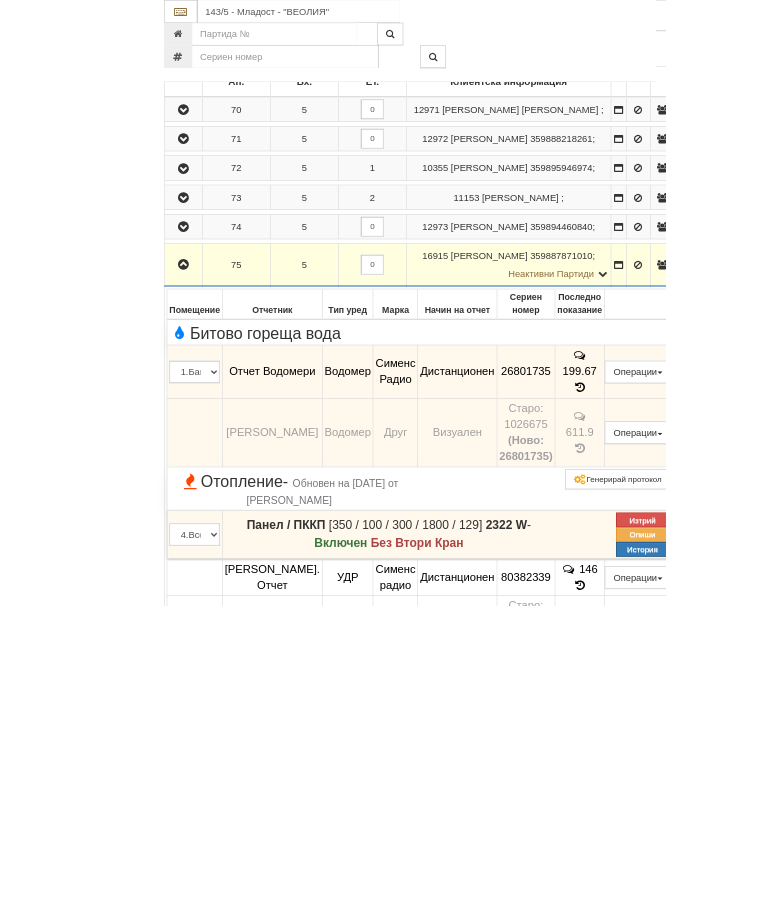 scroll, scrollTop: 760, scrollLeft: 0, axis: vertical 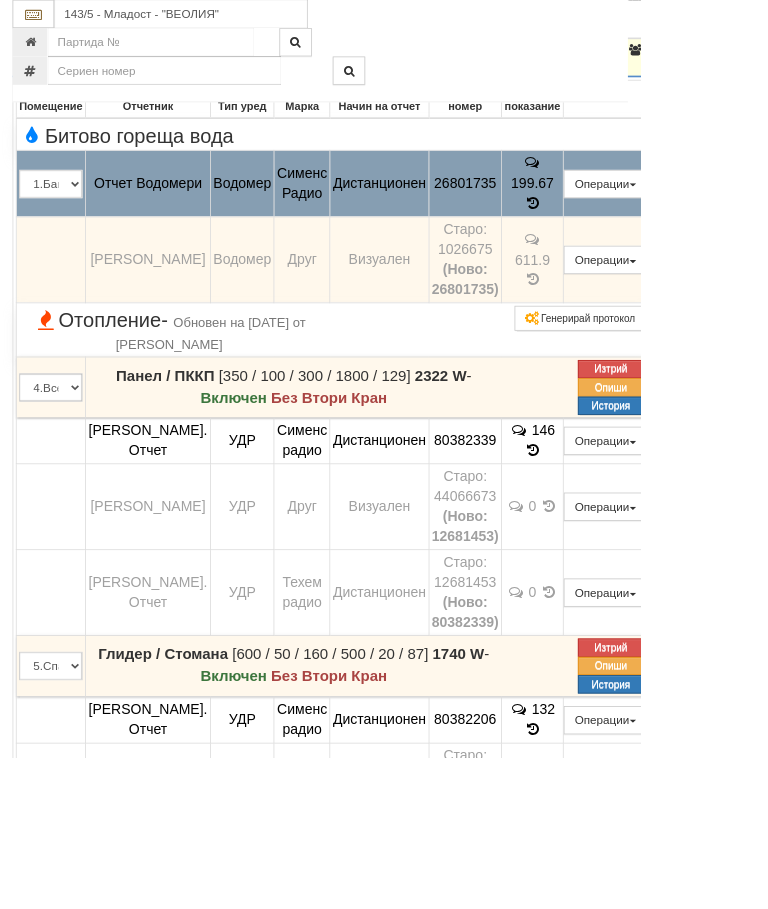 click on "Подмяна" at bounding box center [0, 0] 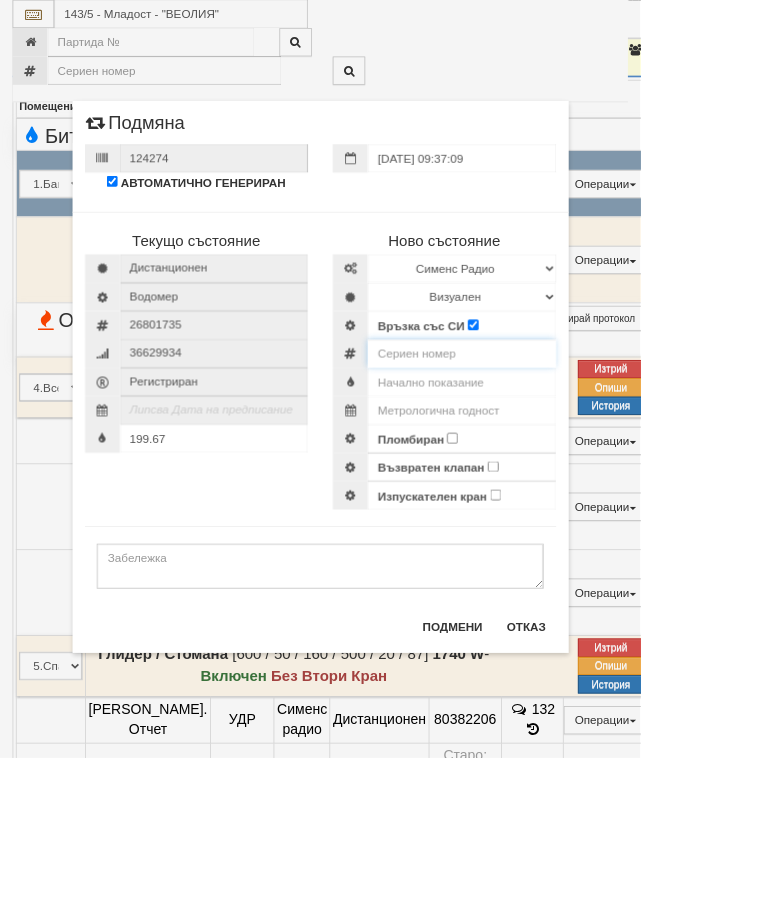 click at bounding box center (554, 424) 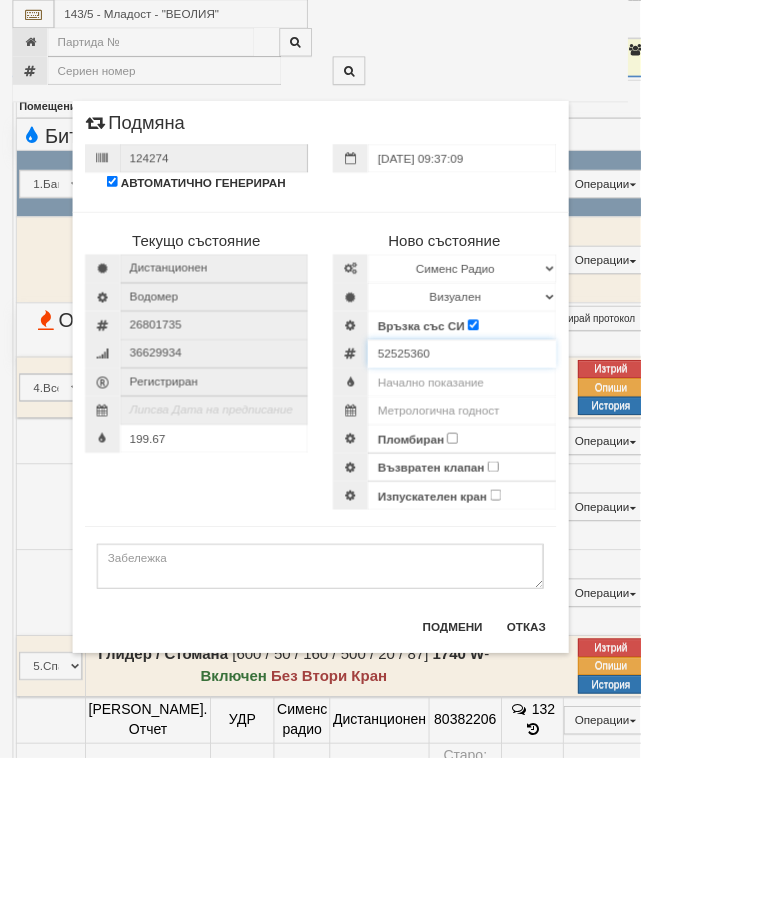 type on "52525360" 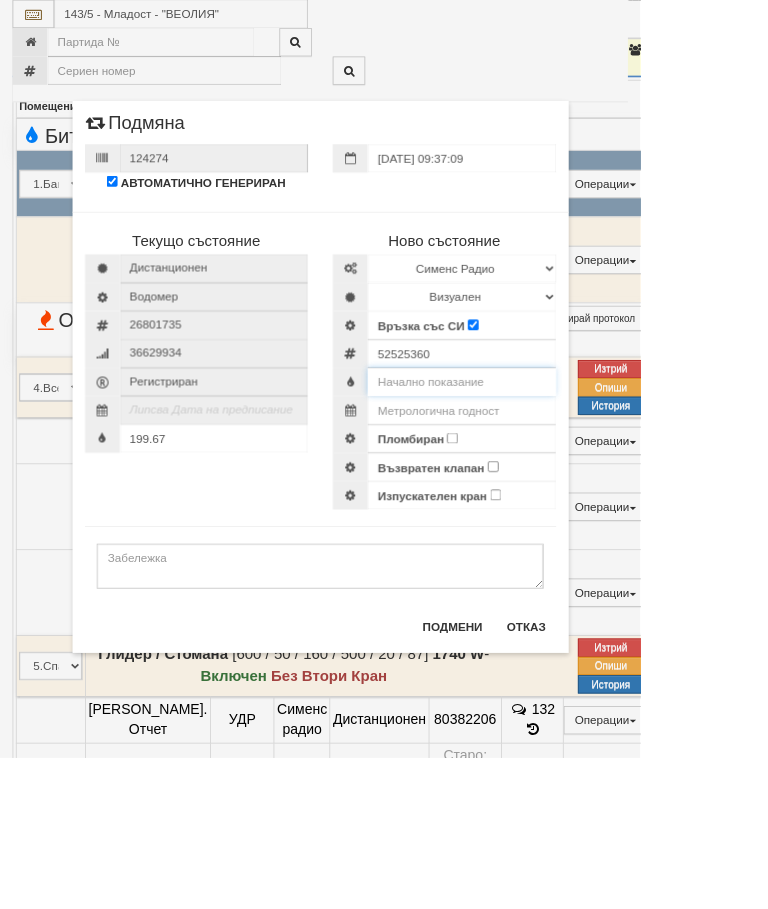 click at bounding box center [554, 458] 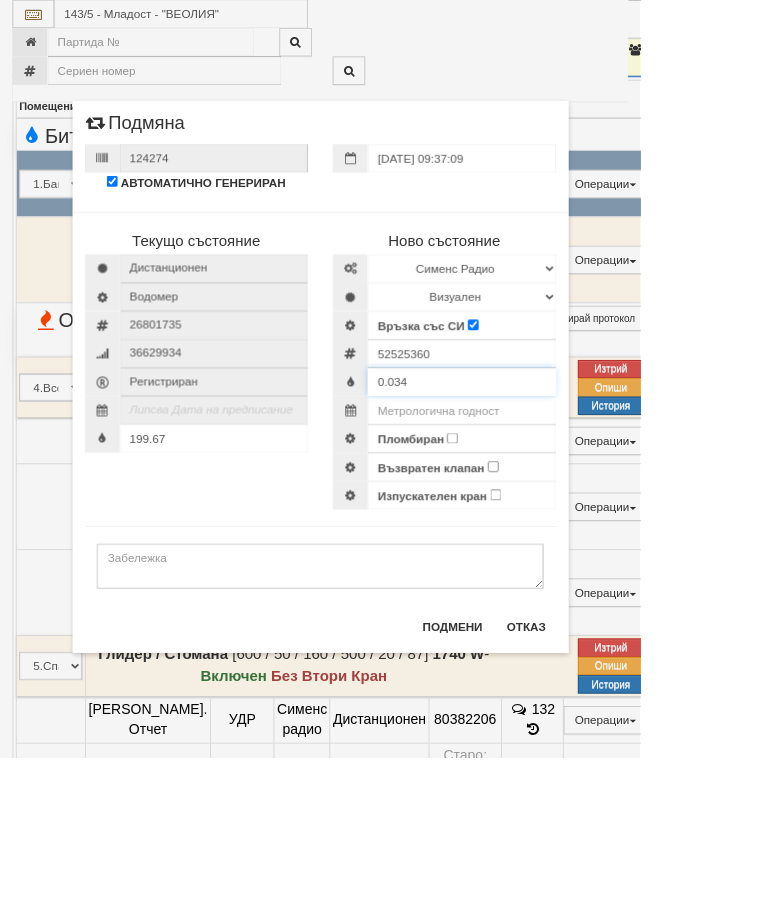 type on "0.034" 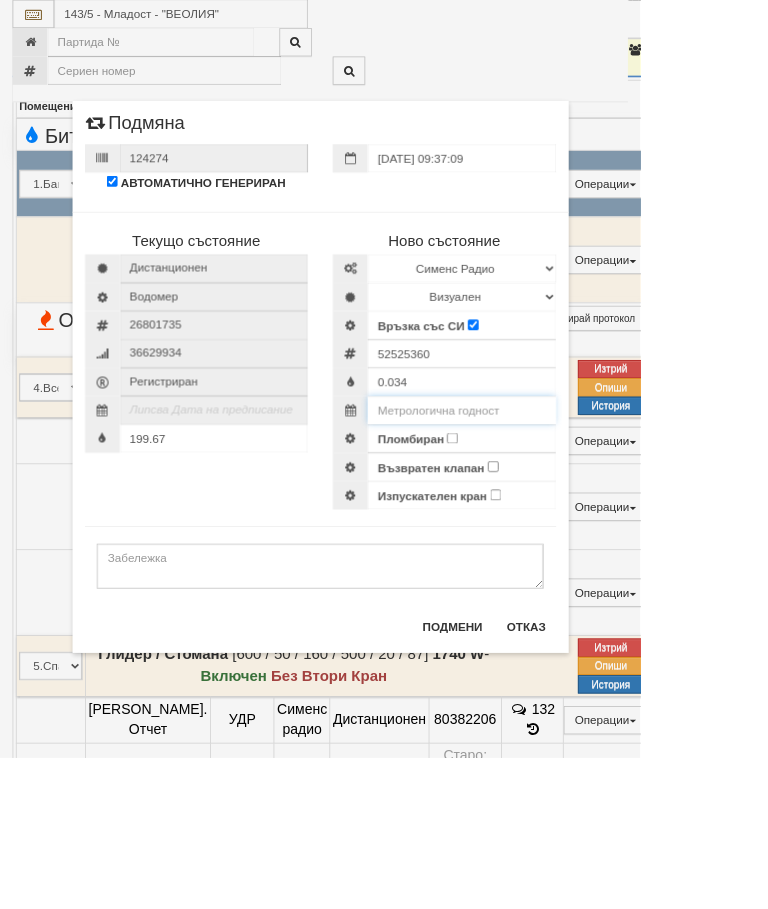 click at bounding box center (554, 492) 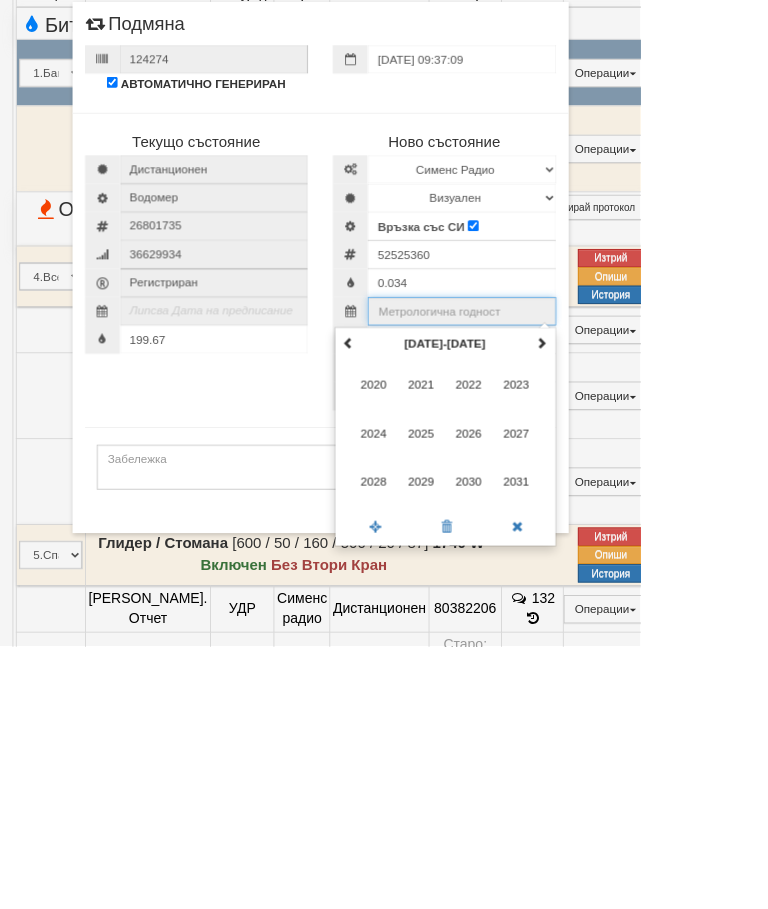 click at bounding box center (650, 545) 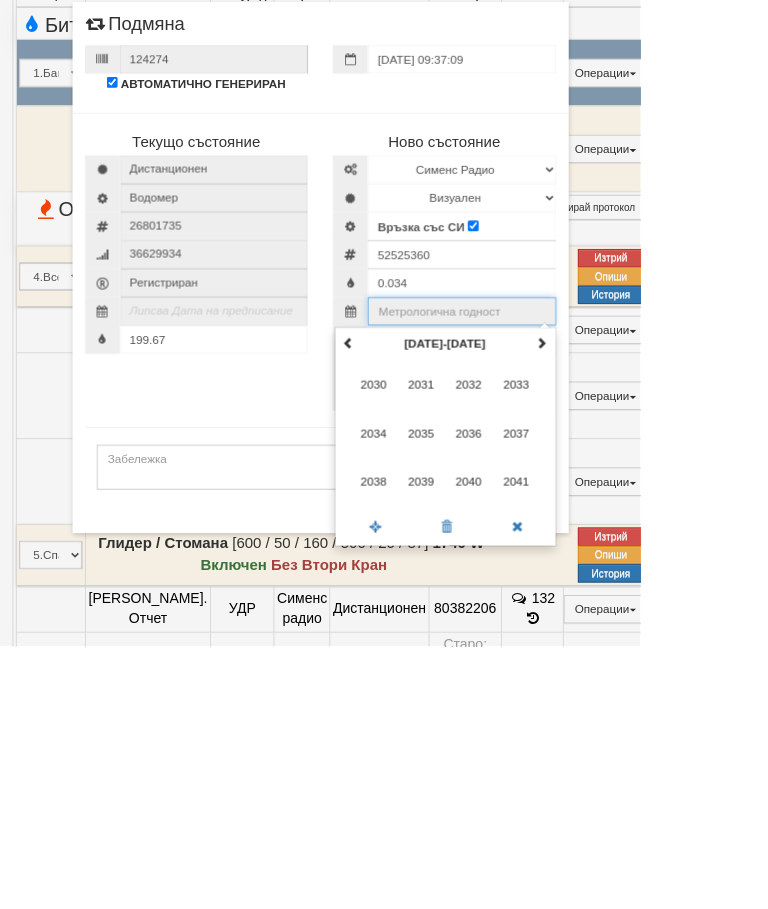 click on "2035" at bounding box center [505, 653] 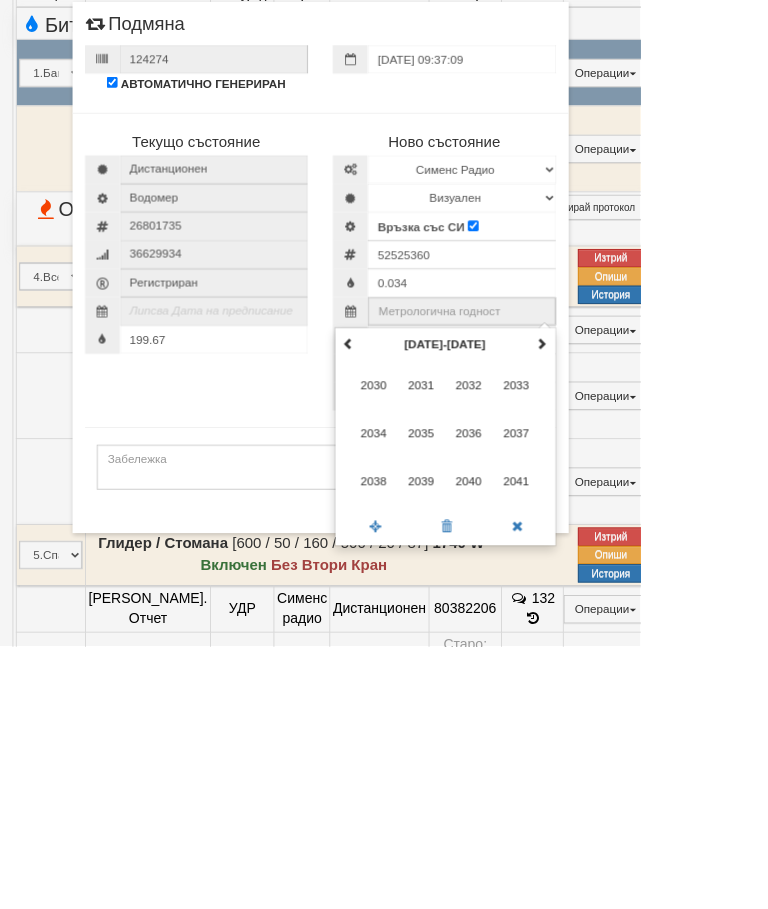 type on "2035" 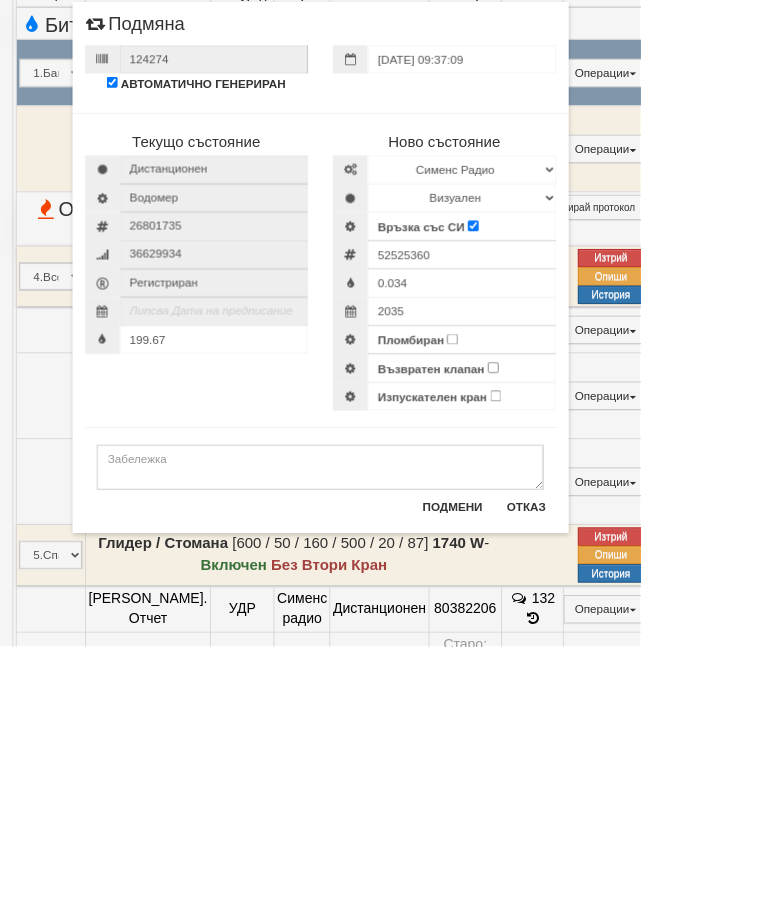 scroll, scrollTop: 894, scrollLeft: 0, axis: vertical 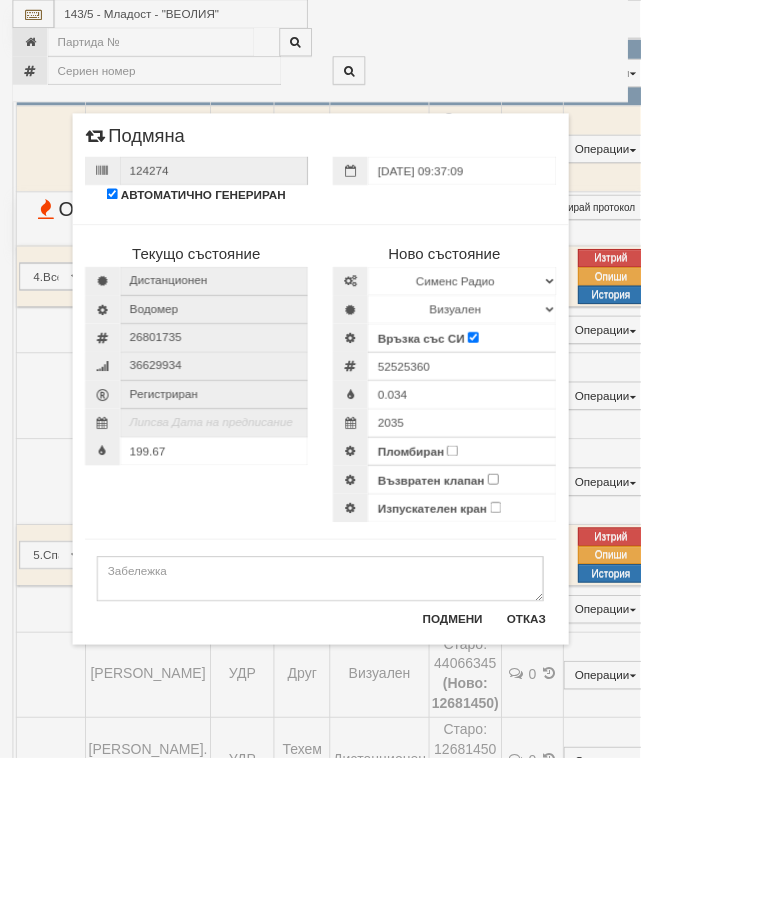 click on "Пломбиран" at bounding box center (542, 540) 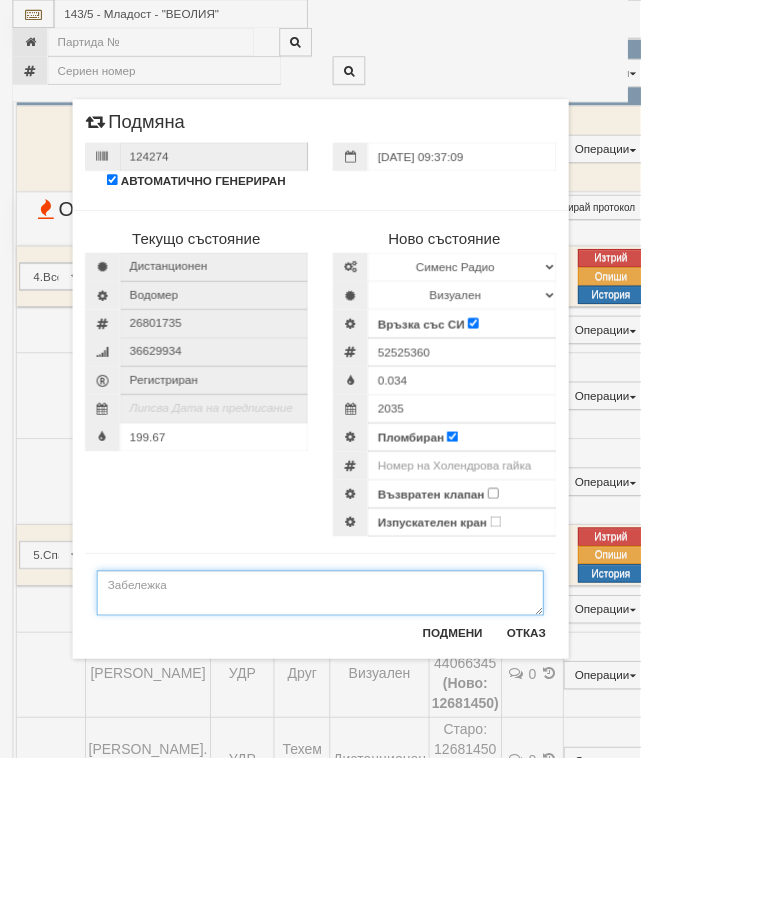 click at bounding box center (384, 711) 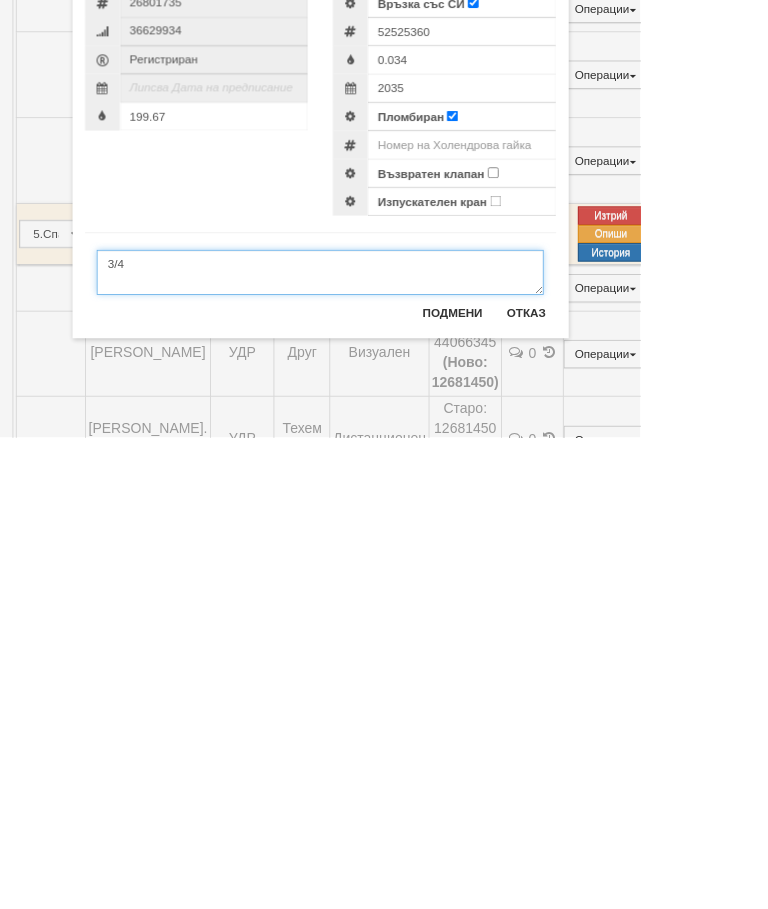 type on "3/4" 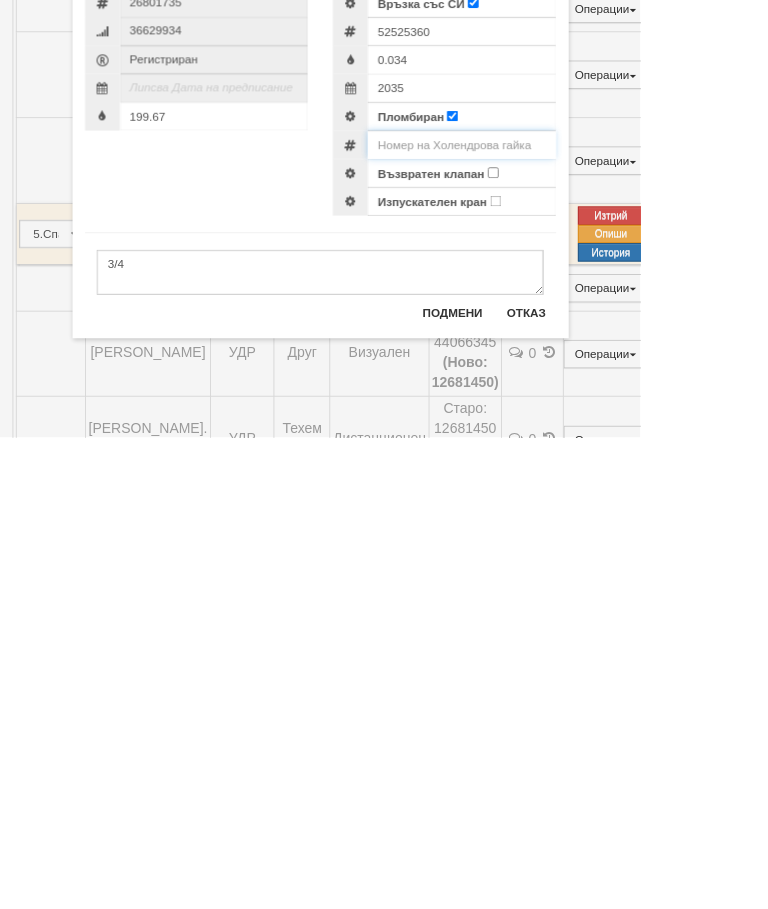 click at bounding box center [554, 558] 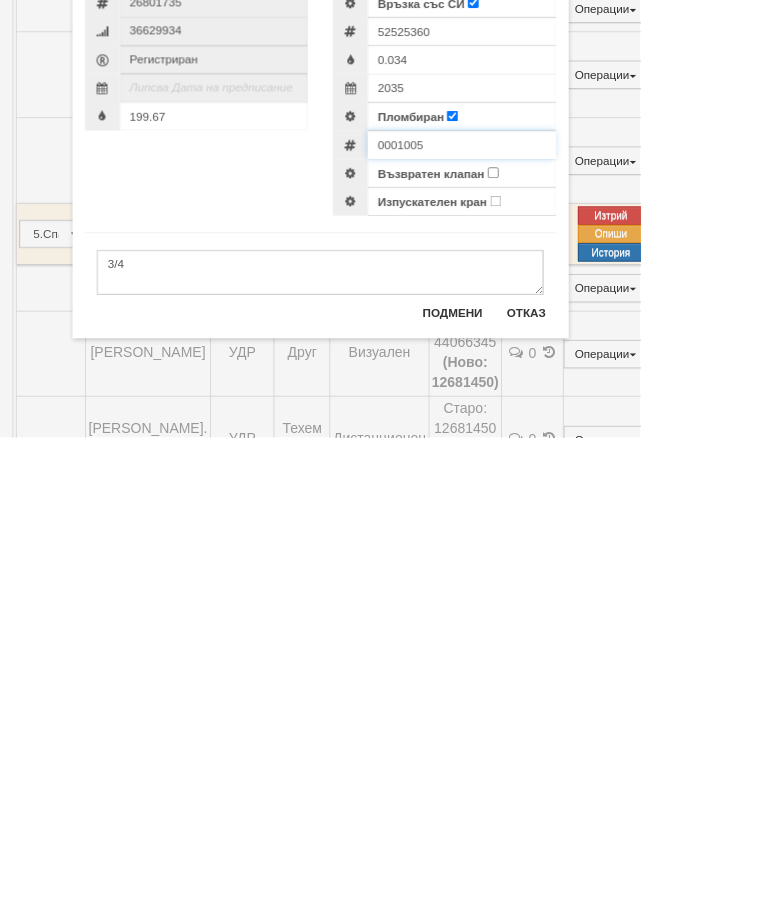type on "0001005" 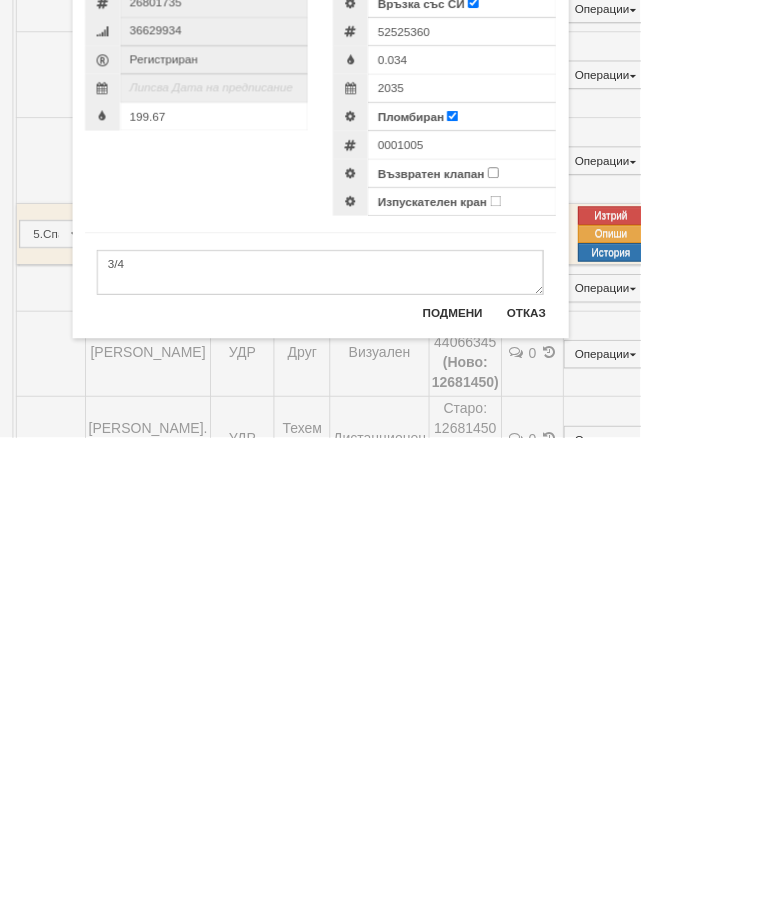 click on "Възвратен клапан" at bounding box center (591, 591) 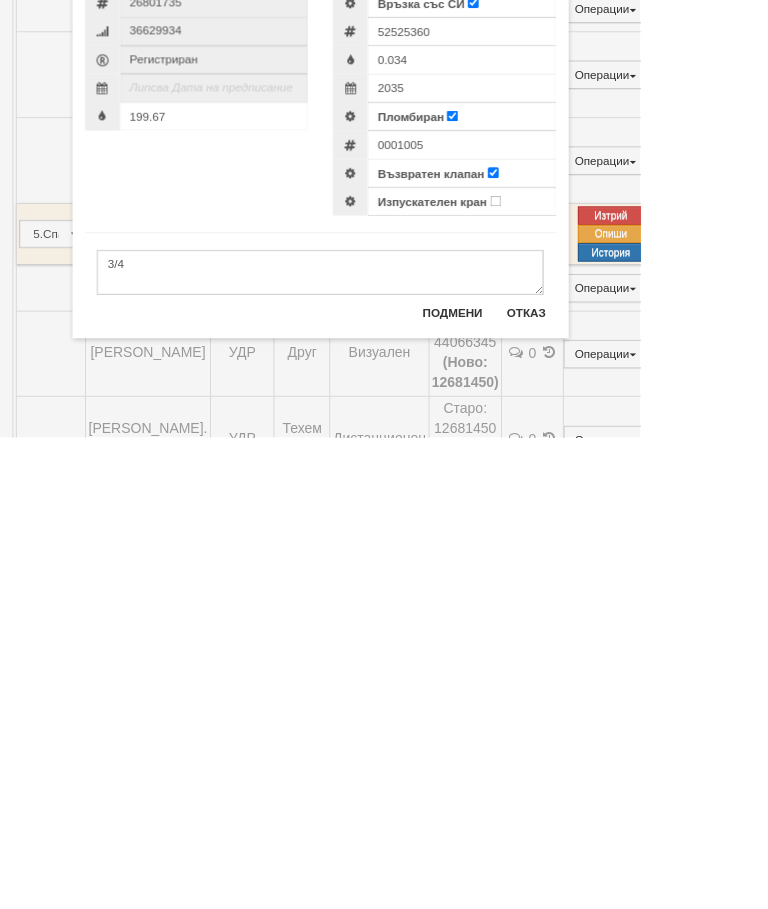 scroll, scrollTop: 1278, scrollLeft: 0, axis: vertical 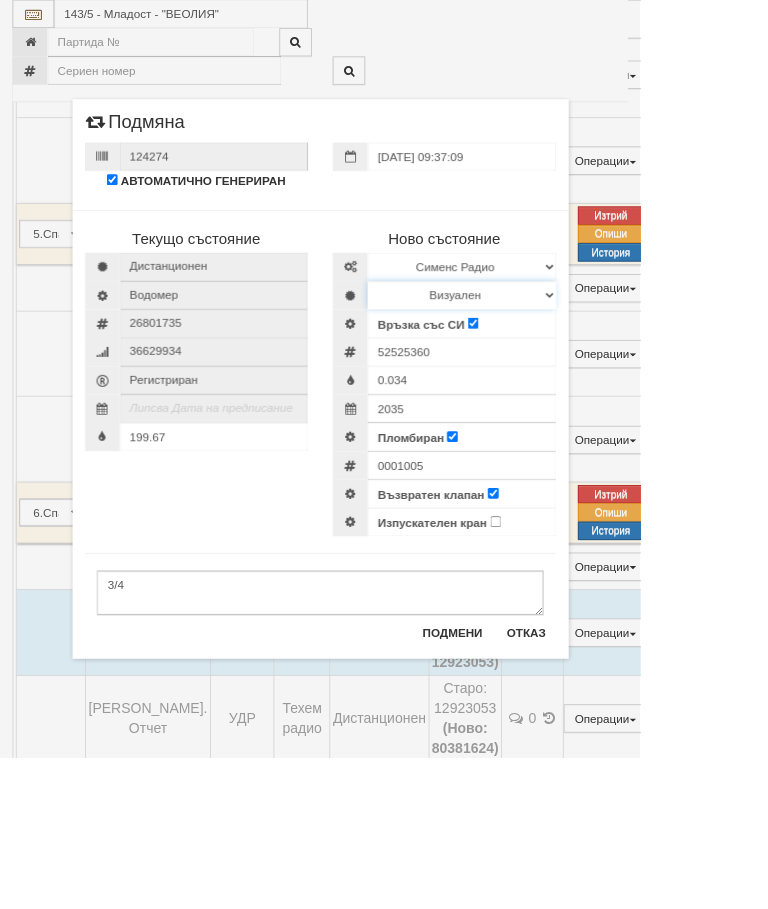 click on "Визуален
Дистанционен
Изолирана линия БГВ
Няма Oтклонение БГВ
Няма Щранг БГВ" at bounding box center (554, 354) 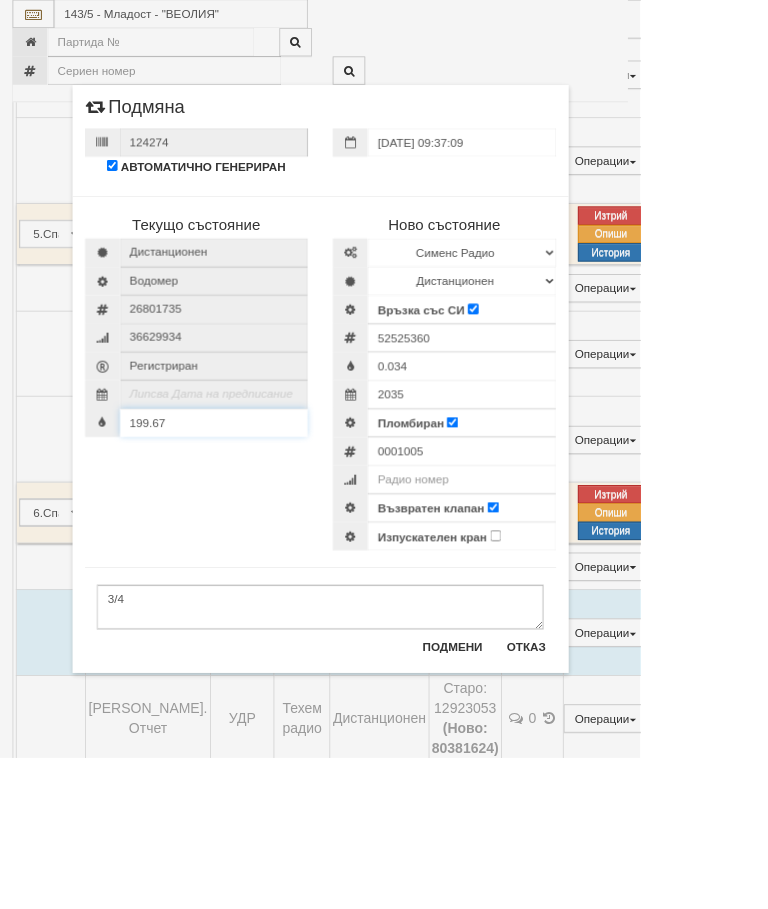 click on "199.67" at bounding box center (257, 507) 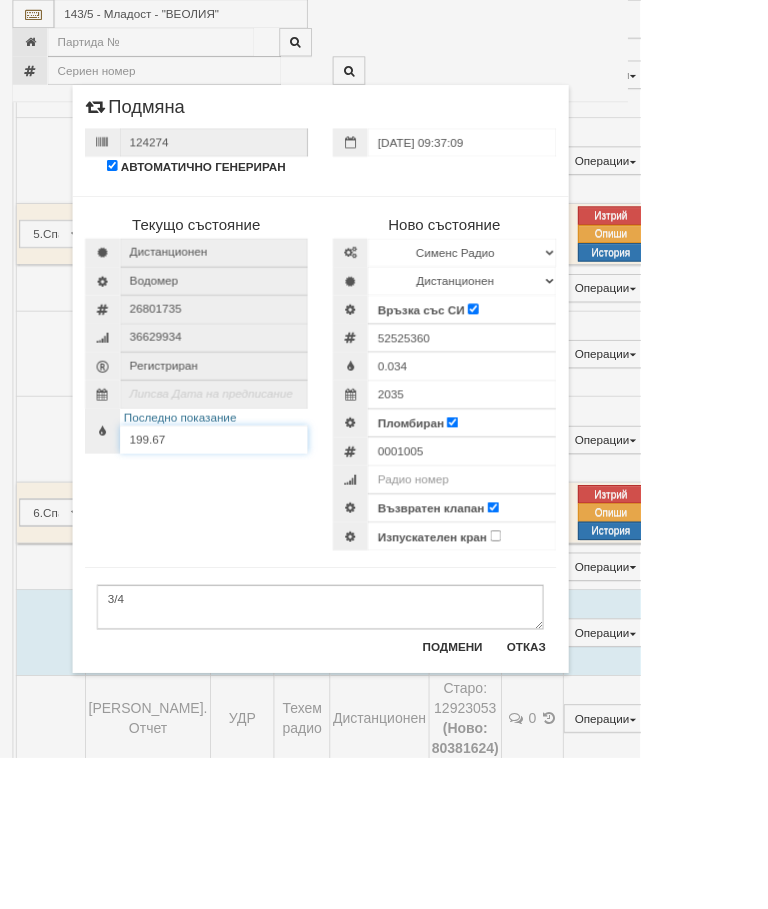 scroll, scrollTop: 1278, scrollLeft: 0, axis: vertical 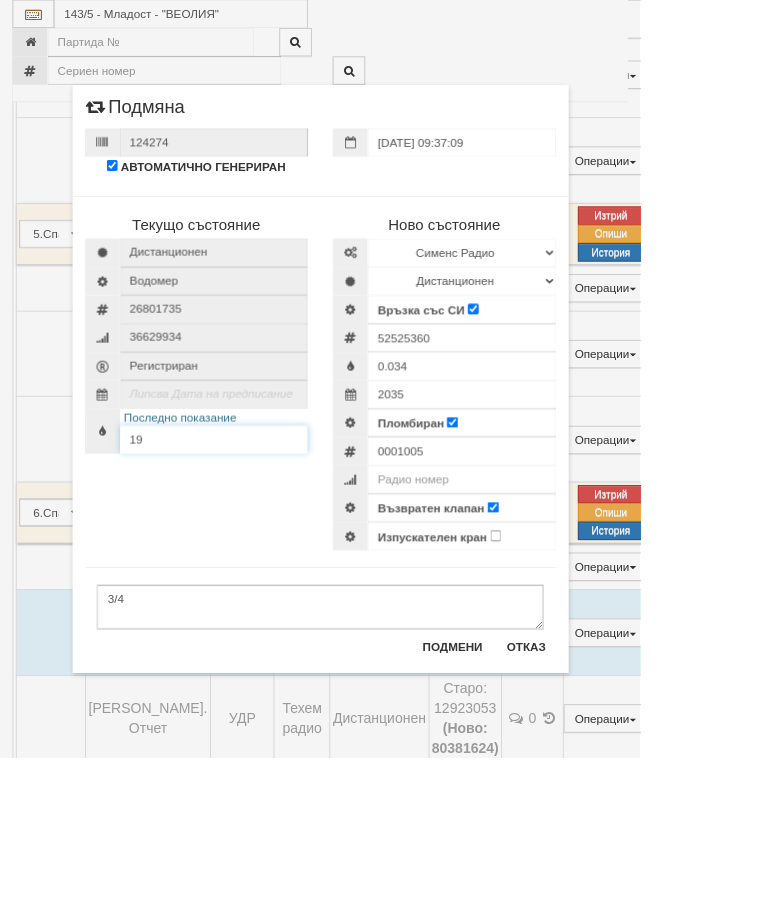 type on "1" 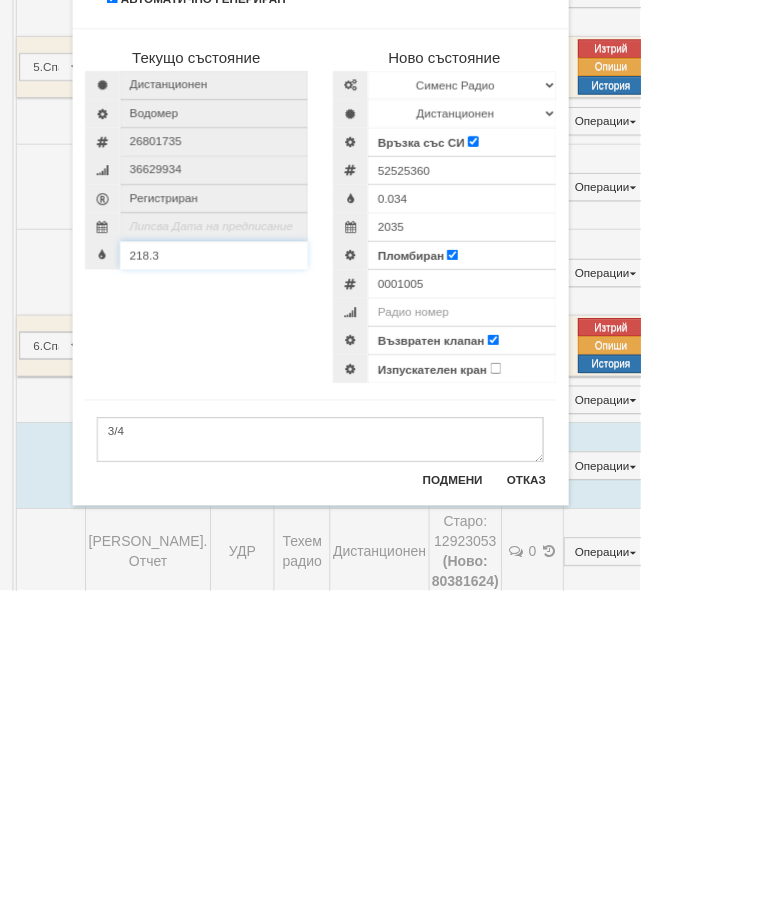 type on "218.3" 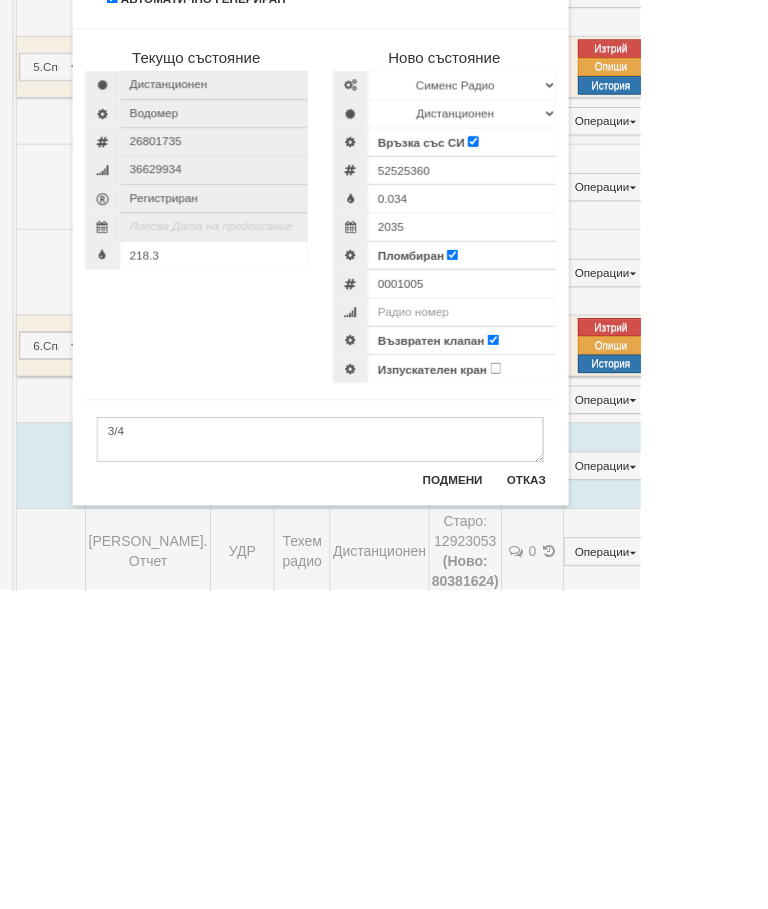 click on "Подмени" at bounding box center (543, 776) 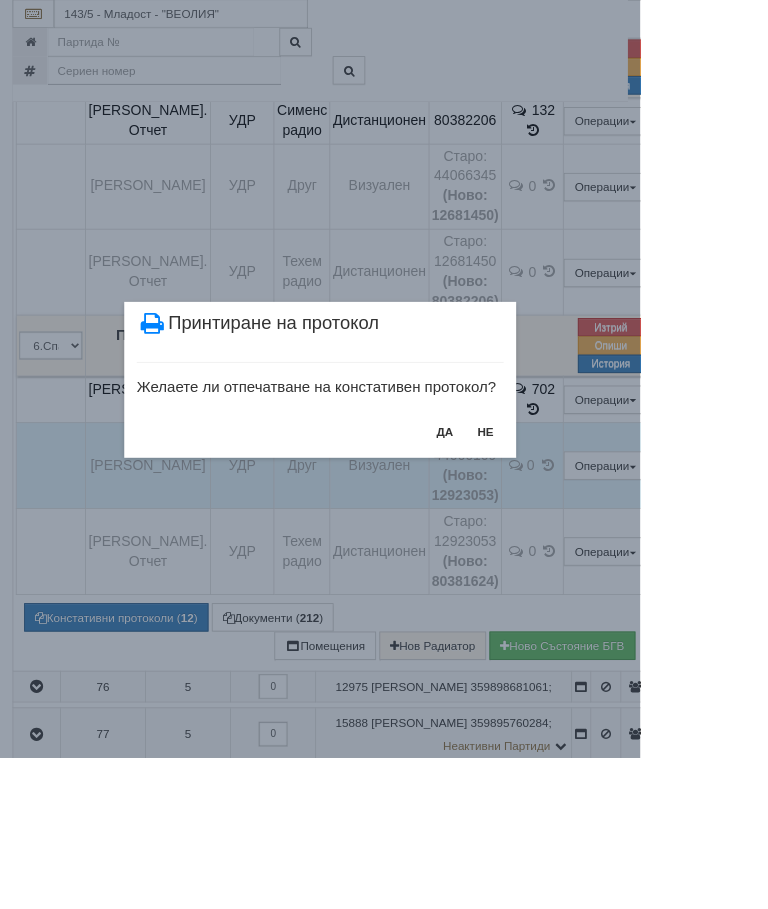 click on "НЕ" at bounding box center (582, 518) 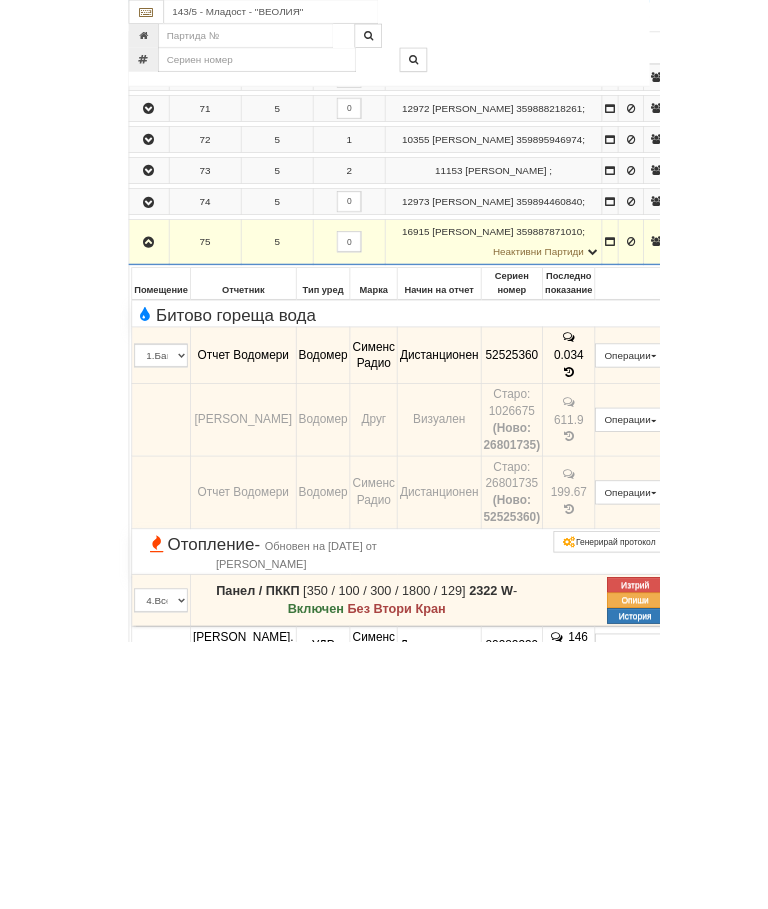 scroll, scrollTop: 701, scrollLeft: 0, axis: vertical 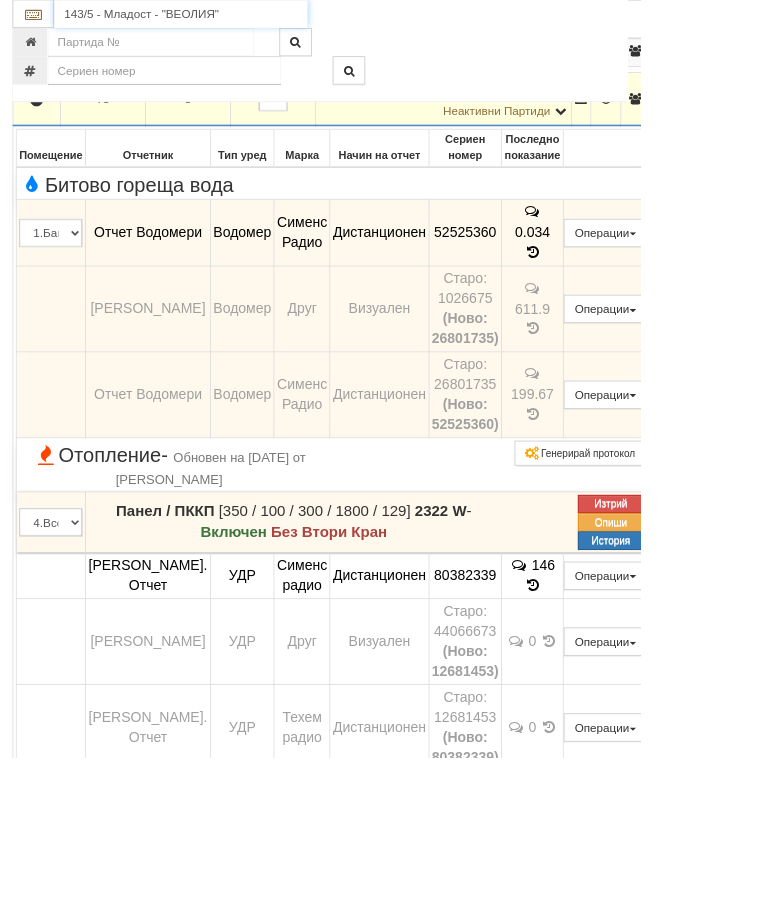 click on "143/5 - Младост - "ВЕОЛИЯ"" at bounding box center (217, 17) 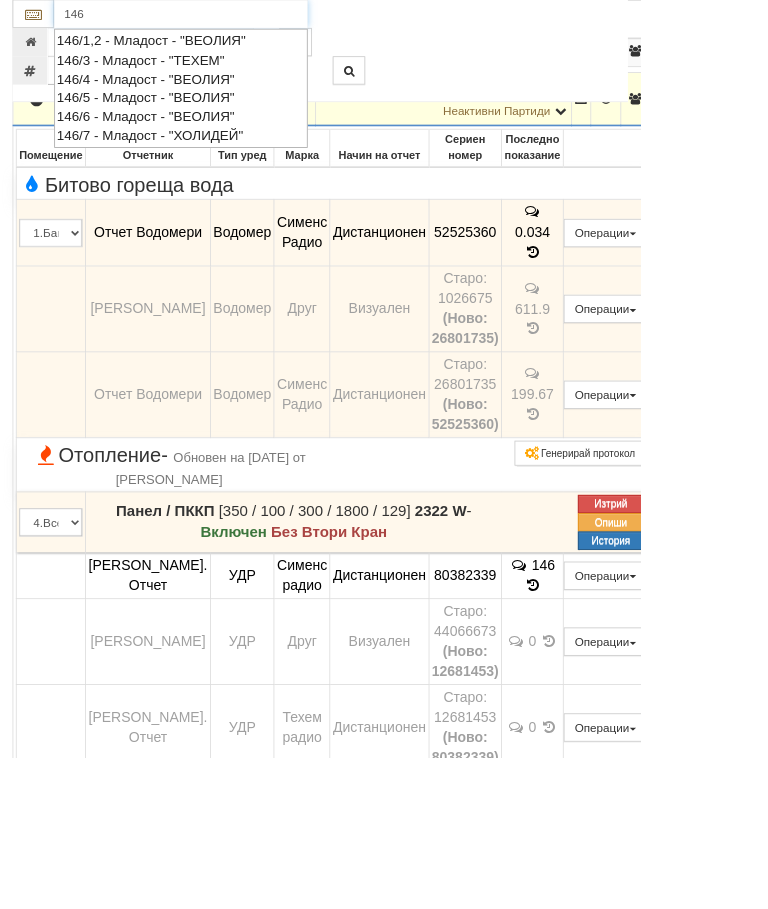click on "146/1,2 - Младост - "ВЕОЛИЯ"" at bounding box center (217, 49) 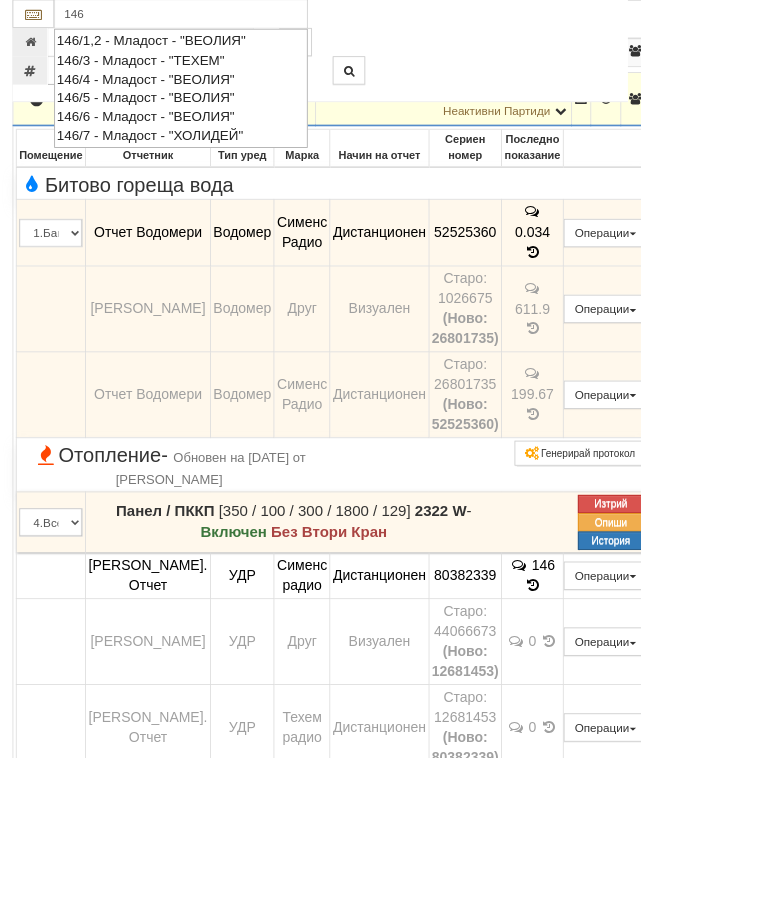 type on "146/1,2 - Младост - "ВЕОЛИЯ"" 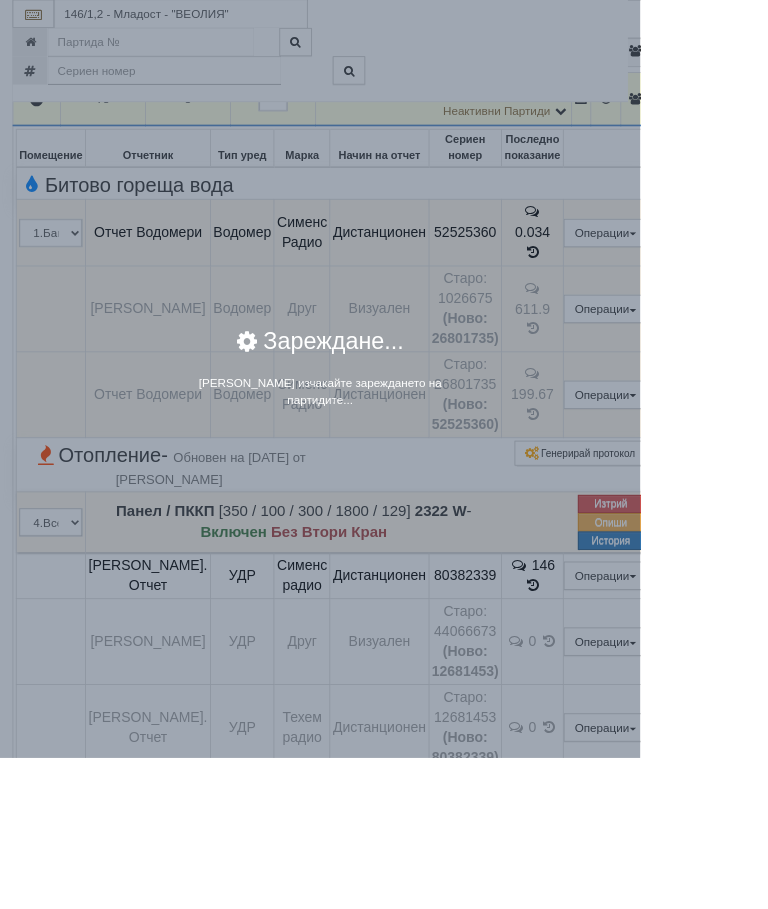 scroll, scrollTop: 701, scrollLeft: 0, axis: vertical 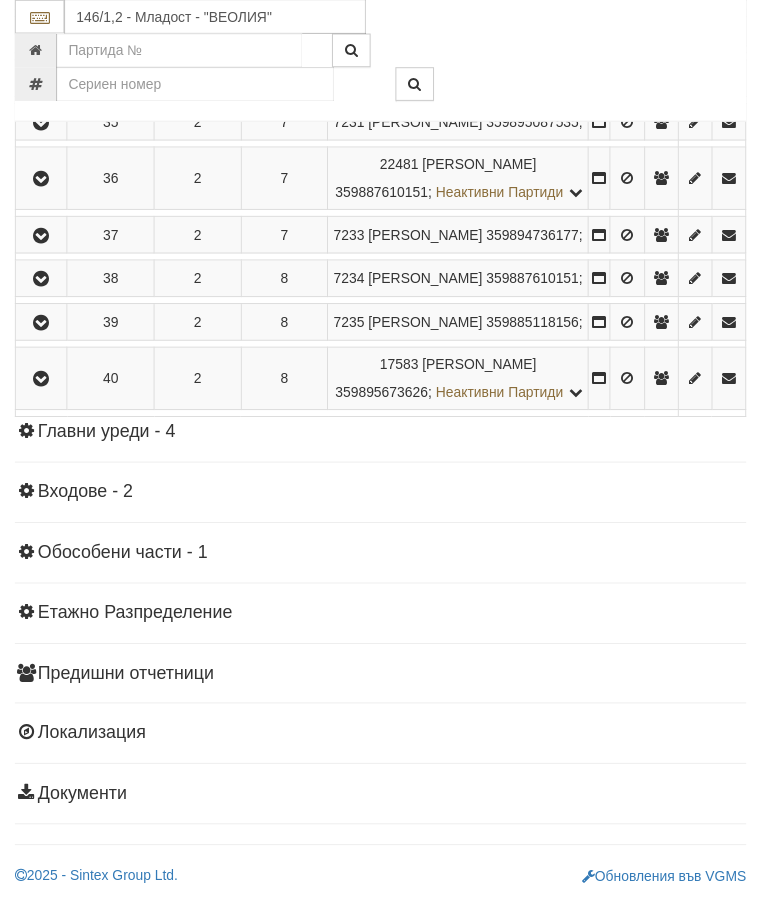 click at bounding box center [42, -135] 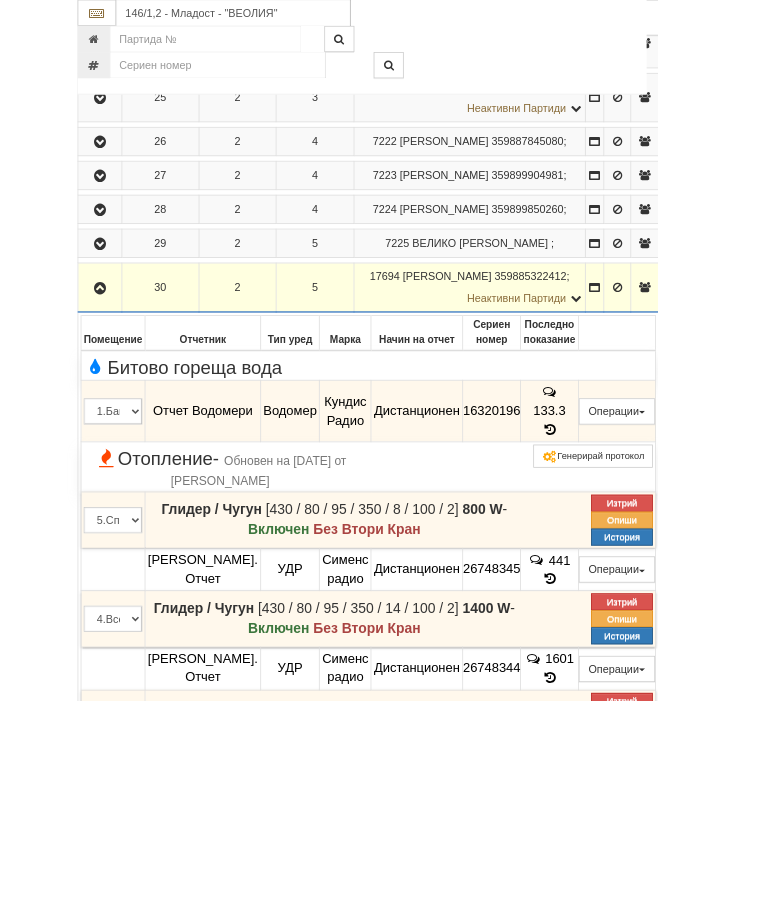 scroll, scrollTop: 1966, scrollLeft: 0, axis: vertical 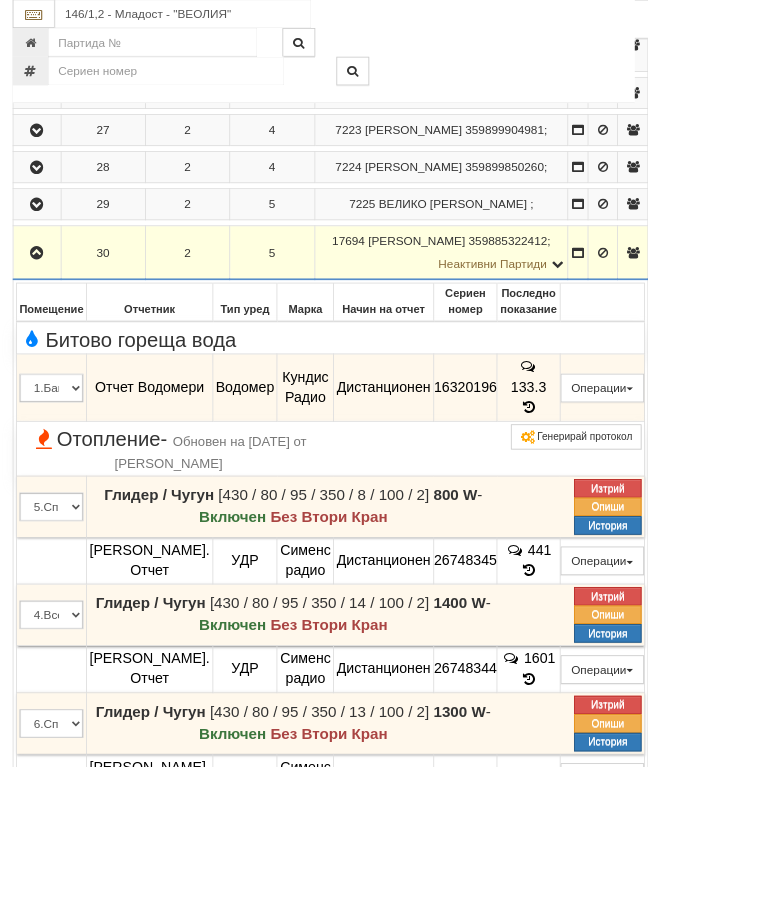 click on "133.3" at bounding box center (627, 460) 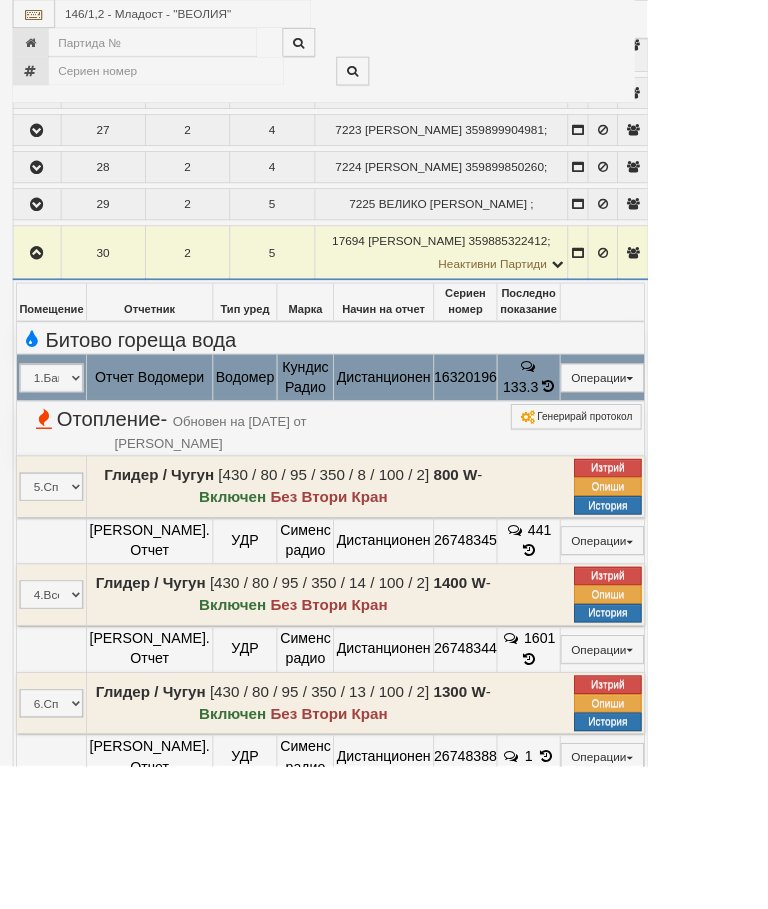 select on "10" 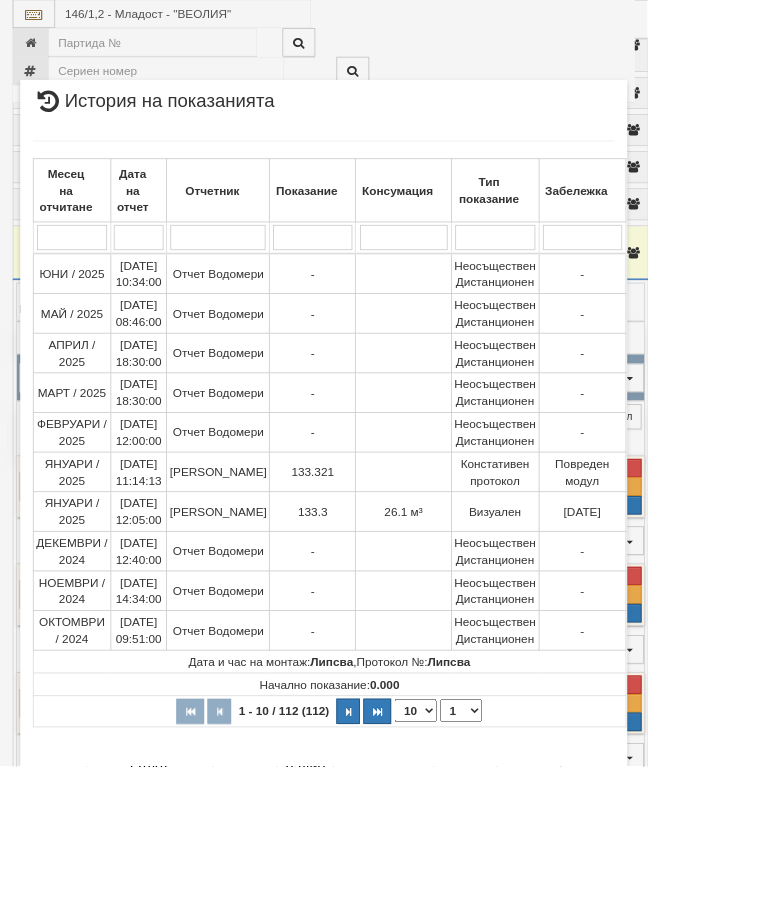 scroll, scrollTop: 878, scrollLeft: 0, axis: vertical 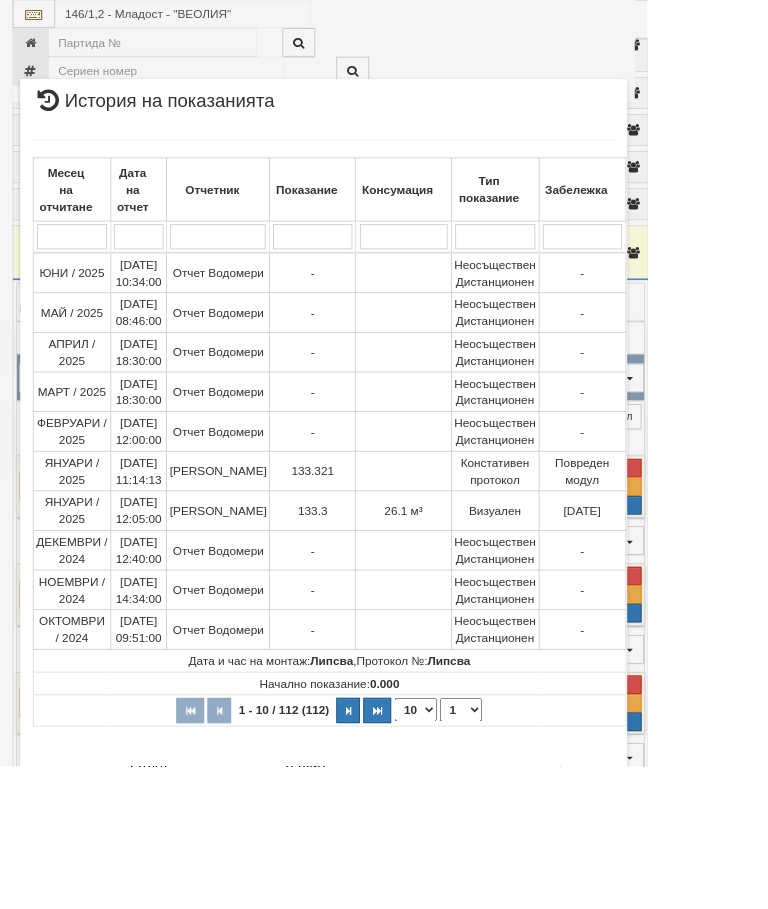 click at bounding box center [413, 843] 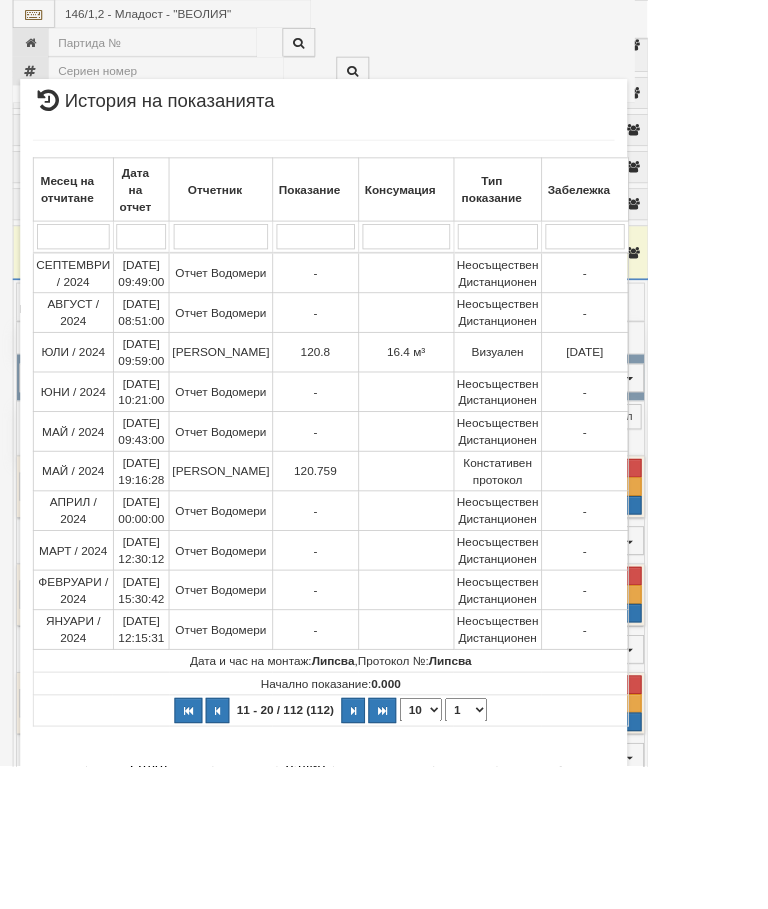 select on "2" 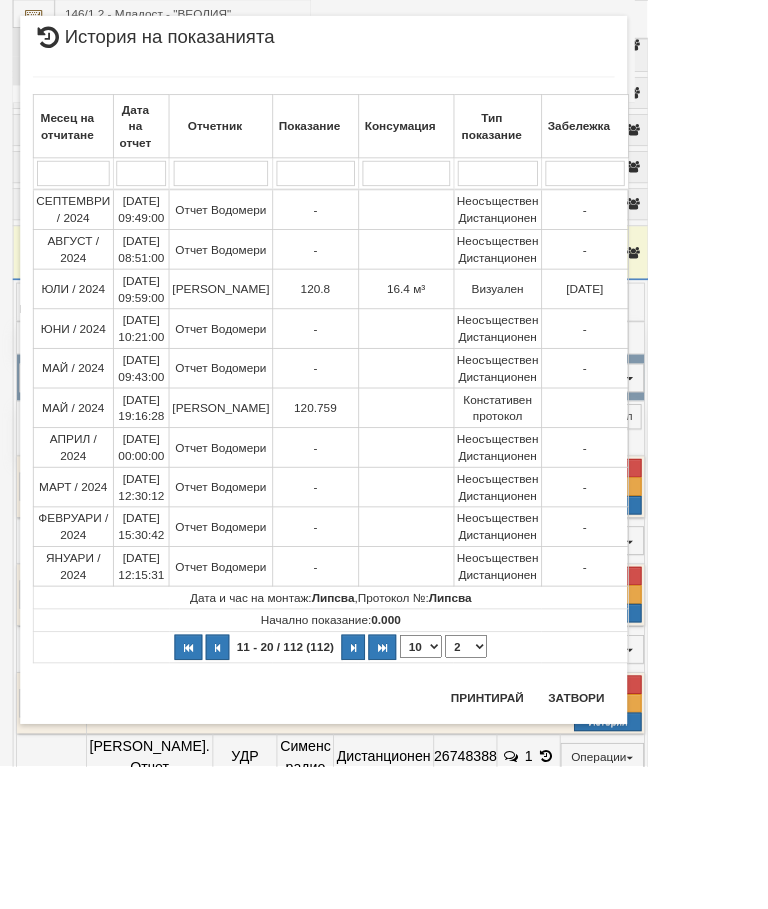 scroll, scrollTop: 0, scrollLeft: 0, axis: both 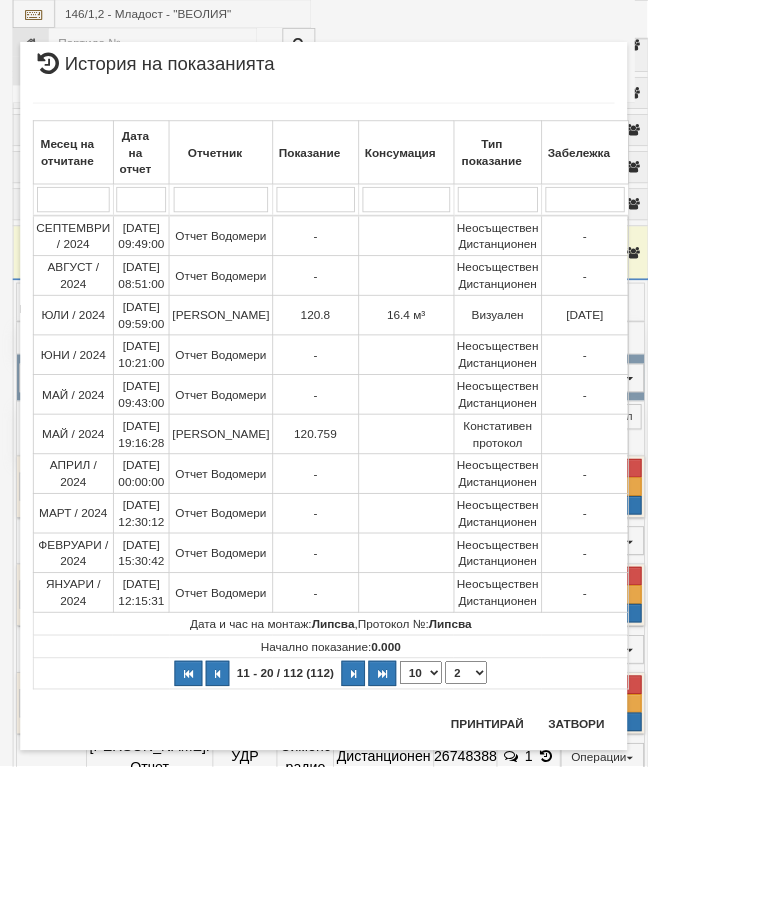 click on "Затвори" at bounding box center [683, 859] 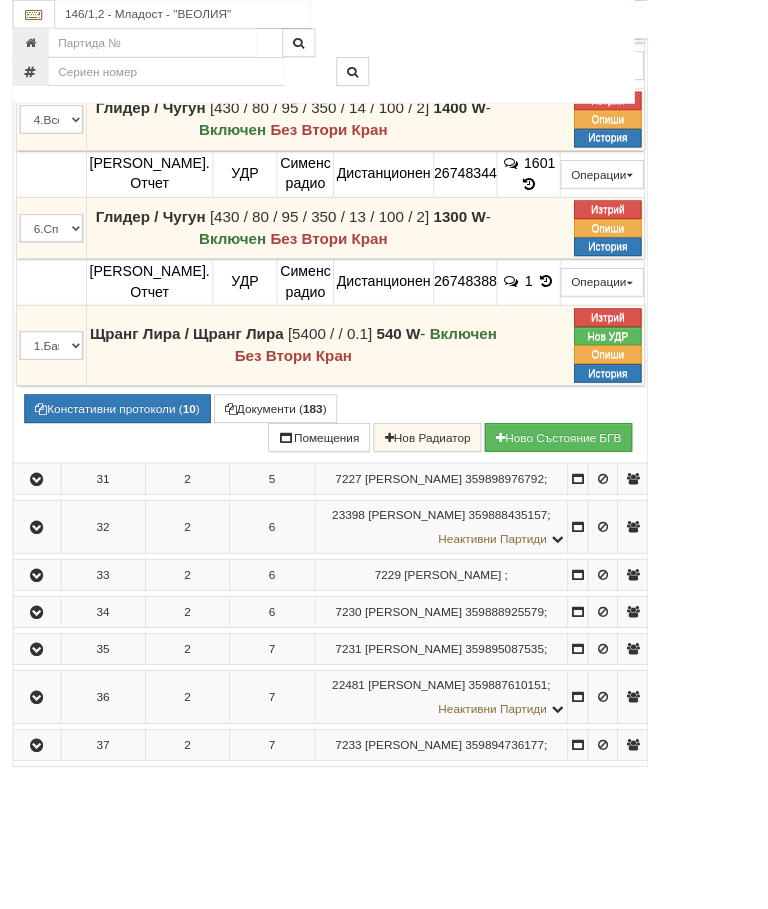 scroll, scrollTop: 2530, scrollLeft: 0, axis: vertical 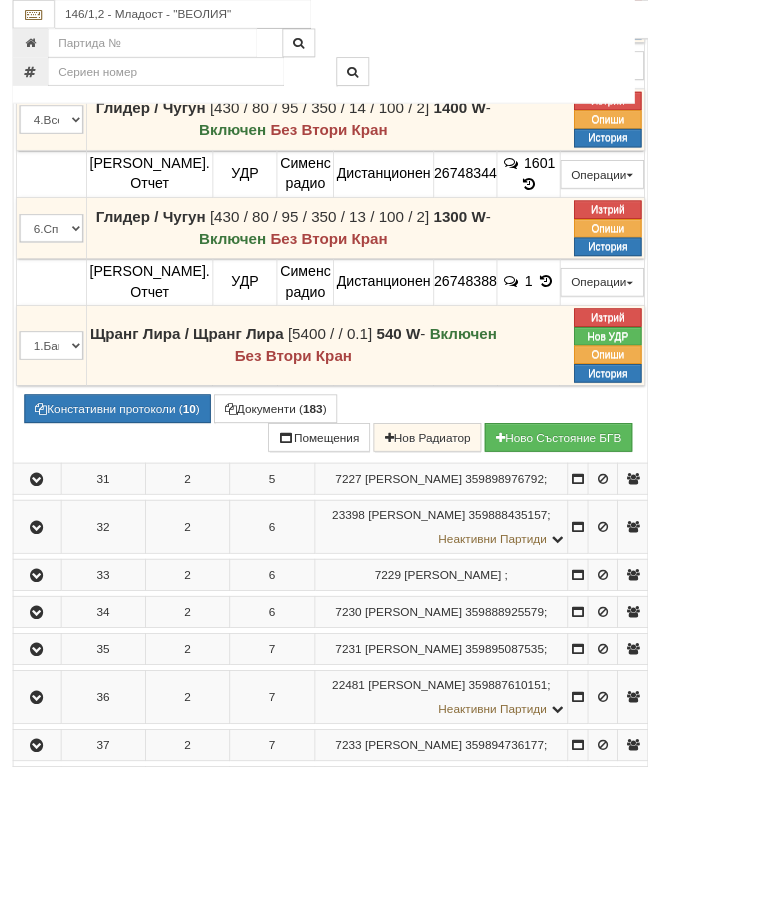 click on "Документи ( 183 )" at bounding box center (327, 485) 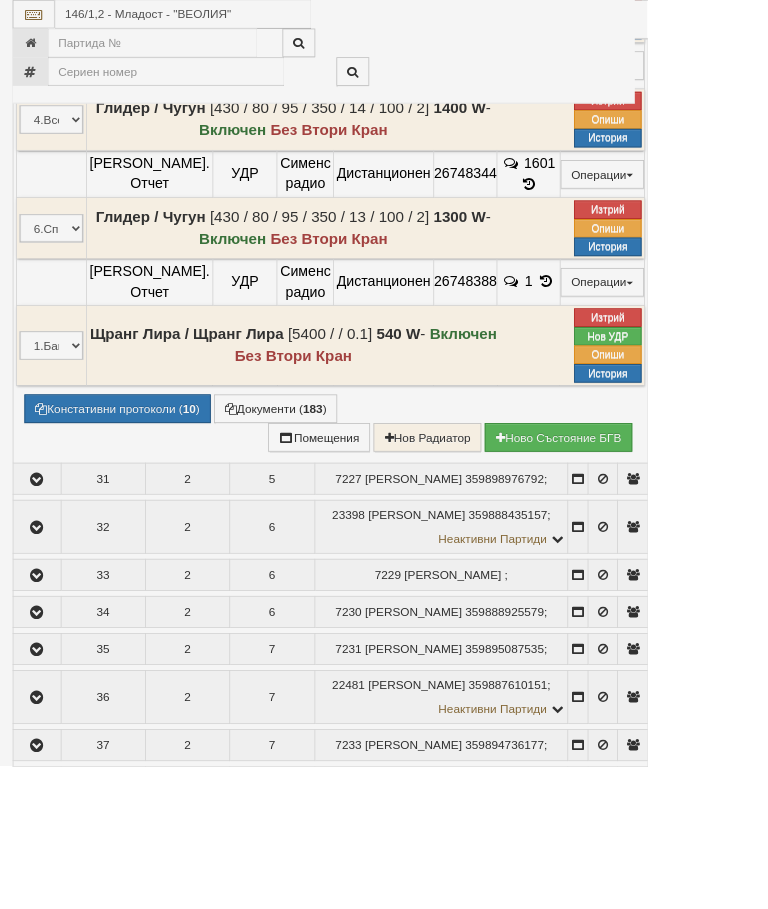 select on "10" 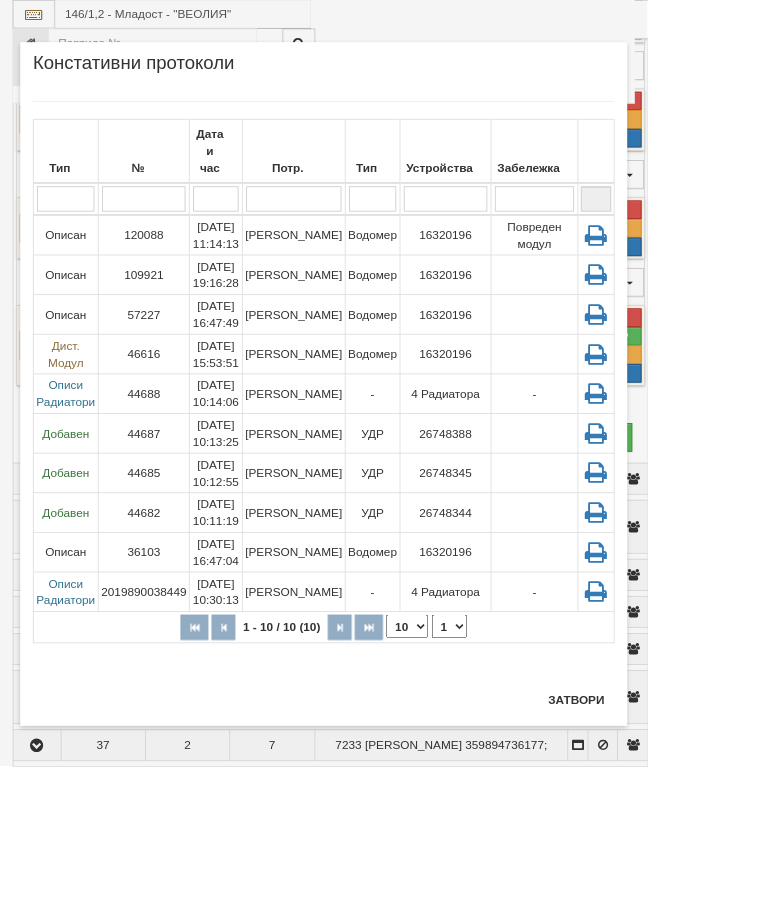 click on "Затвори" at bounding box center (683, 830) 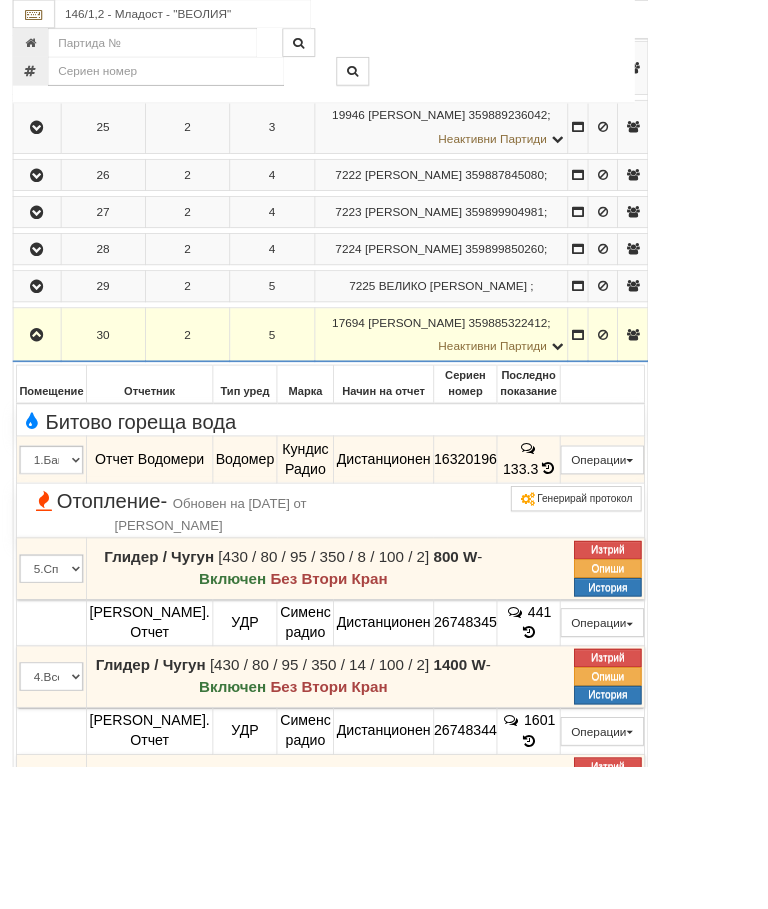 scroll, scrollTop: 1858, scrollLeft: 0, axis: vertical 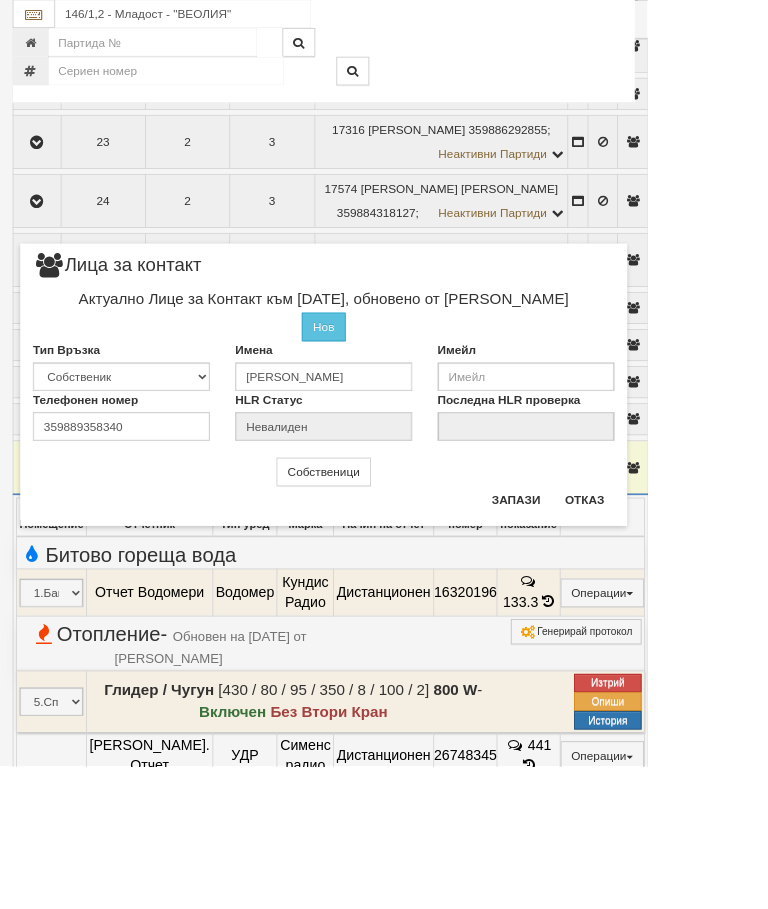 click on "Отказ" at bounding box center [693, 593] 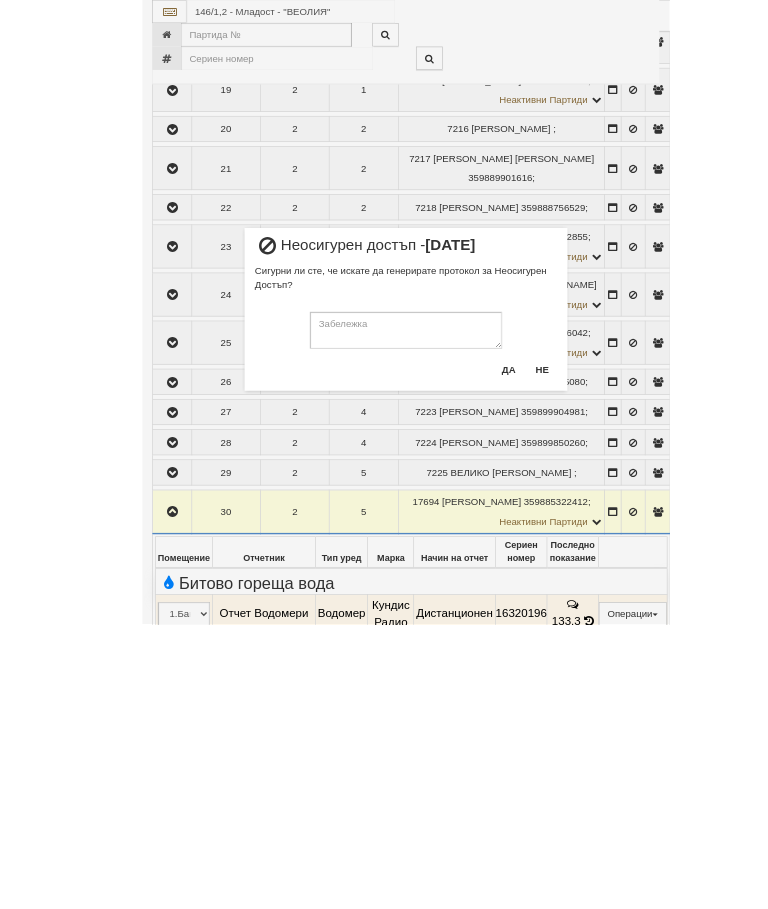 scroll, scrollTop: 1795, scrollLeft: 0, axis: vertical 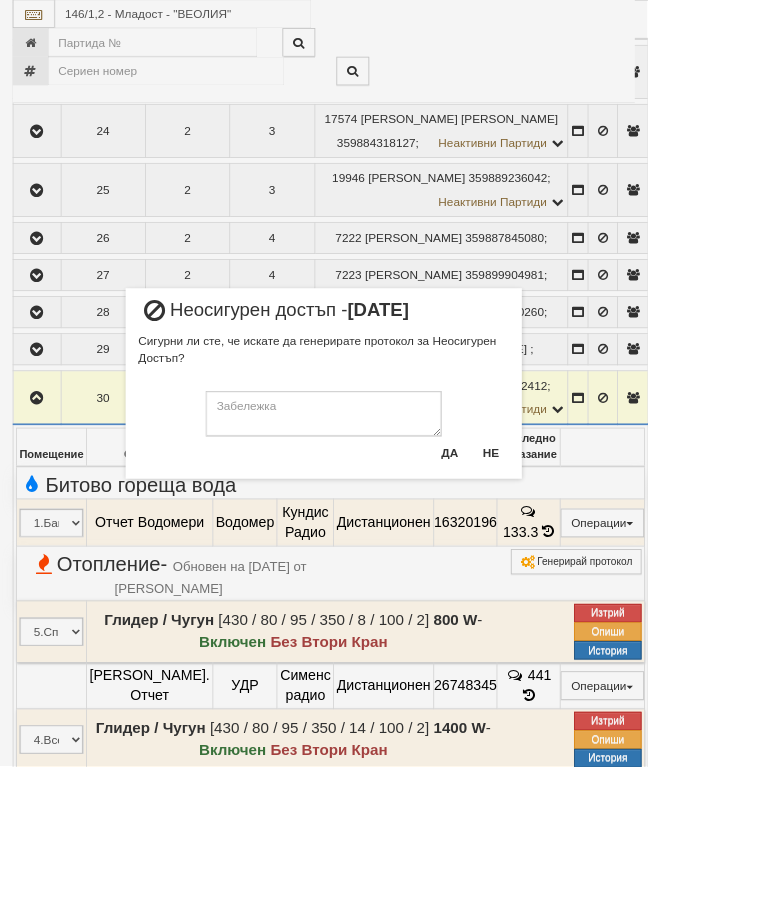 click on "Не" at bounding box center [582, 537] 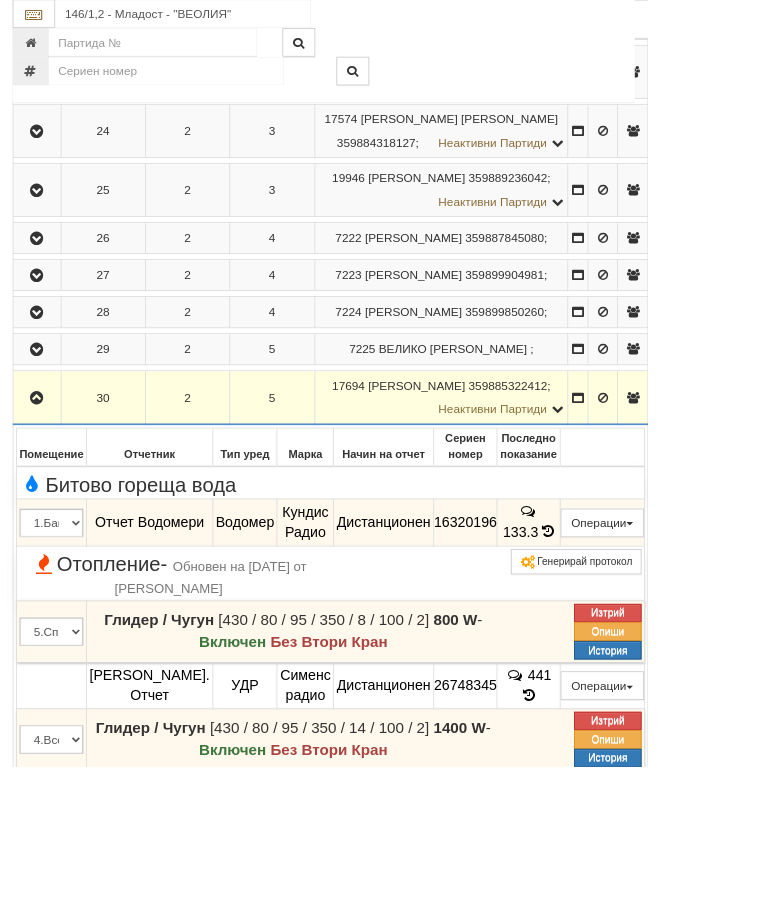 click on "Ап.
Вх.
Ет.
Клиентска информация
1
1
1
7197
ЕМИЛ ПАНАЙОТОВ КАРАГЬОЗОВ
359897958656" at bounding box center (423, 264) 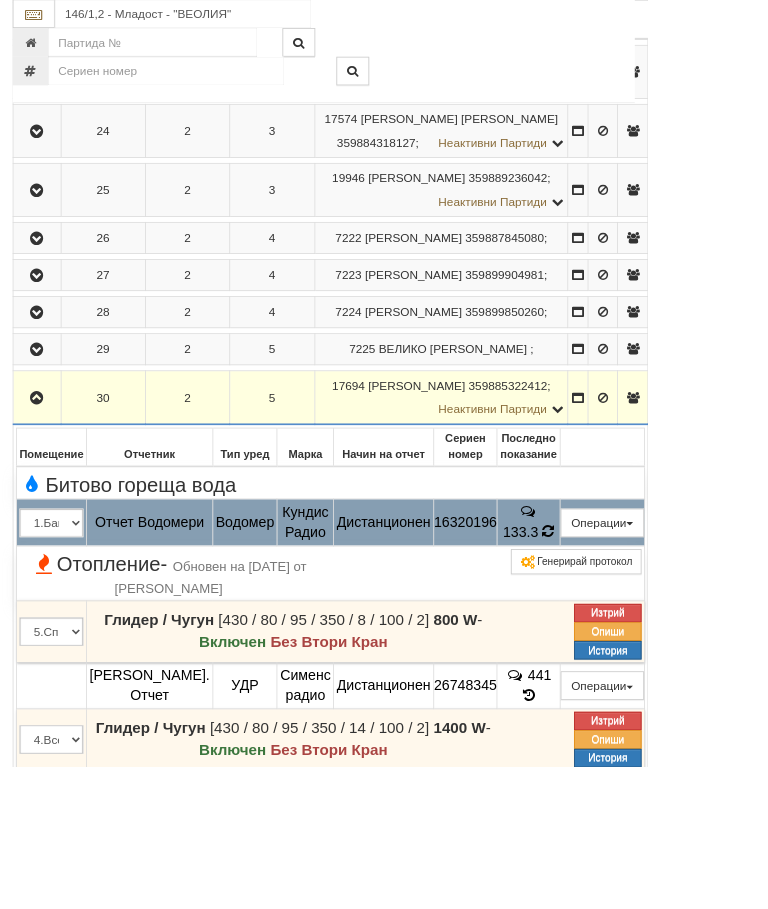 click at bounding box center (650, 631) 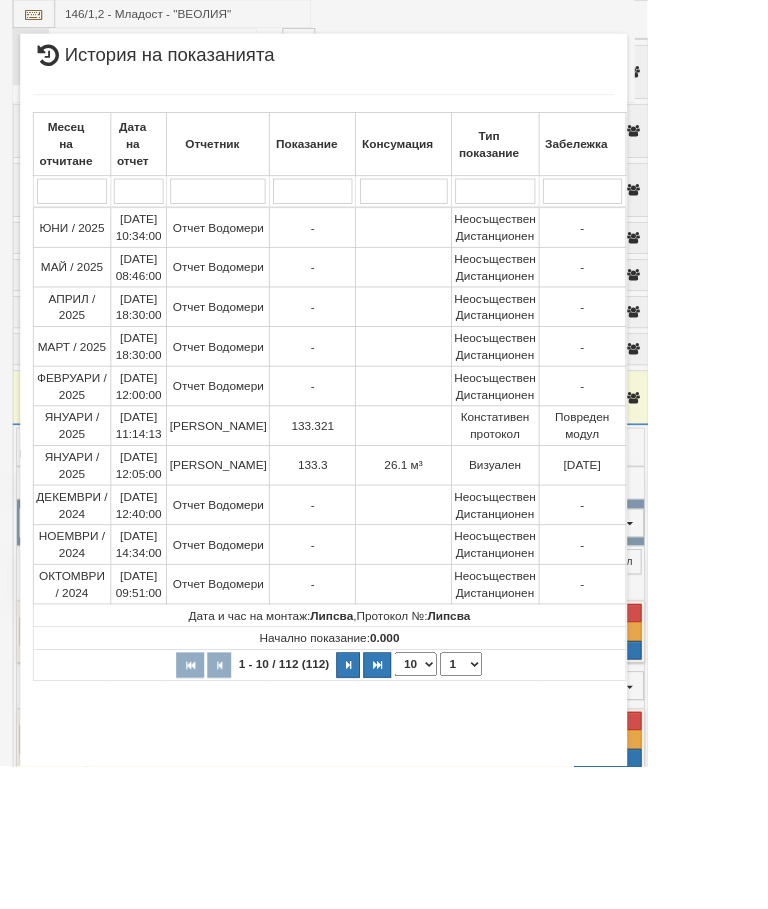 scroll, scrollTop: 9, scrollLeft: 0, axis: vertical 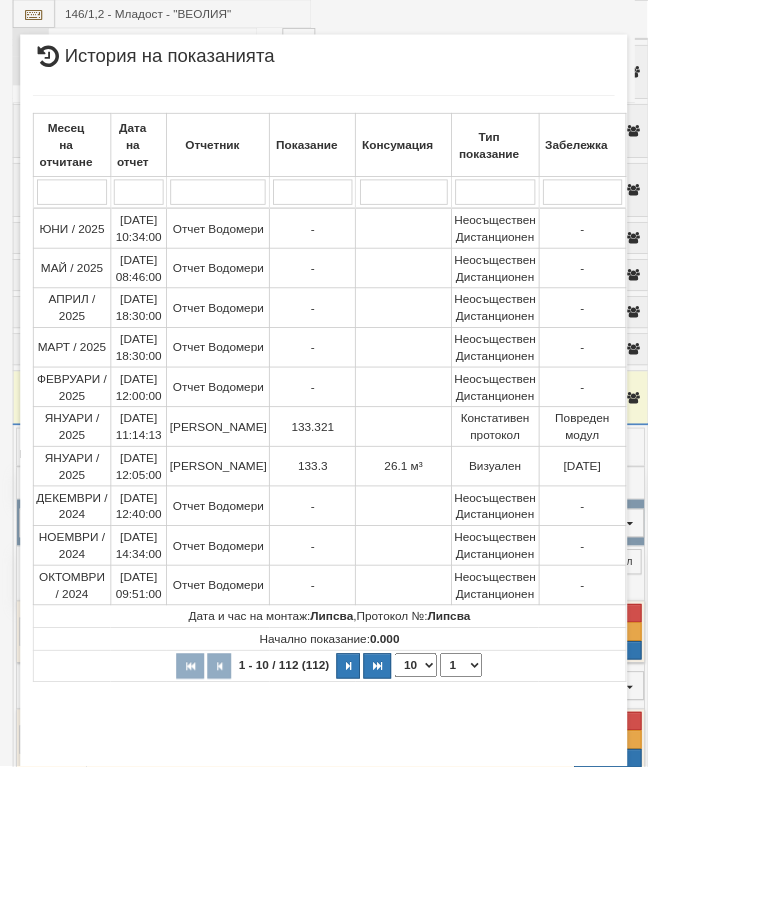 click on "Затвори" at bounding box center (683, 997) 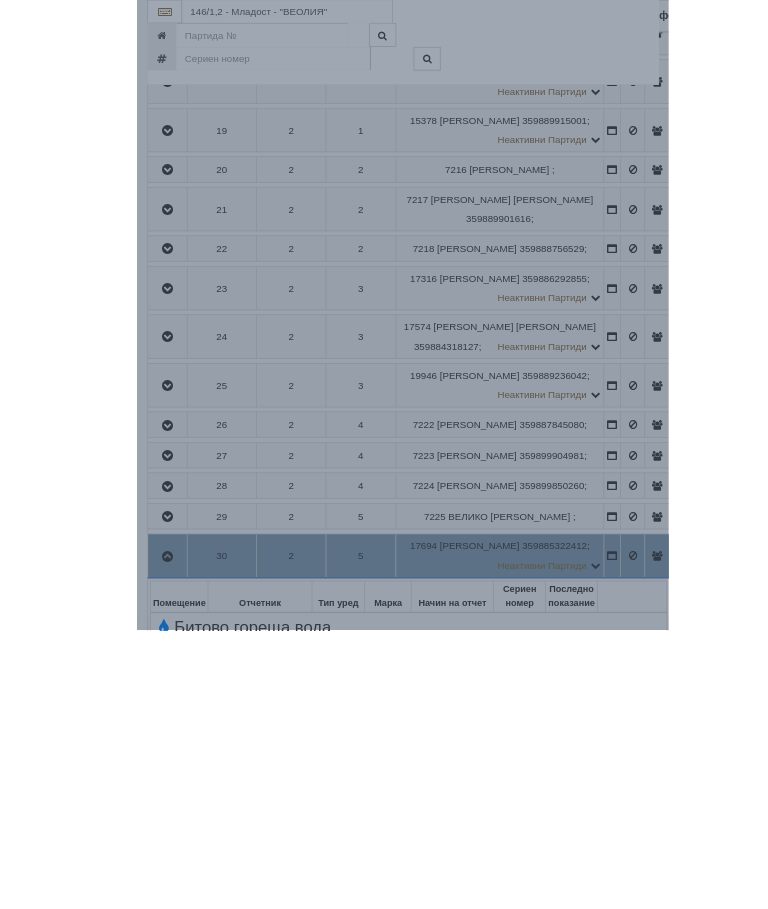 scroll, scrollTop: 1744, scrollLeft: 0, axis: vertical 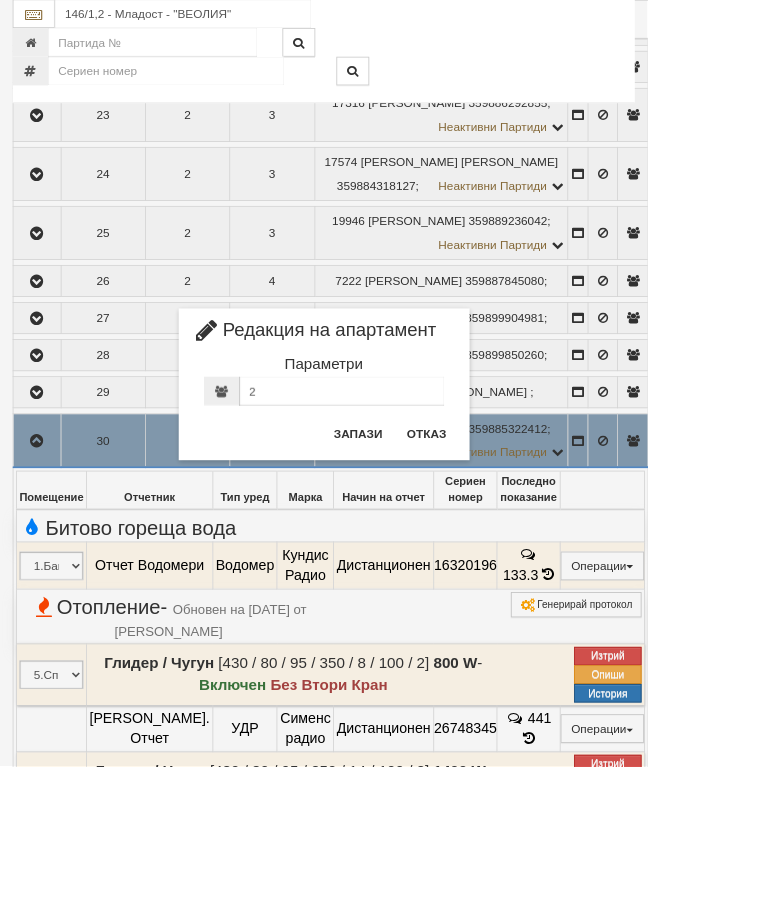 click on "Отказ" at bounding box center (506, 515) 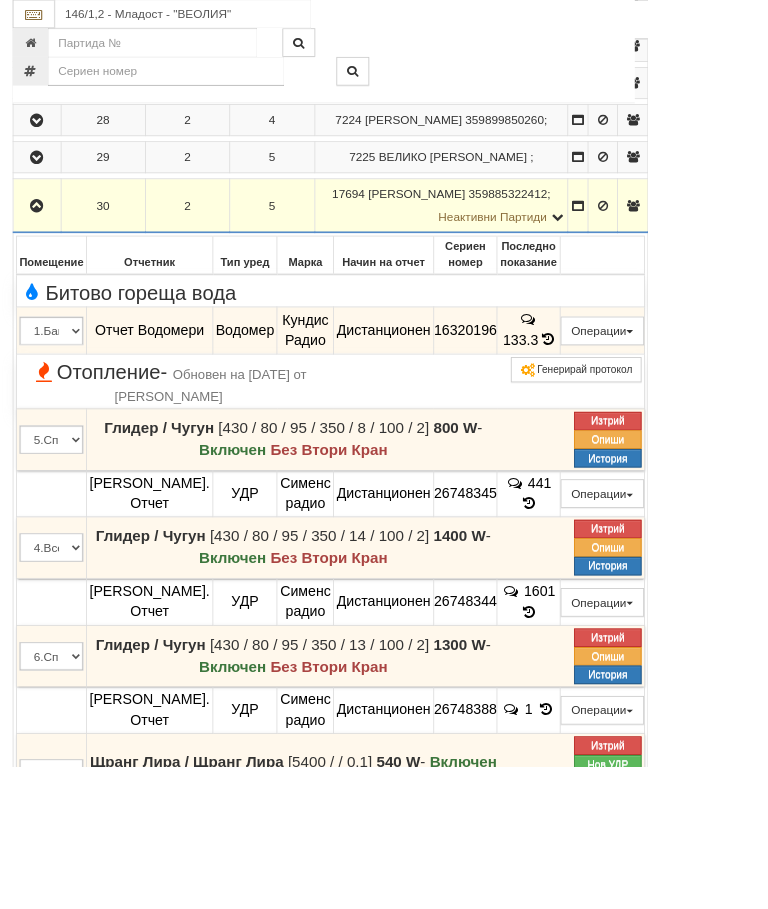 scroll, scrollTop: 2058, scrollLeft: 0, axis: vertical 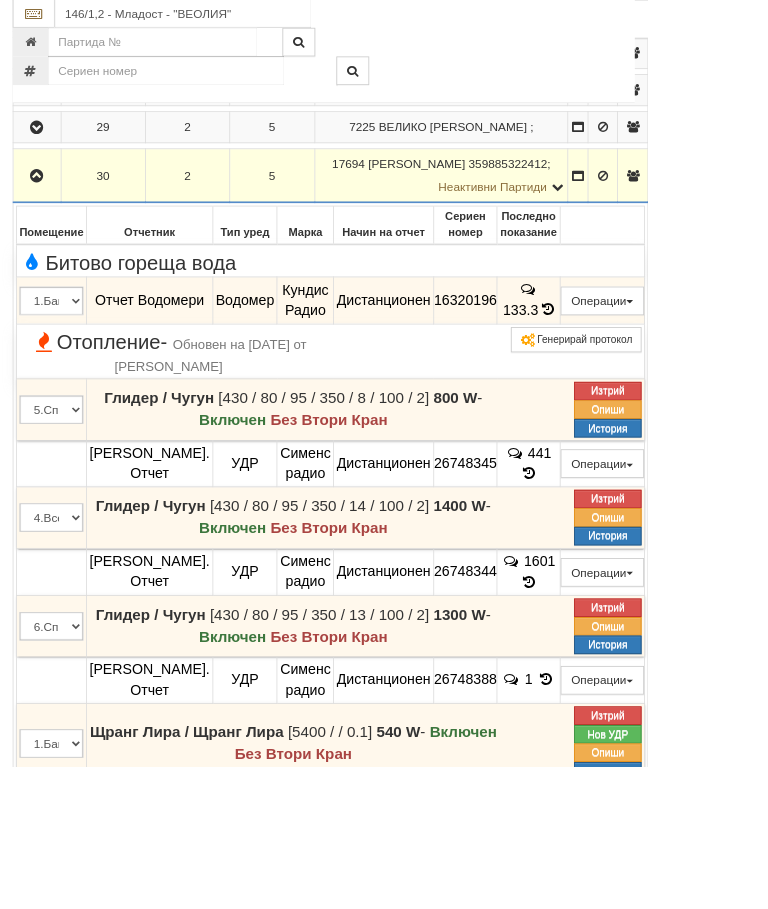 click on "1.Баня
2.Кухня
3.Тоалетна
4.Всекидневна
5.Спалня 1
6.Спалня 2
7.Коридор
8.Тераса
9.Стая 1" at bounding box center (61, 881) 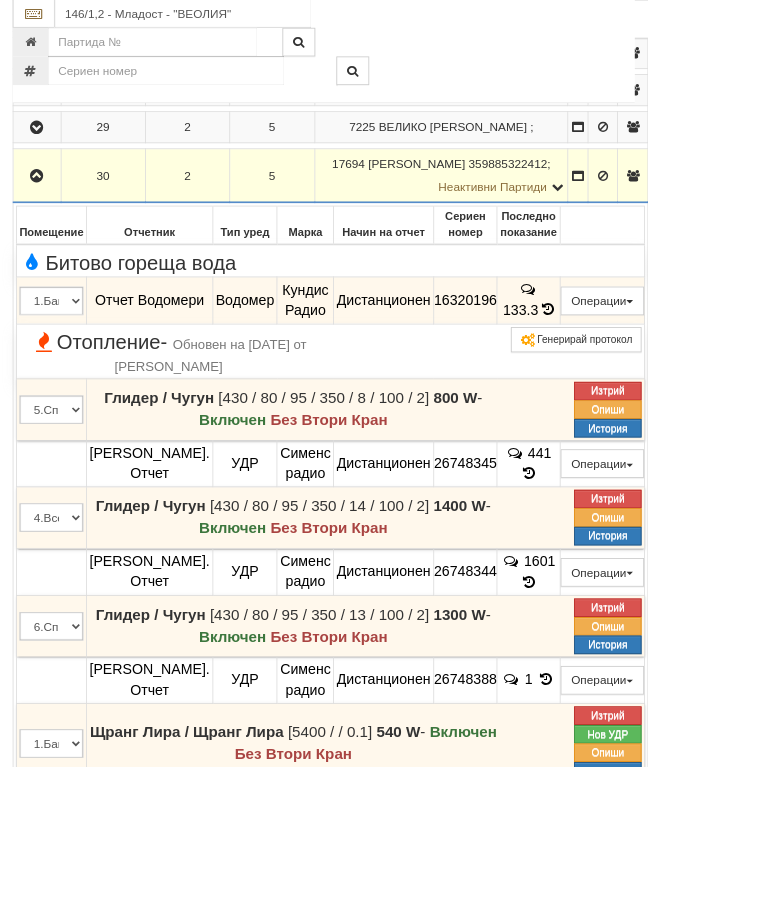 scroll, scrollTop: 2058, scrollLeft: 0, axis: vertical 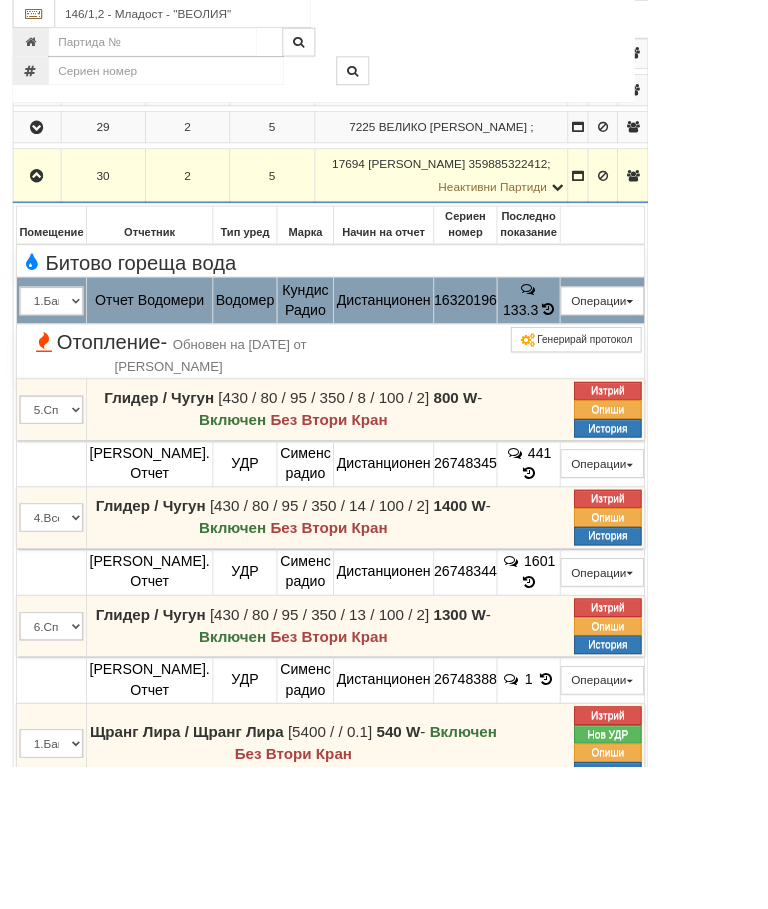 click on "Подмяна" at bounding box center (0, 0) 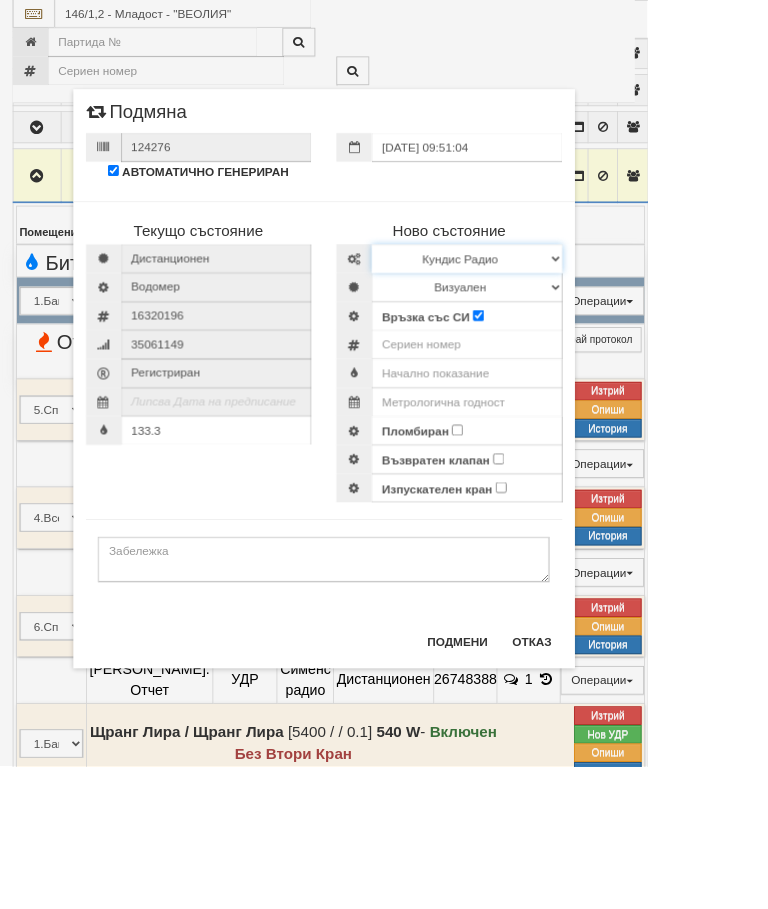 click on "Избери Марка и модел
Апатор Повогаз
Друг
Кундис Радио
Сименс Визуален
Сименс Радио
Техем" at bounding box center [554, 307] 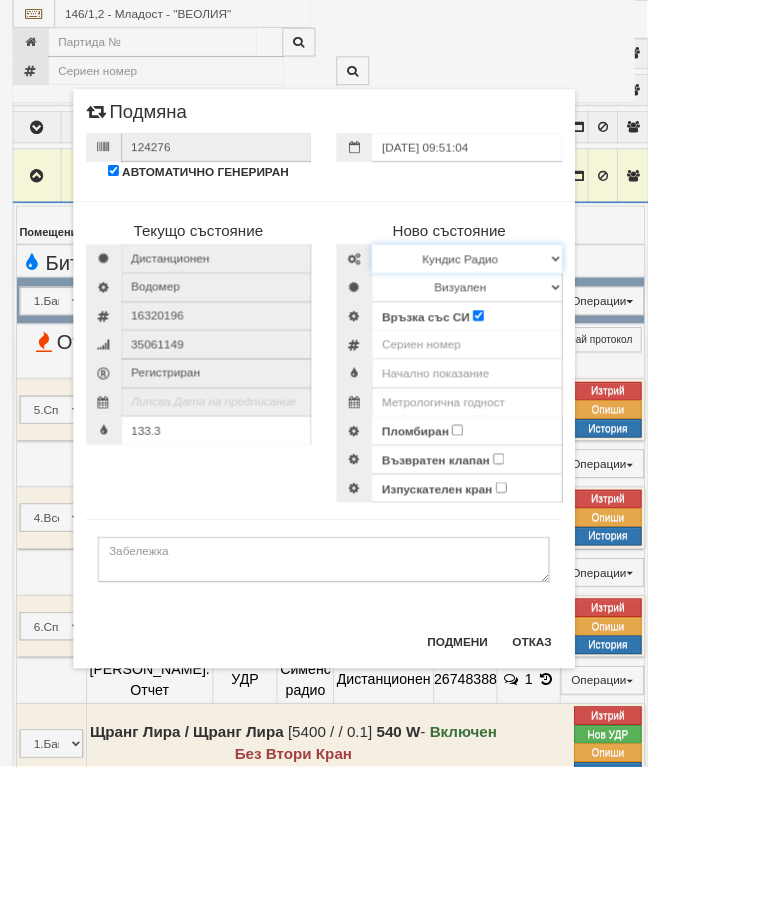 select on "ed08aeea-bb71-eb11-810c-b7de96689bdf" 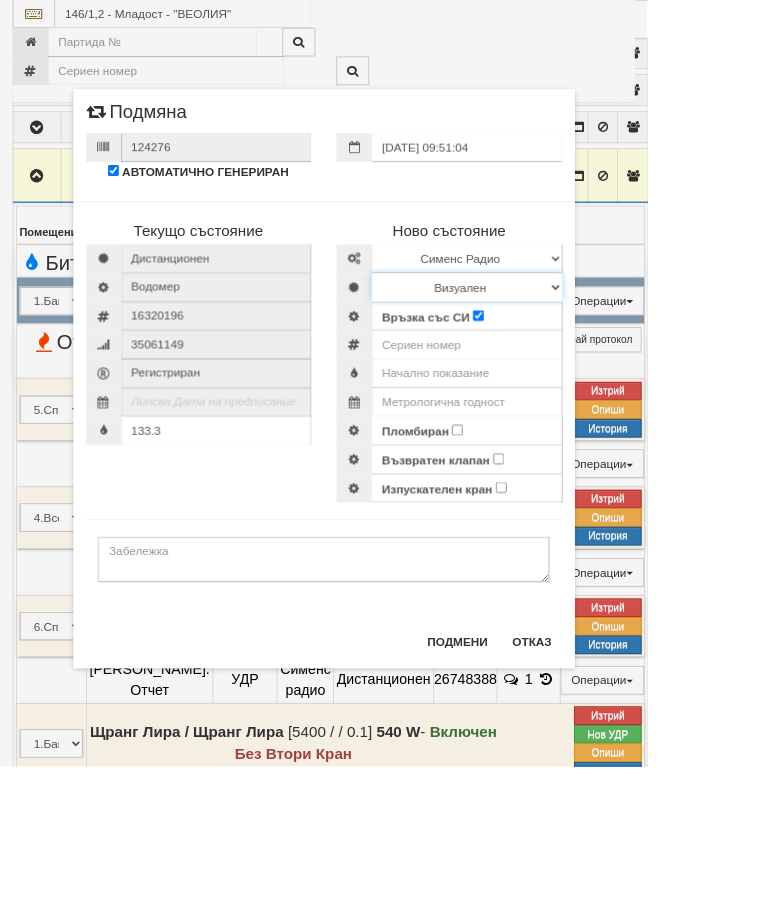 click on "Визуален
Дистанционен
Изолирана линия БГВ
Няма Oтклонение БГВ
Няма Щранг БГВ" at bounding box center (554, 341) 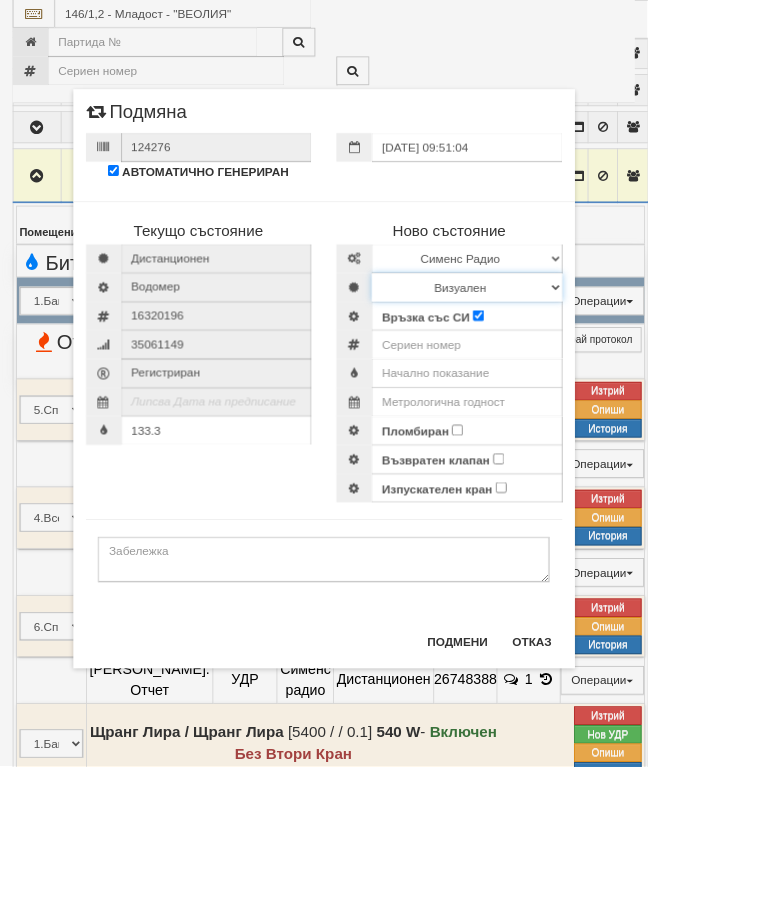 select on "2" 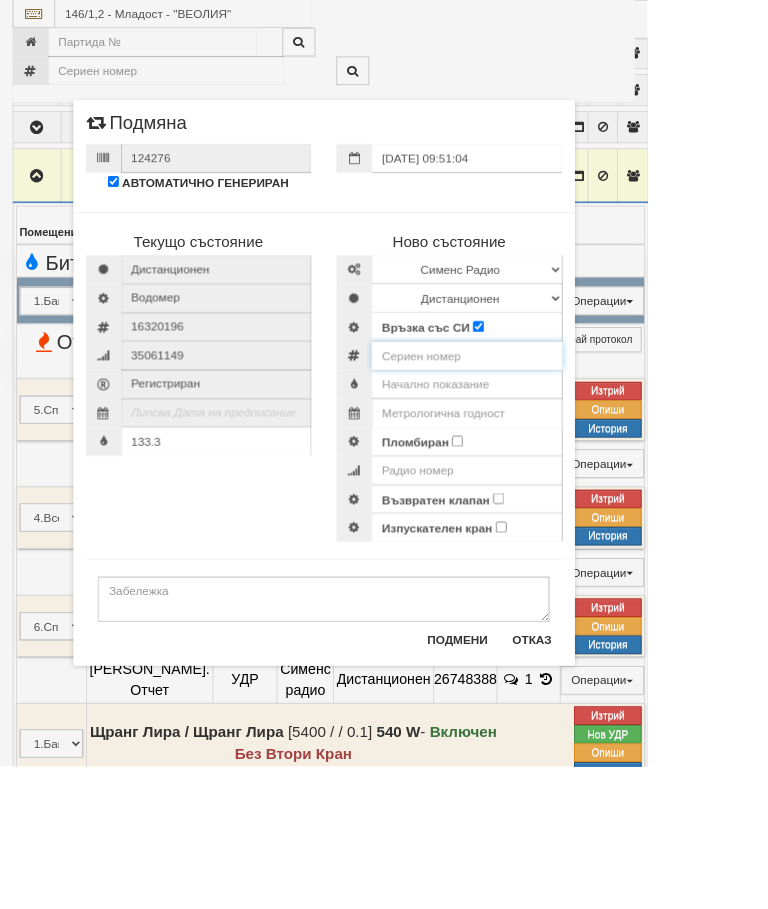 click at bounding box center (554, 422) 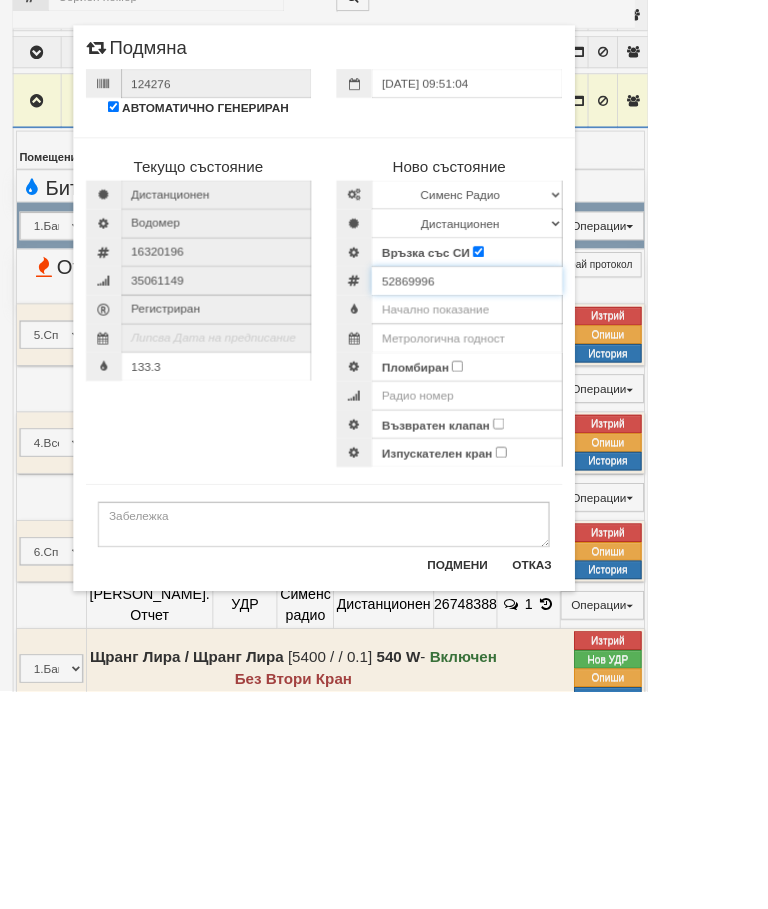 type on "52869996" 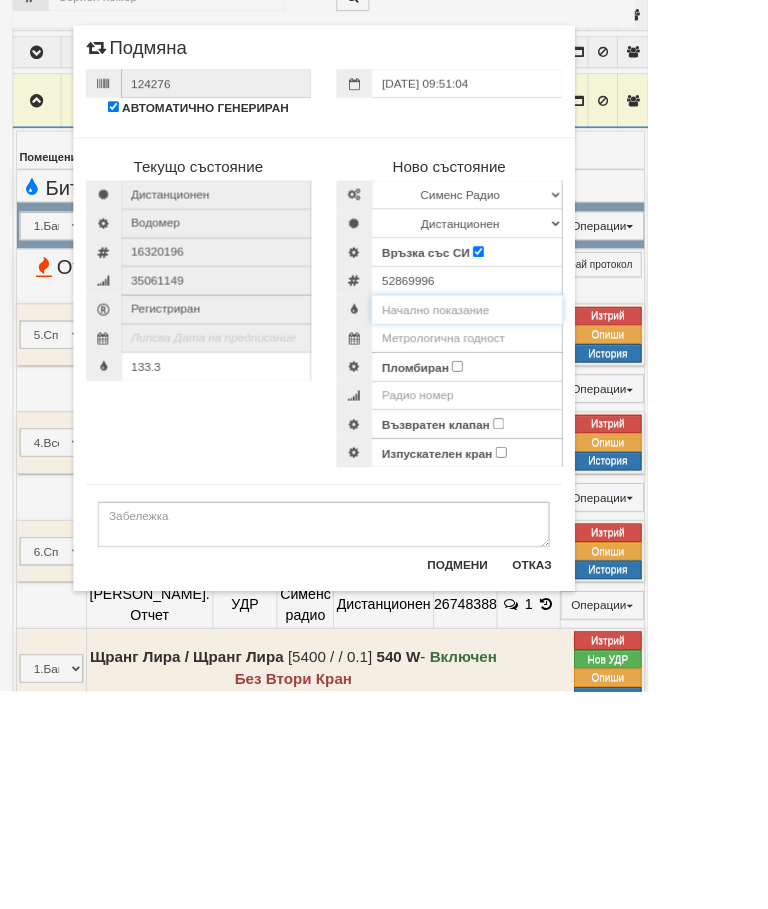 click at bounding box center (554, 456) 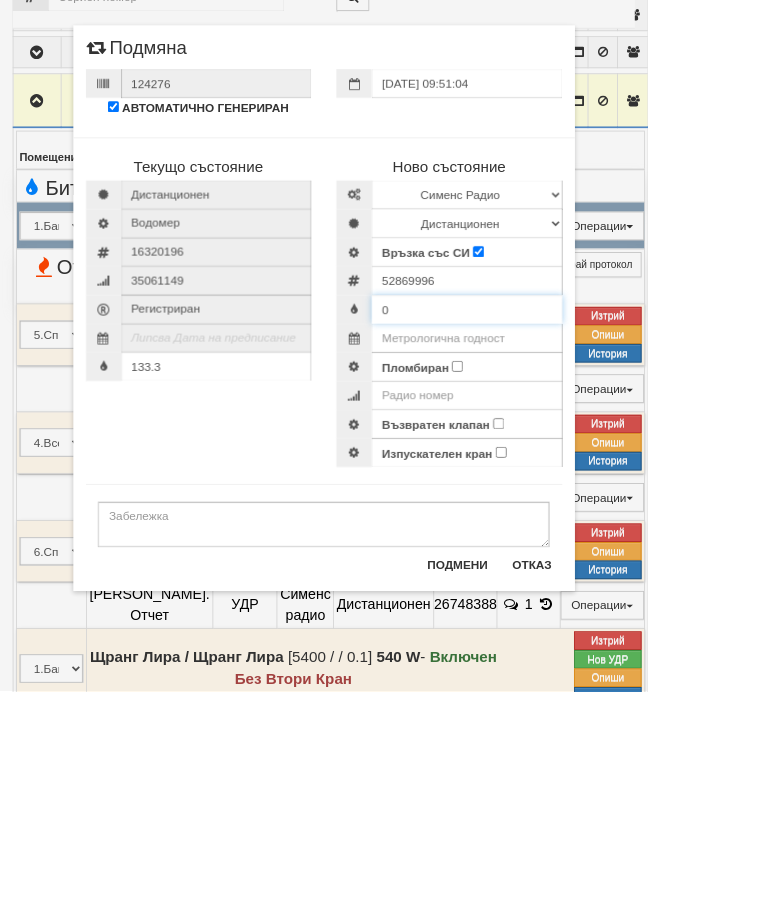 type on "0" 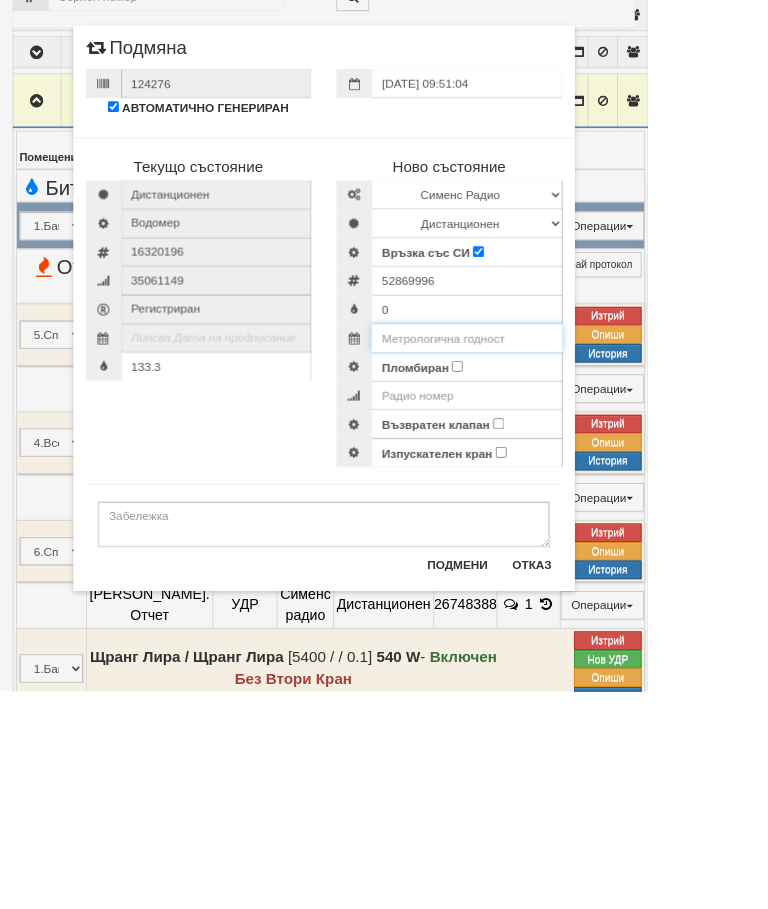 click at bounding box center [554, 490] 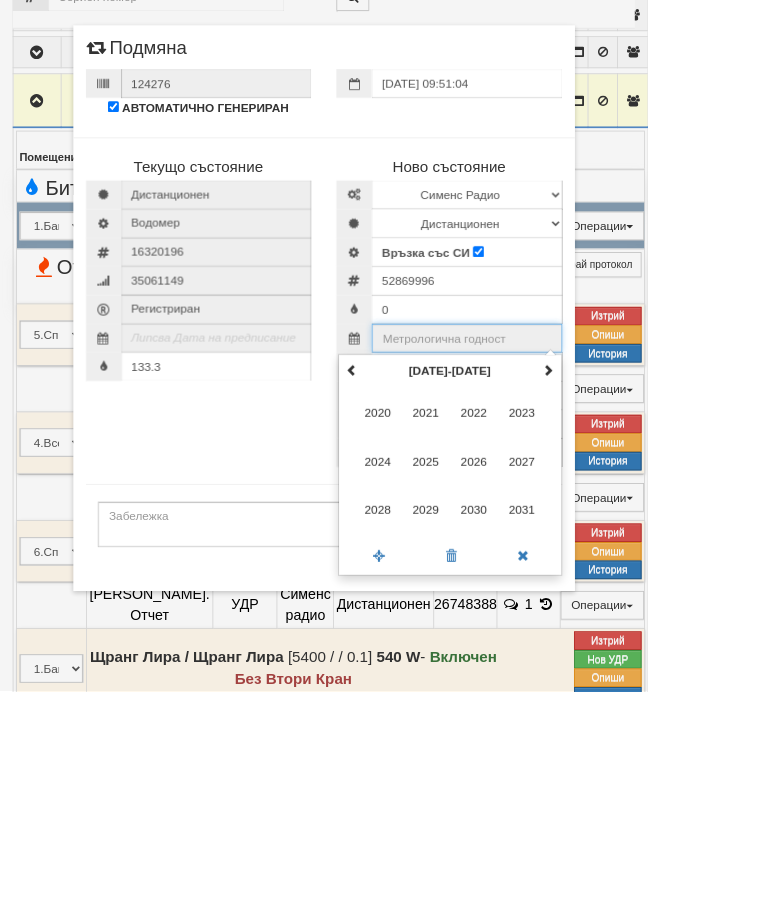 click at bounding box center (650, 528) 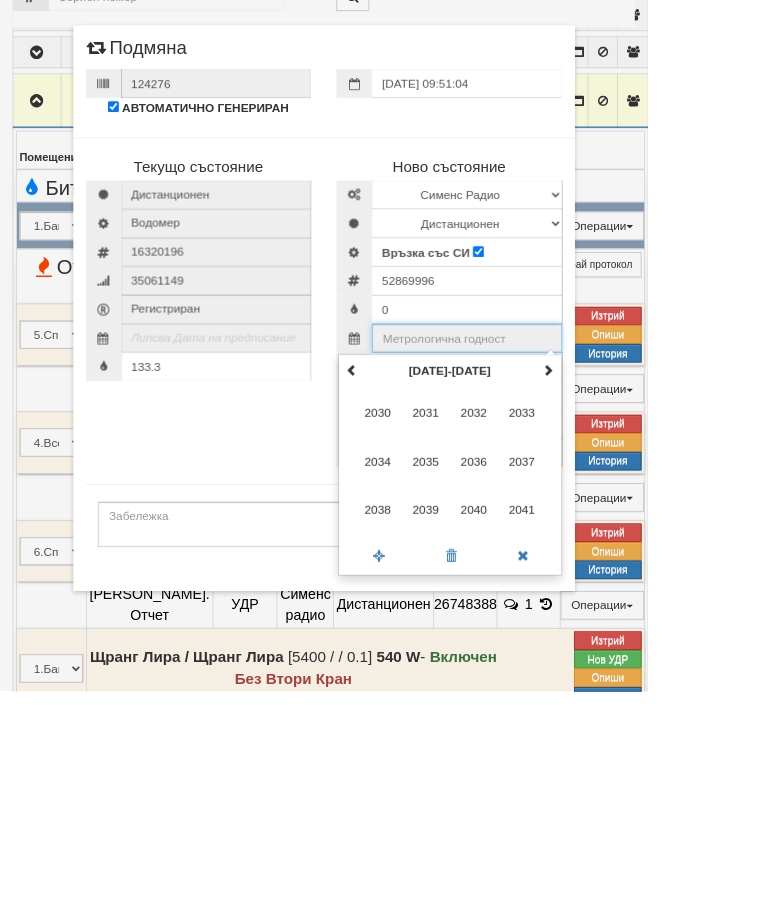 click on "2035" at bounding box center (505, 636) 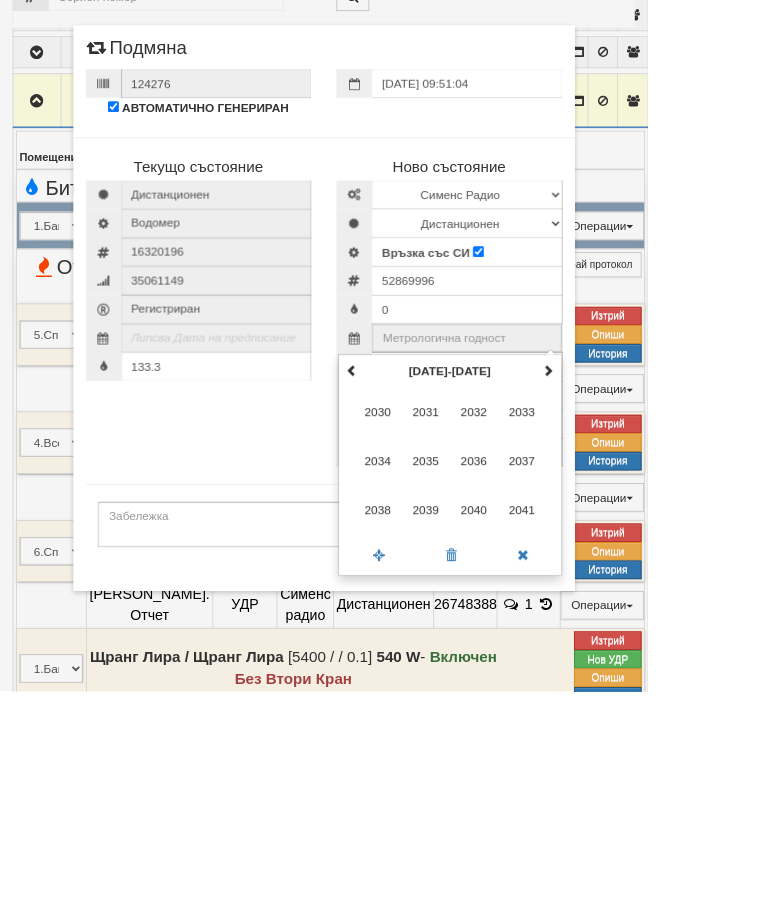 type on "2035" 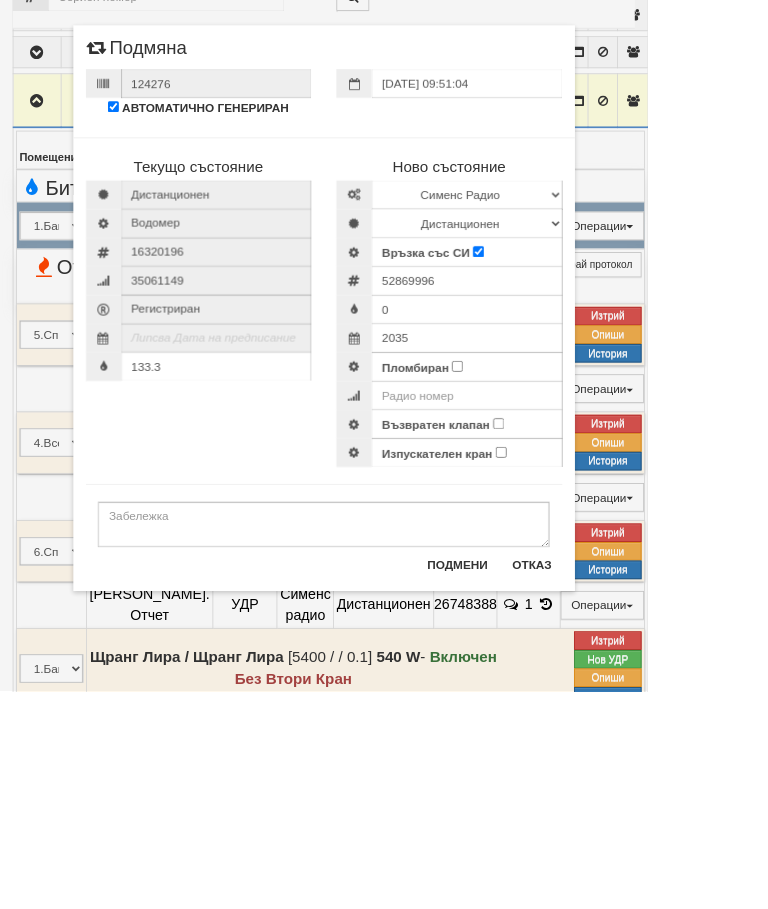 scroll, scrollTop: 2147, scrollLeft: 0, axis: vertical 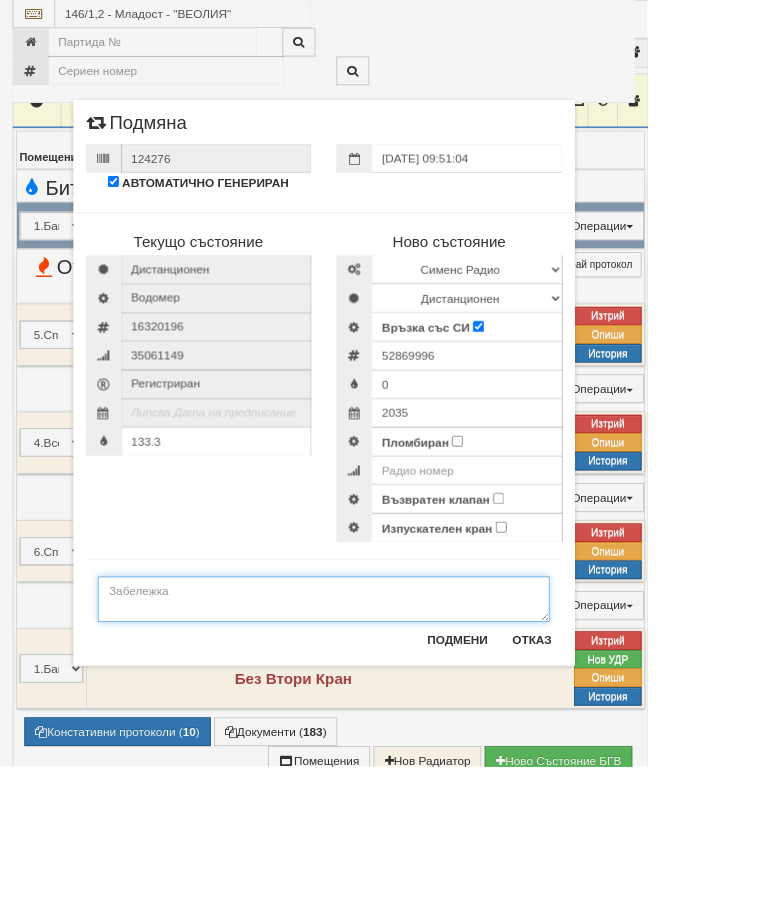 click at bounding box center (384, 711) 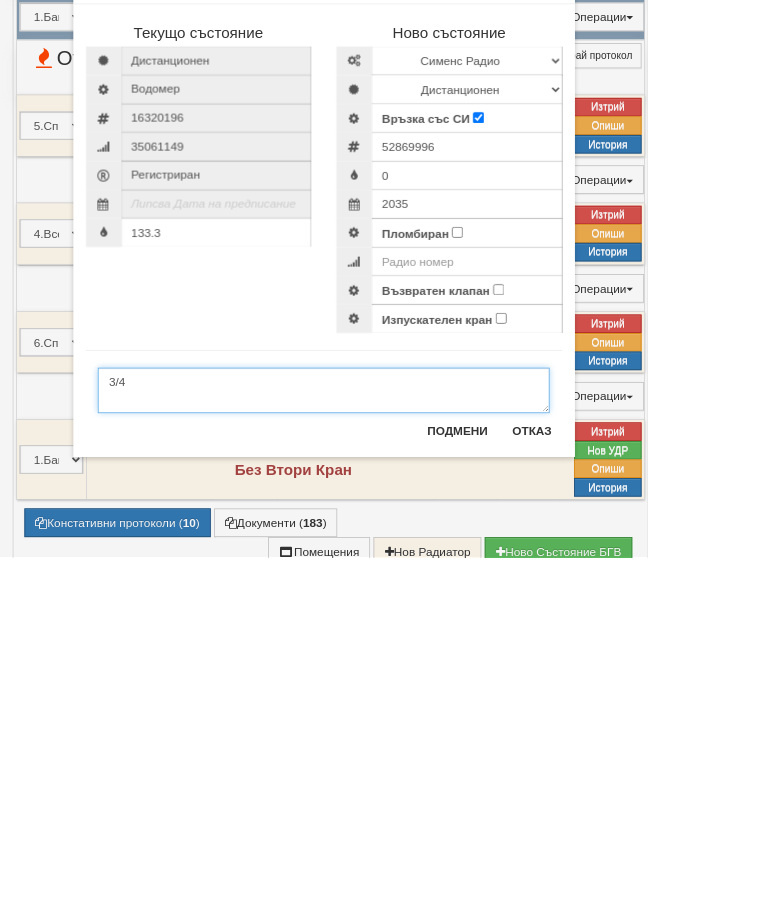 type on "3/4" 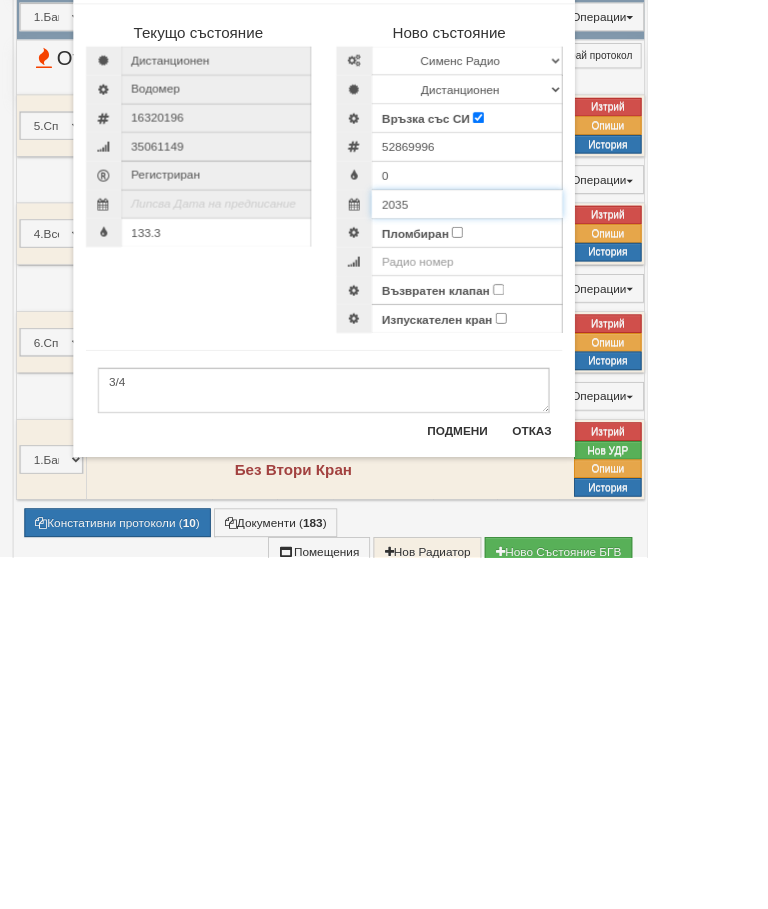 click on "2035" at bounding box center (554, 490) 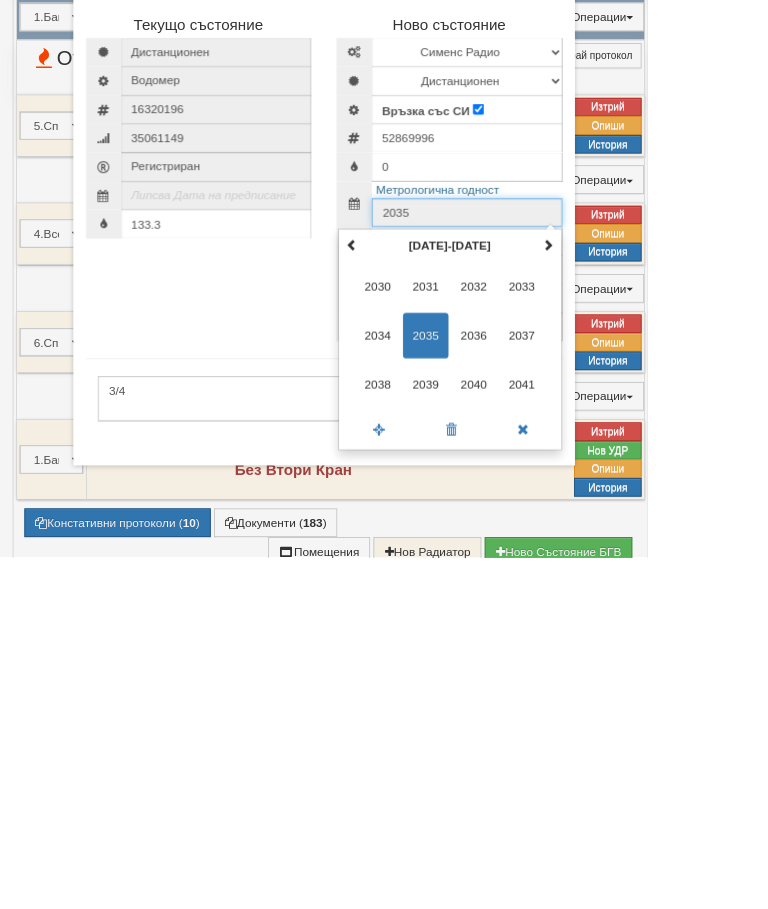 click on "2035" at bounding box center [505, 646] 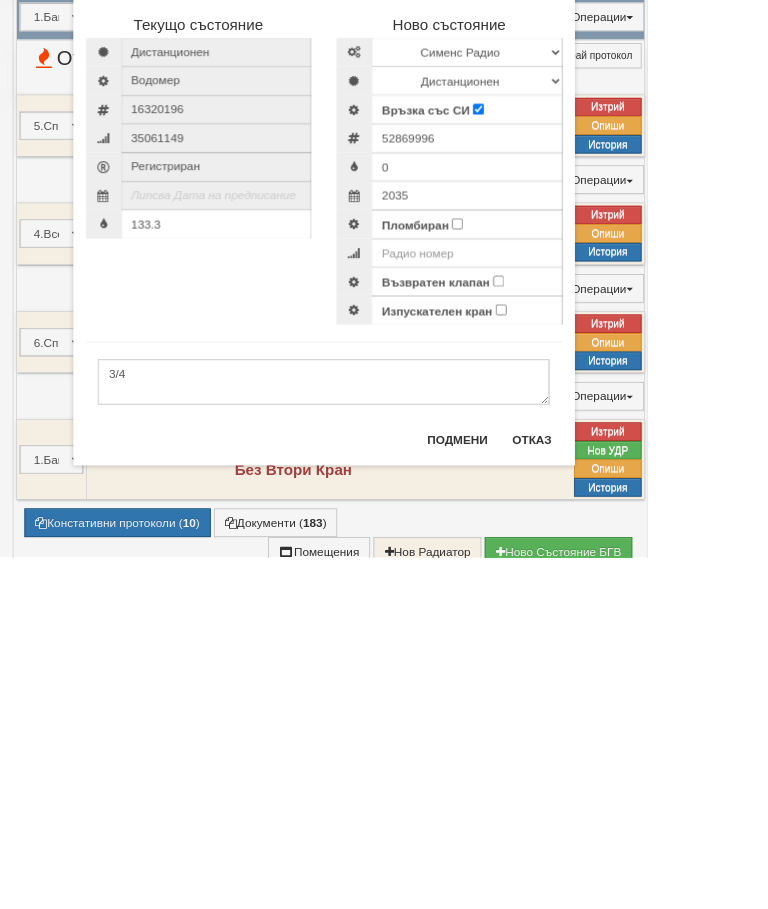 scroll, scrollTop: 2395, scrollLeft: 0, axis: vertical 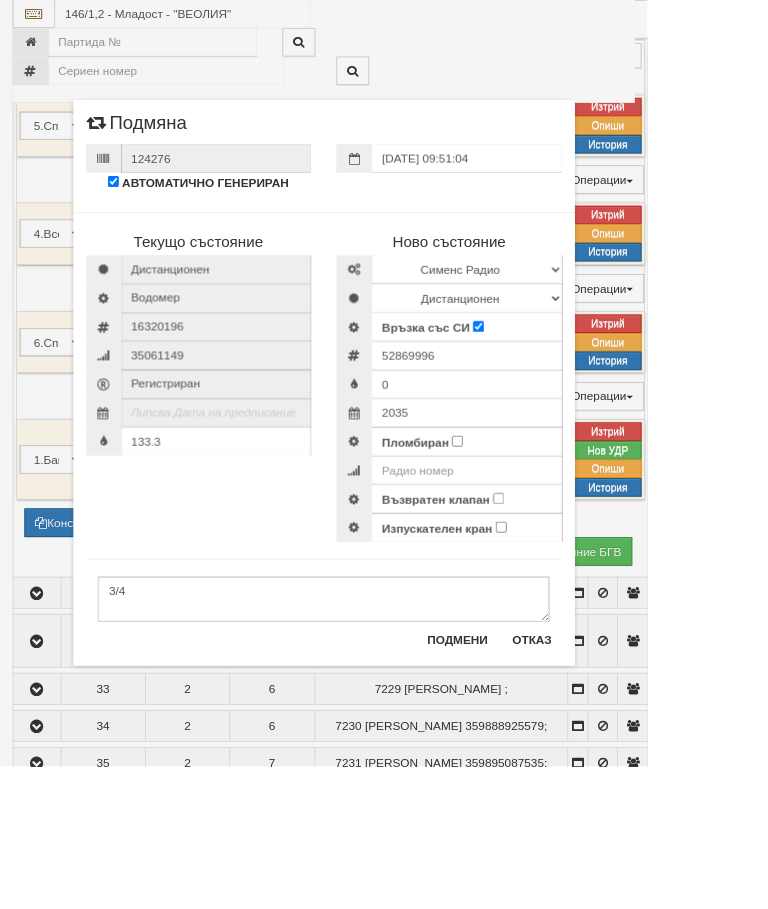 click on "Пломбиран" at bounding box center [542, 523] 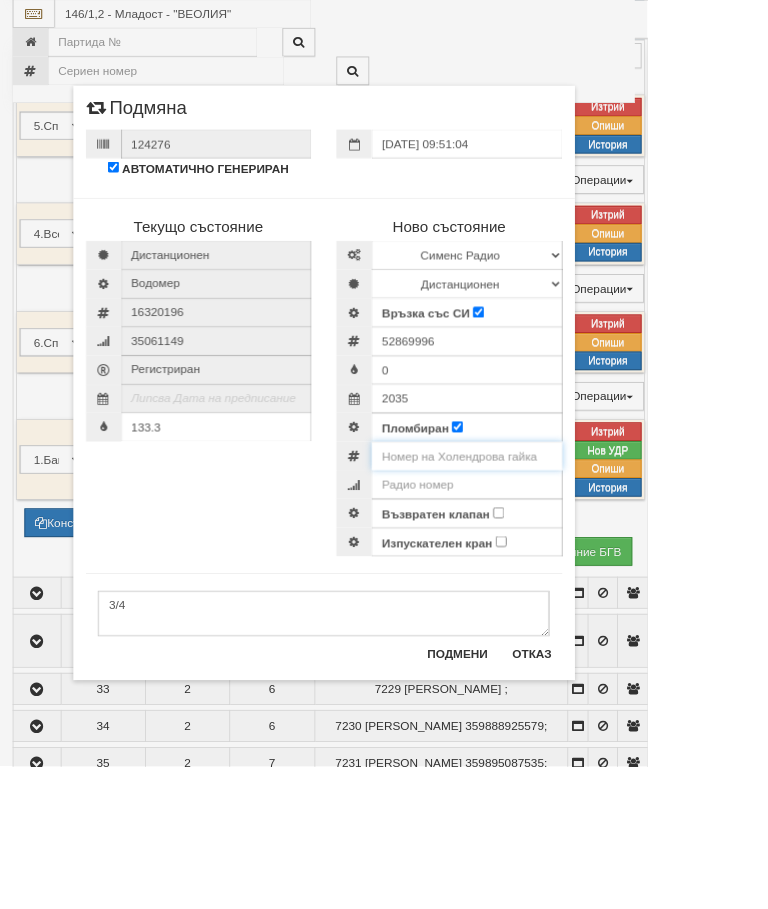 click at bounding box center [554, 541] 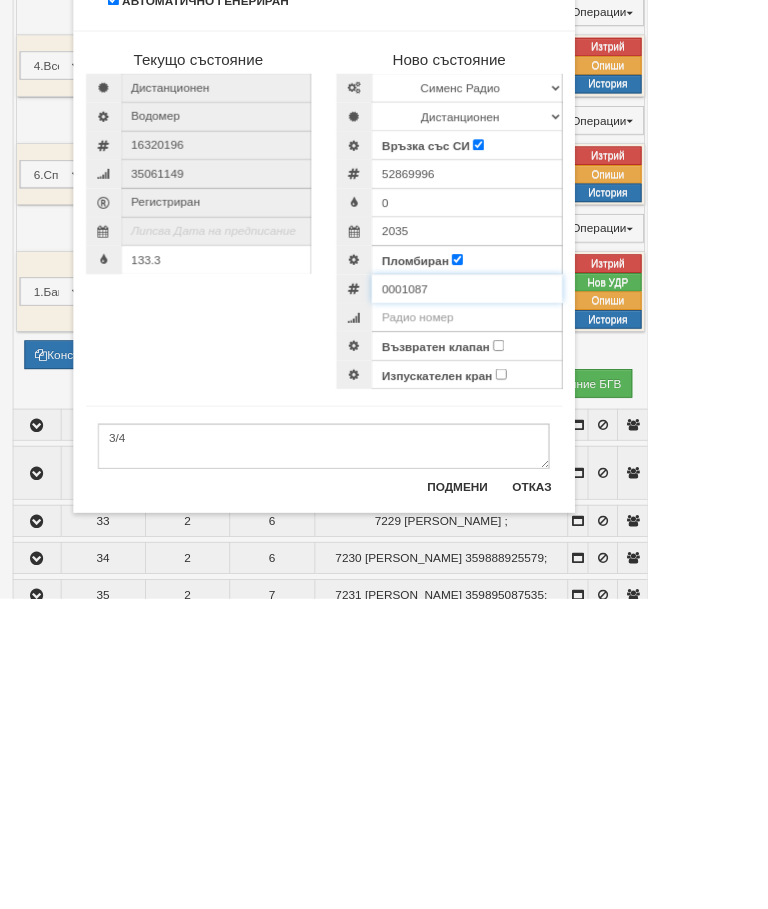 type on "0001087" 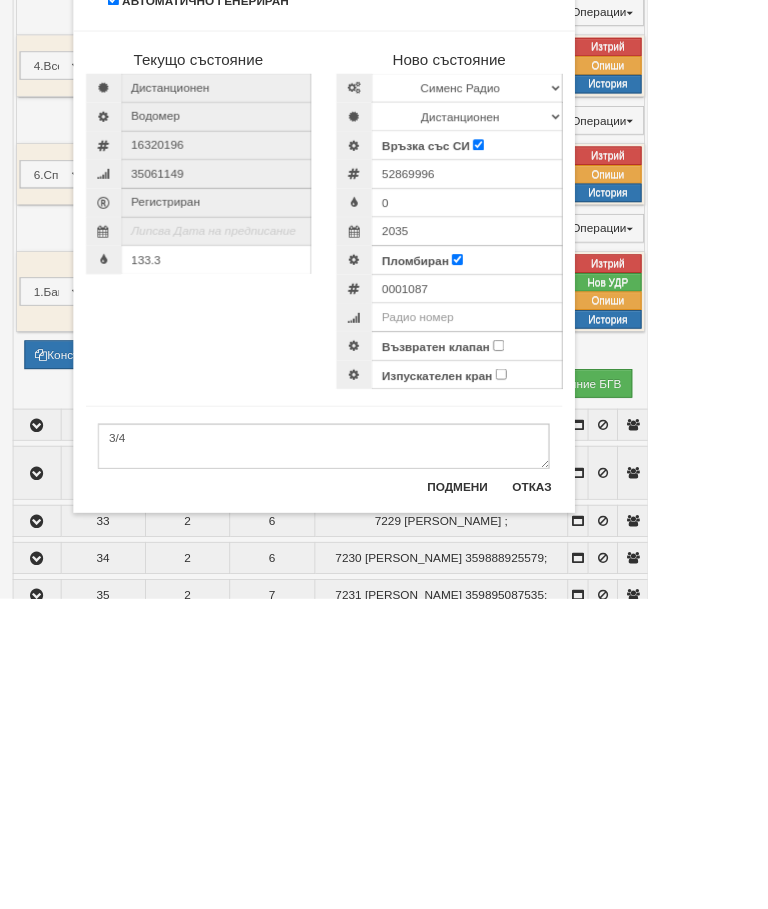click on "Възвратен клапан" at bounding box center (591, 608) 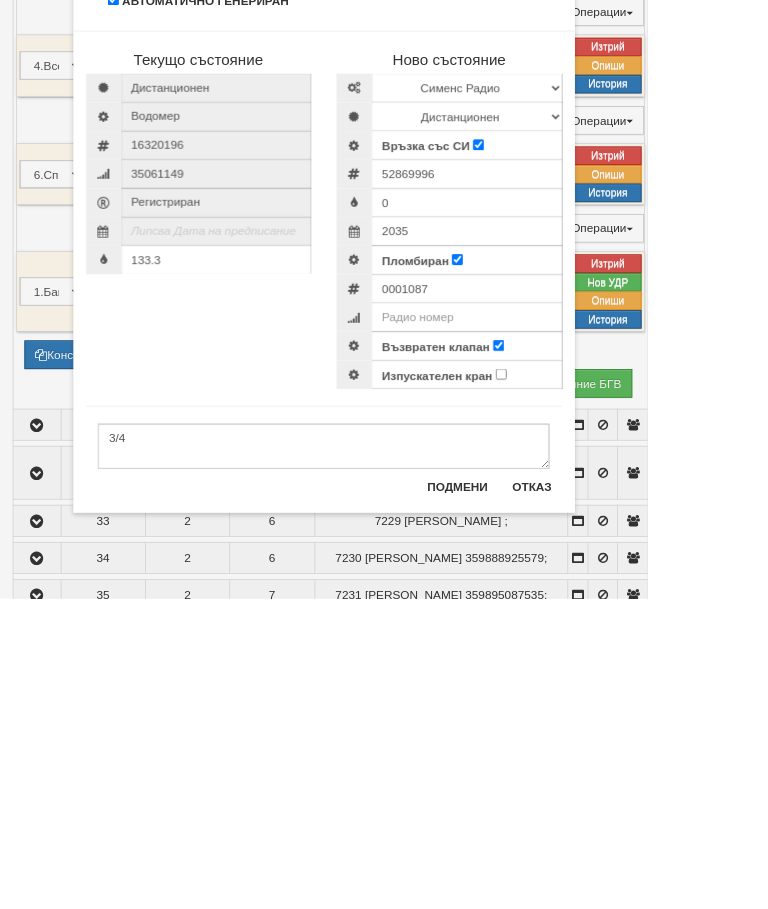 scroll, scrollTop: 2594, scrollLeft: 0, axis: vertical 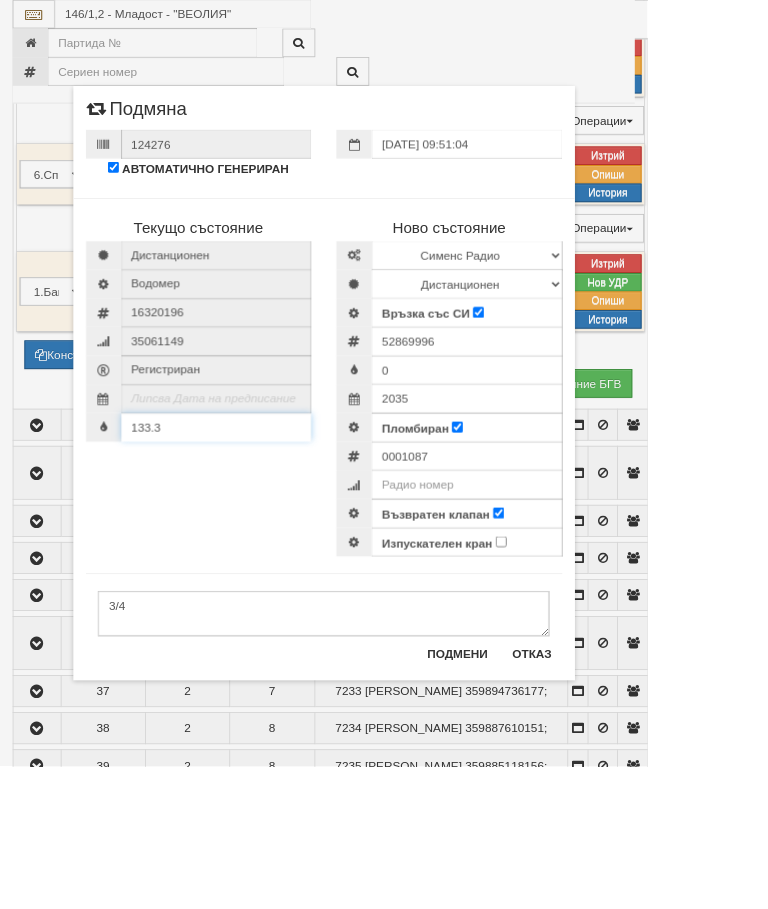 click on "133.3" at bounding box center (236, 507) 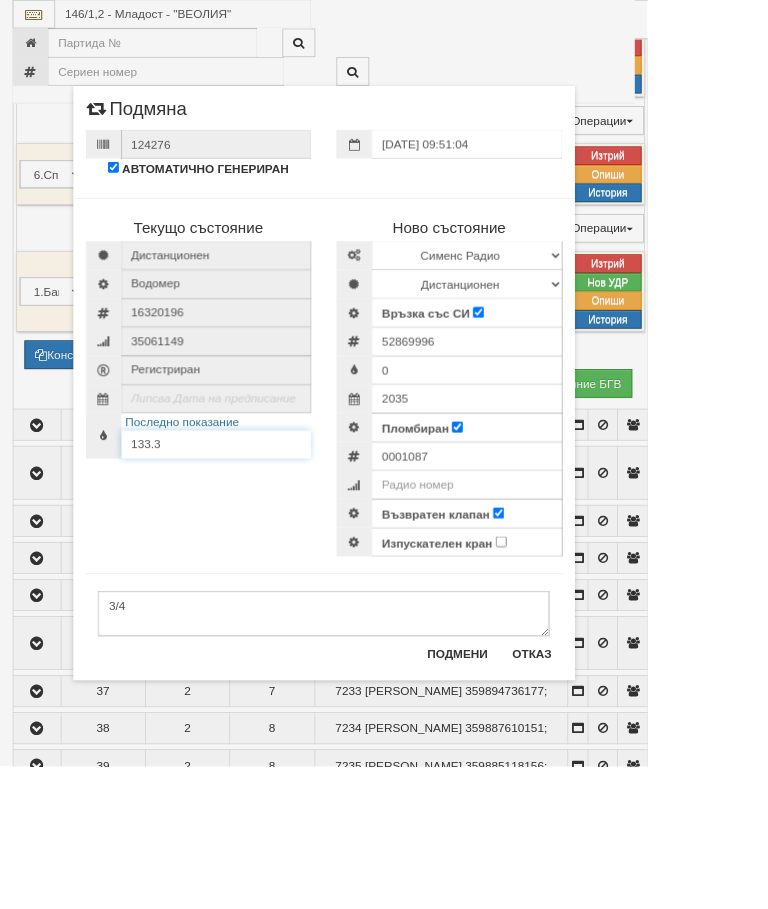 scroll, scrollTop: 2594, scrollLeft: 0, axis: vertical 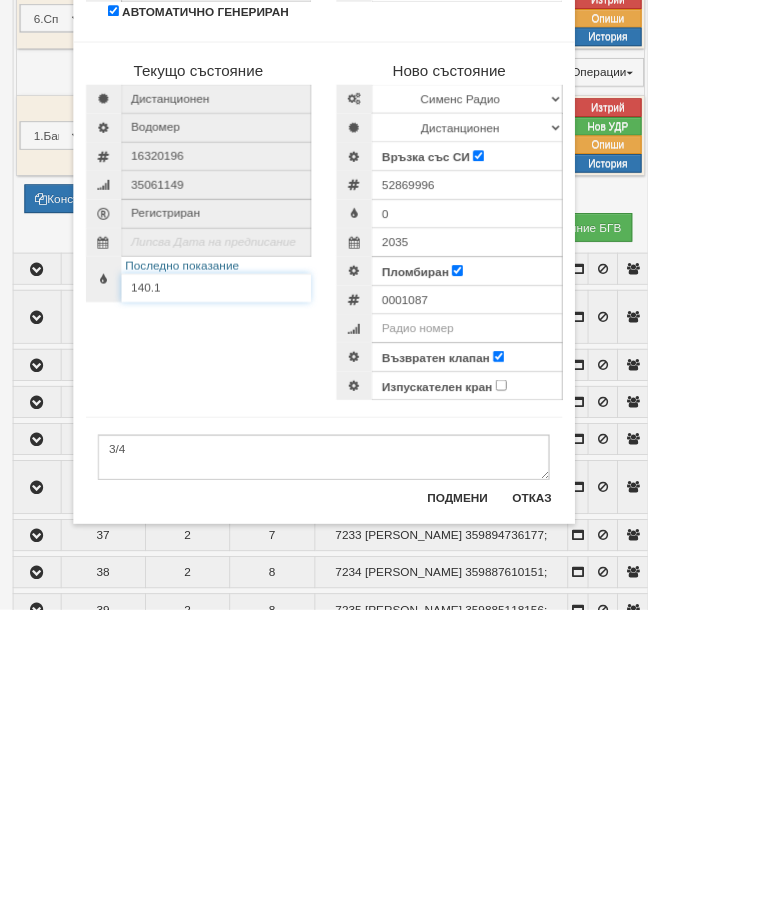 type on "140.1" 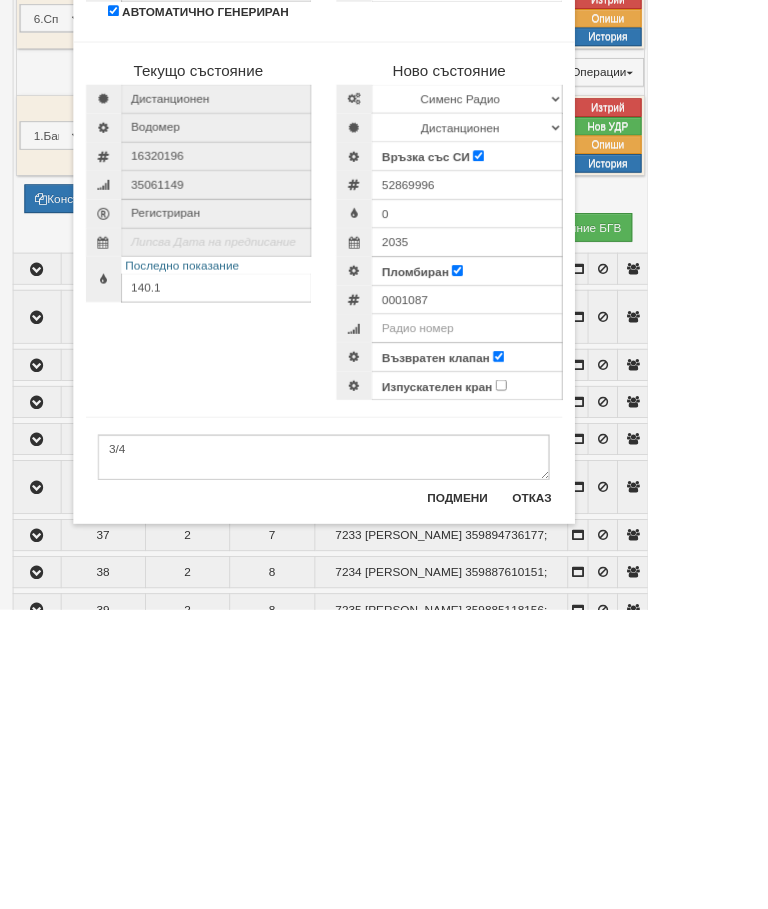 click on "Подмени" at bounding box center (543, 776) 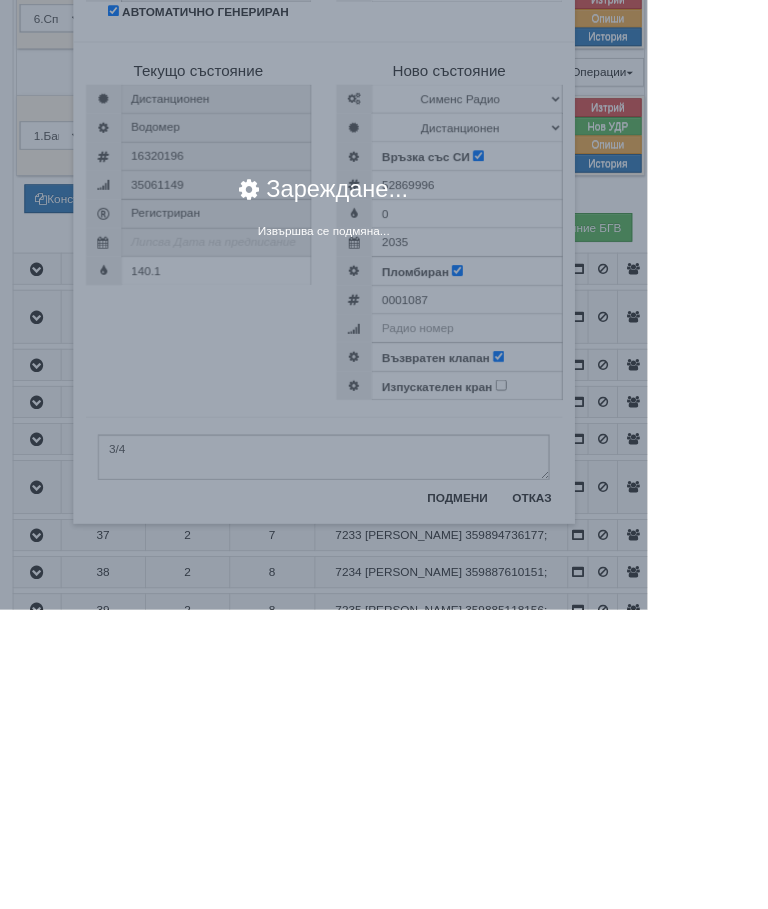 scroll, scrollTop: 2779, scrollLeft: 0, axis: vertical 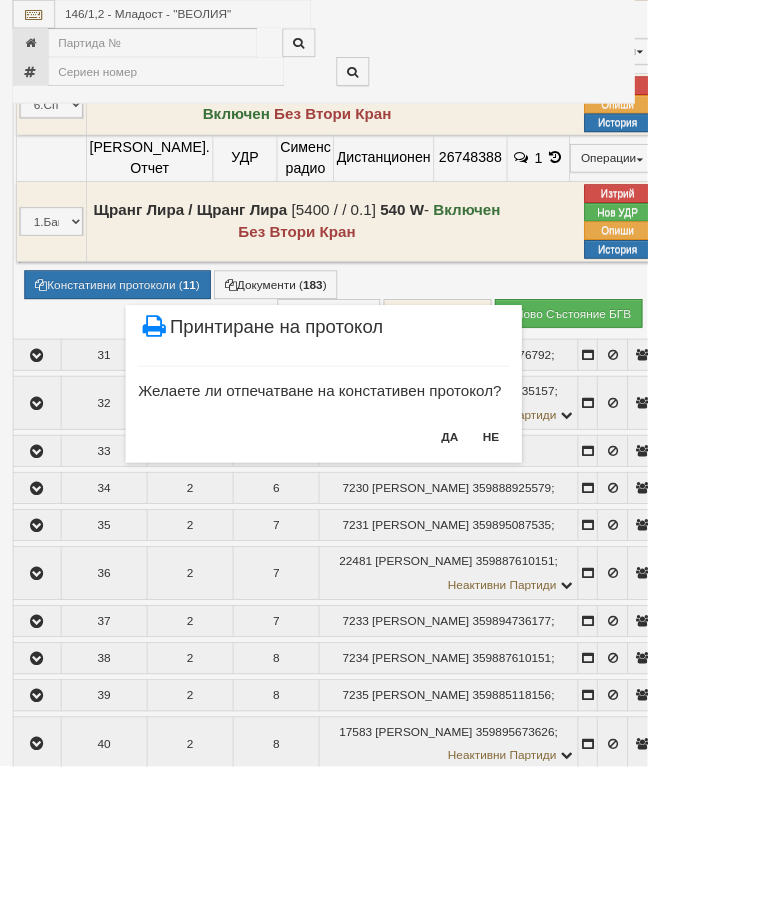 click on "НЕ" at bounding box center (582, 518) 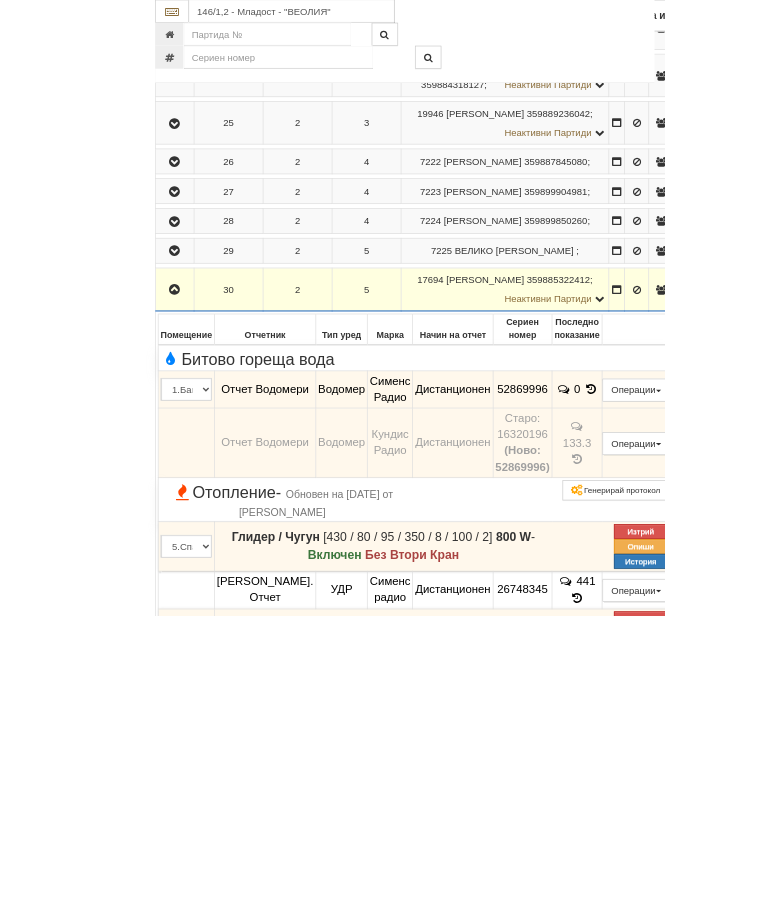scroll, scrollTop: 2134, scrollLeft: 0, axis: vertical 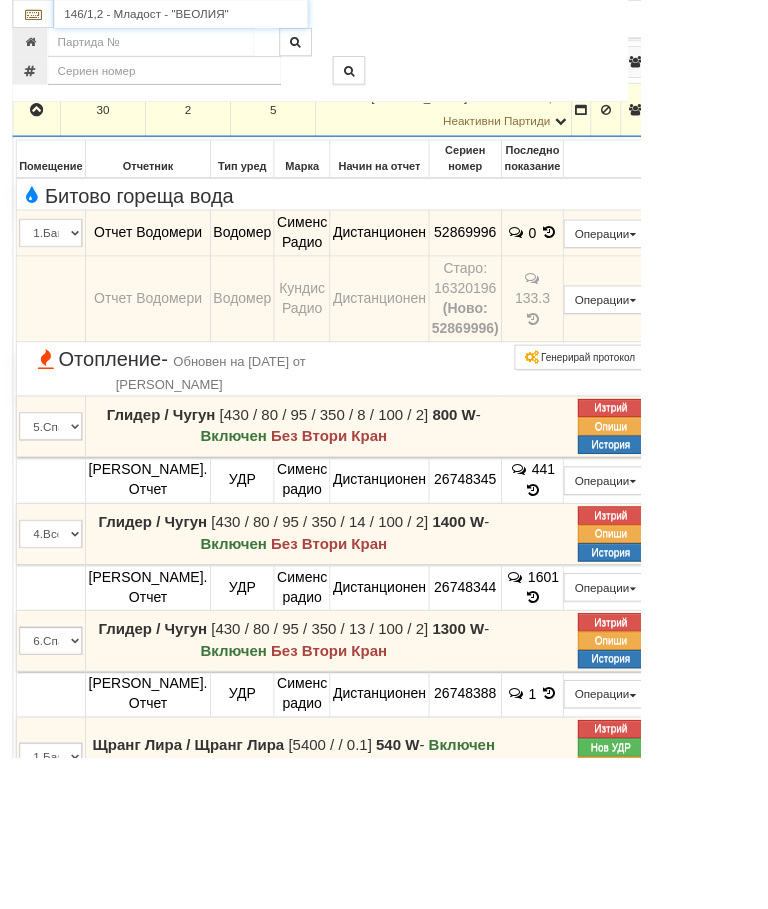 click on "146/1,2 - Младост - "ВЕОЛИЯ"" at bounding box center [217, 17] 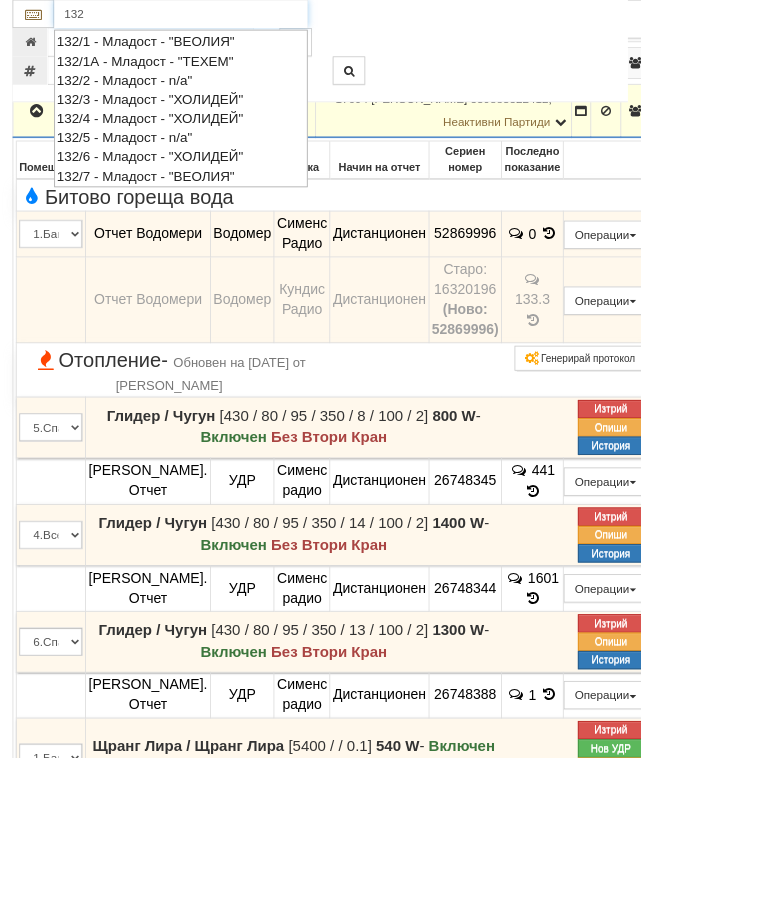 click on "132/7 - Младост - "ВЕОЛИЯ"" at bounding box center [217, 210] 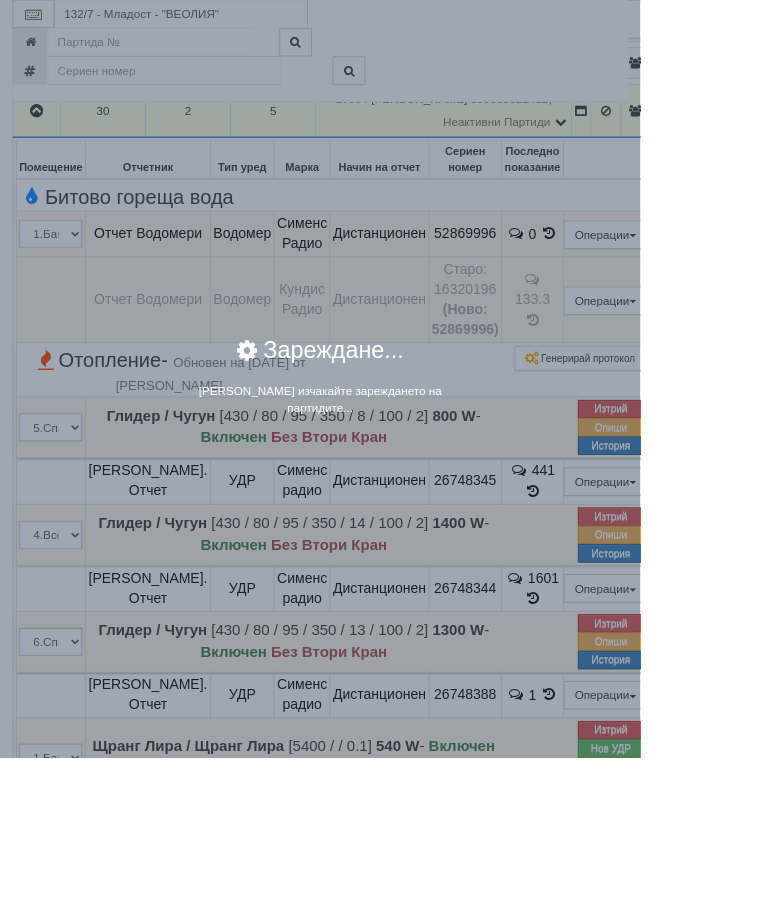 scroll, scrollTop: 2134, scrollLeft: 0, axis: vertical 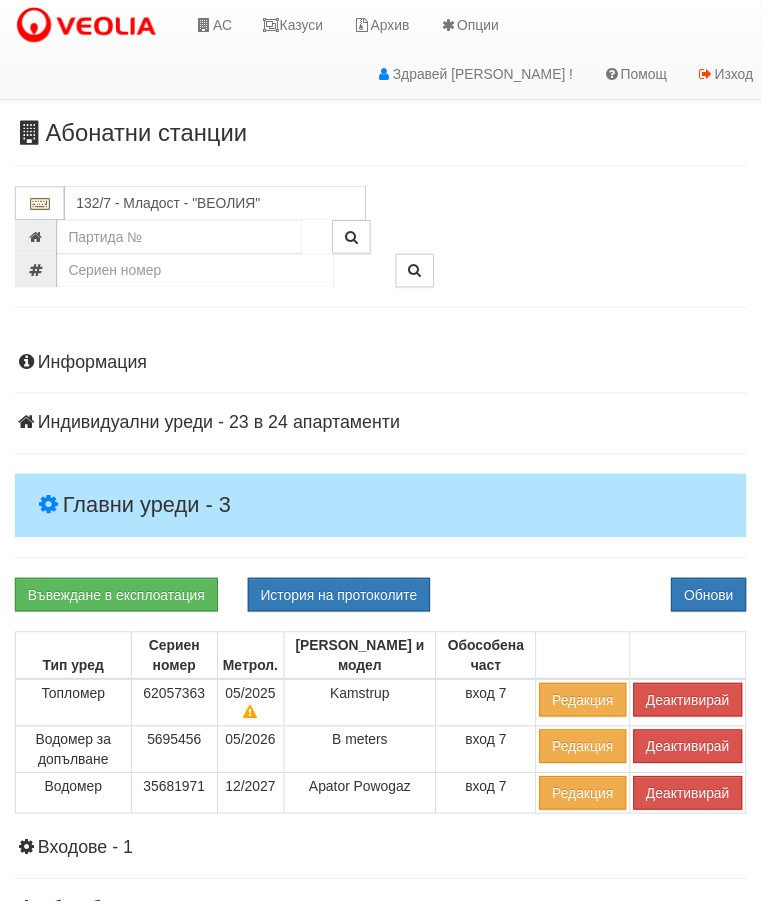click on "Главни уреди - 3" at bounding box center (384, 510) 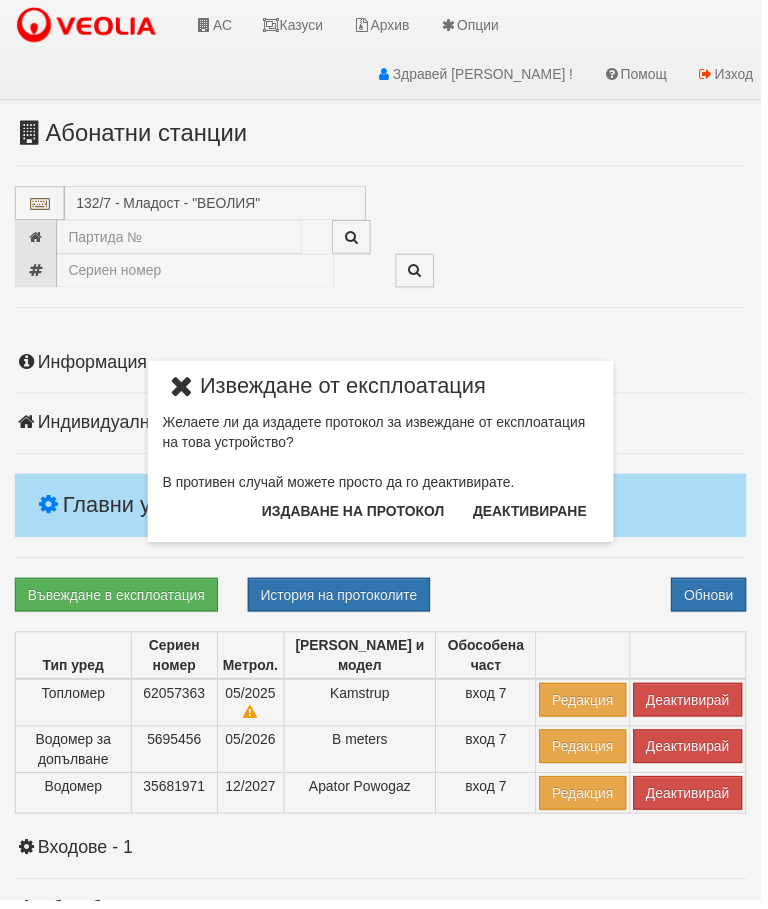 click on "Издаване на протокол" at bounding box center (356, 516) 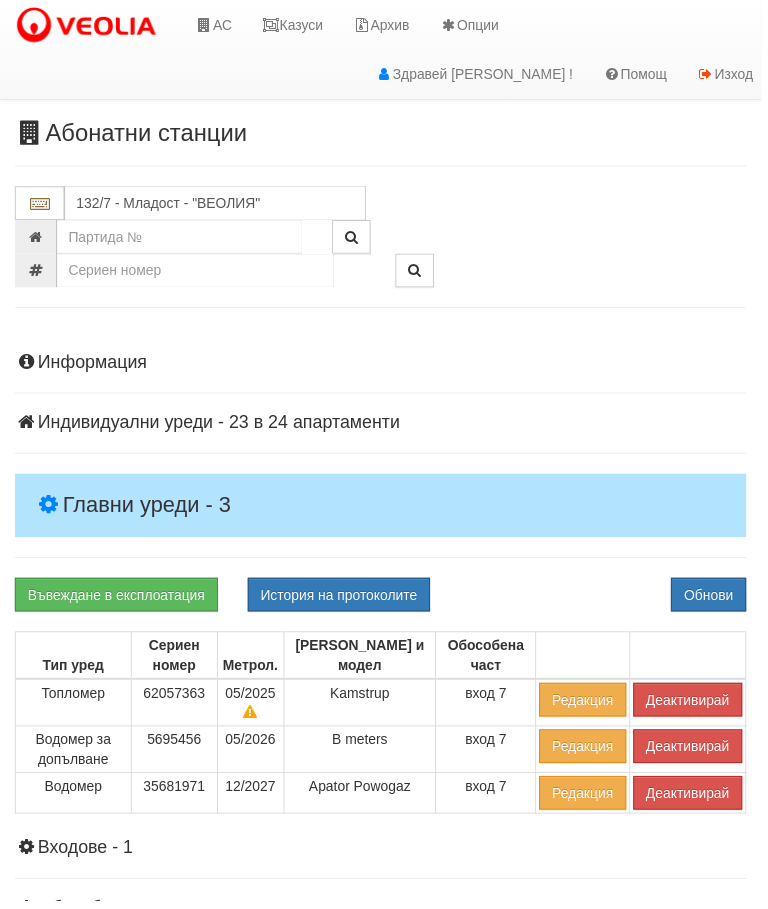 click on "Информация
Параметри
Брой Апартаменти:
24
Ползватели 05/2025
50  %
8  % 47" at bounding box center (384, 761) 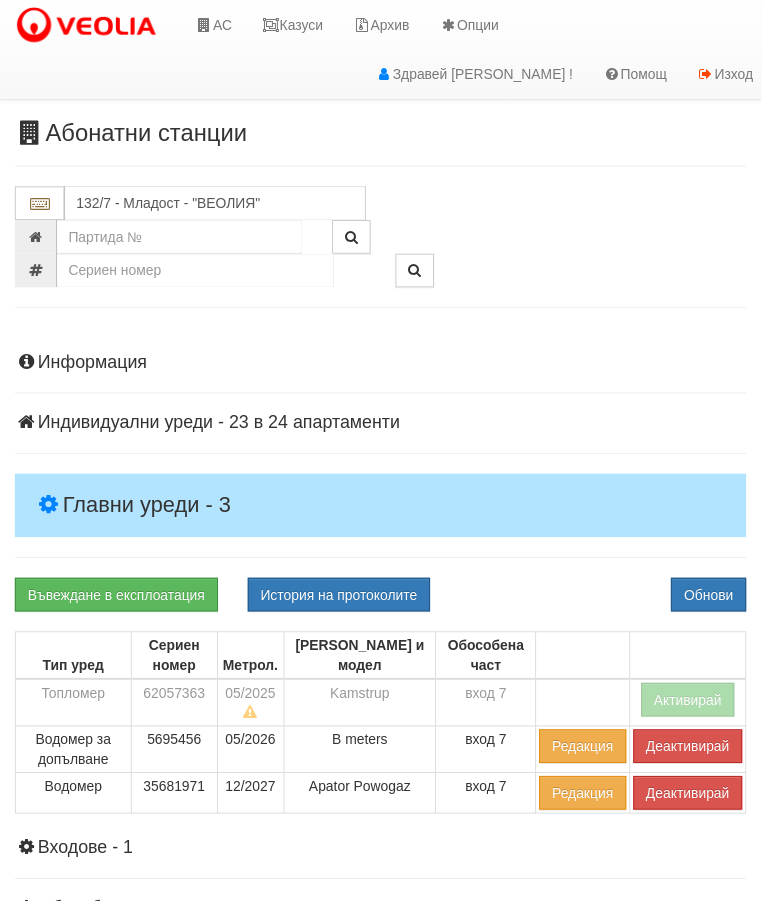 click on "Деактивирай" at bounding box center [694, 753] 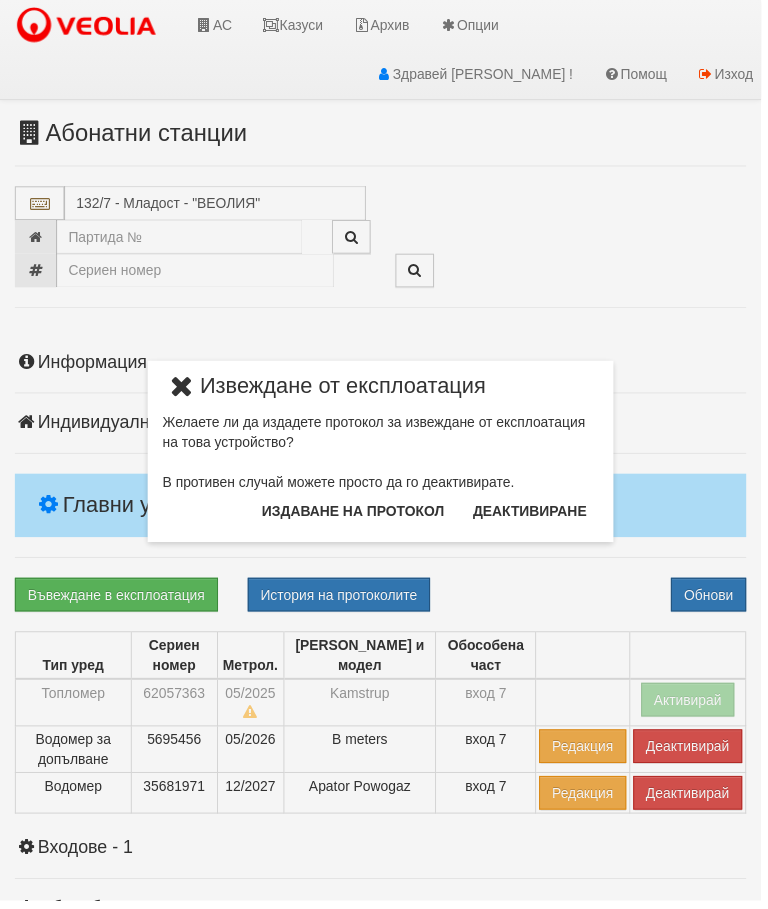 click on "Издаване на протокол" at bounding box center (356, 516) 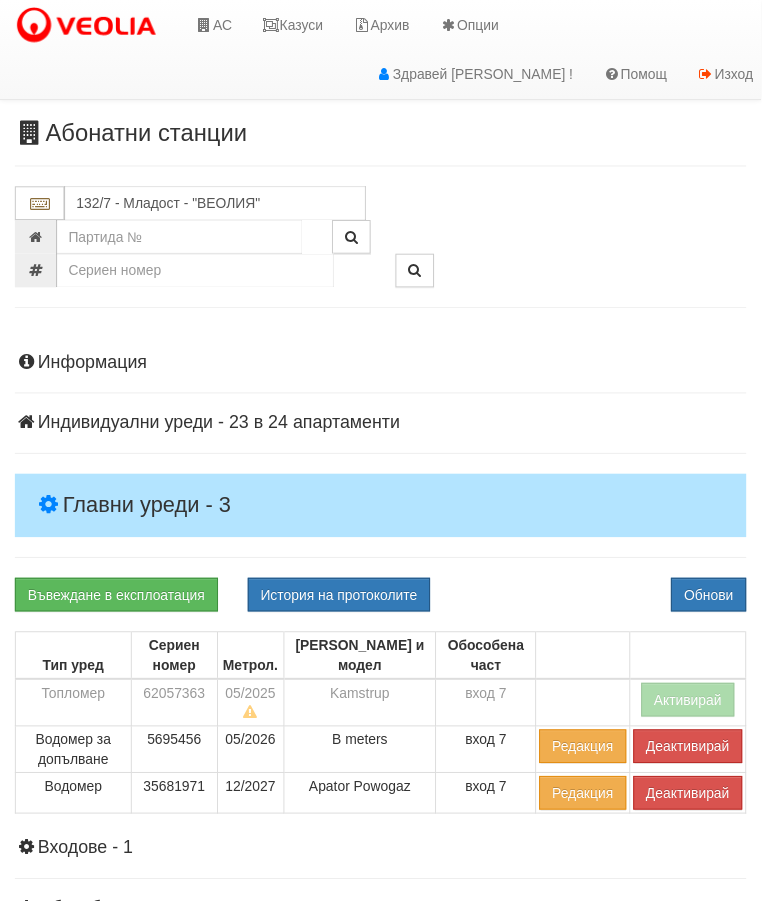 click on "Информация
Параметри
Брой Апартаменти:
24
Ползватели 05/2025
50  %
8  % 47" at bounding box center (384, 761) 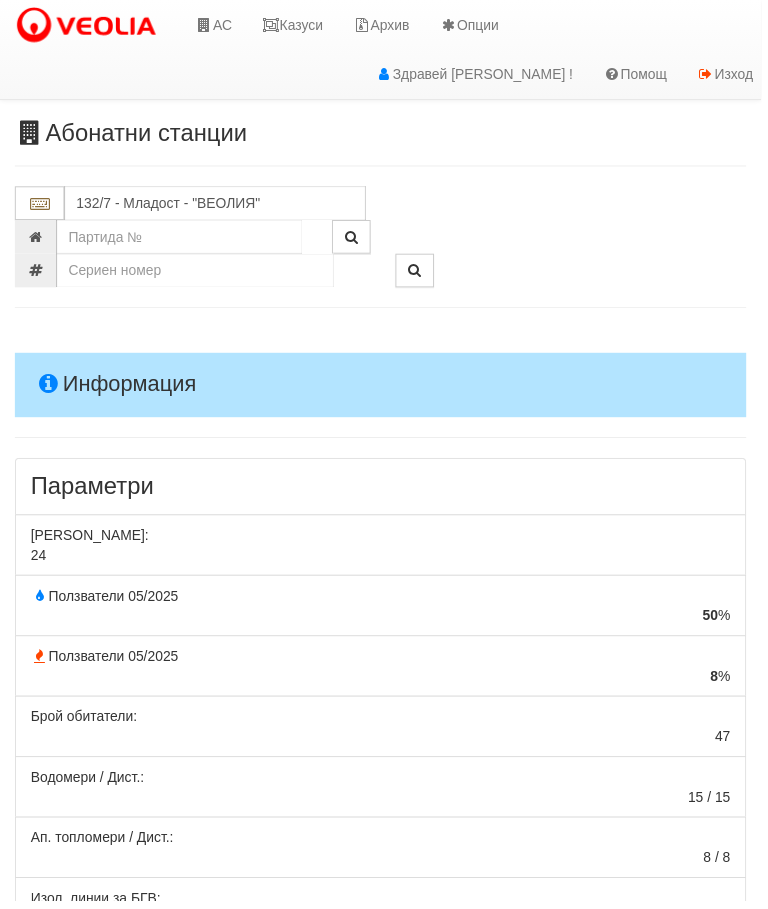 click on "132/7 - Младост - "ВЕОЛИЯ"" at bounding box center [384, 249] 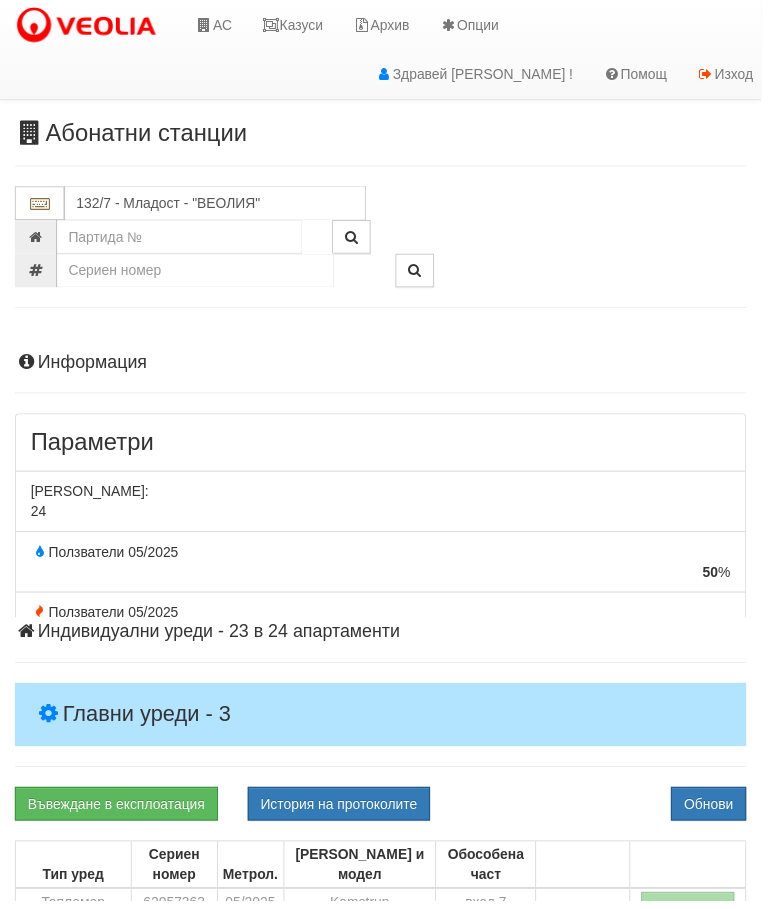 click on "Информация
Параметри
Брой Апартаменти:
24
Ползватели 05/2025
50  %
8  % 47" at bounding box center [384, 866] 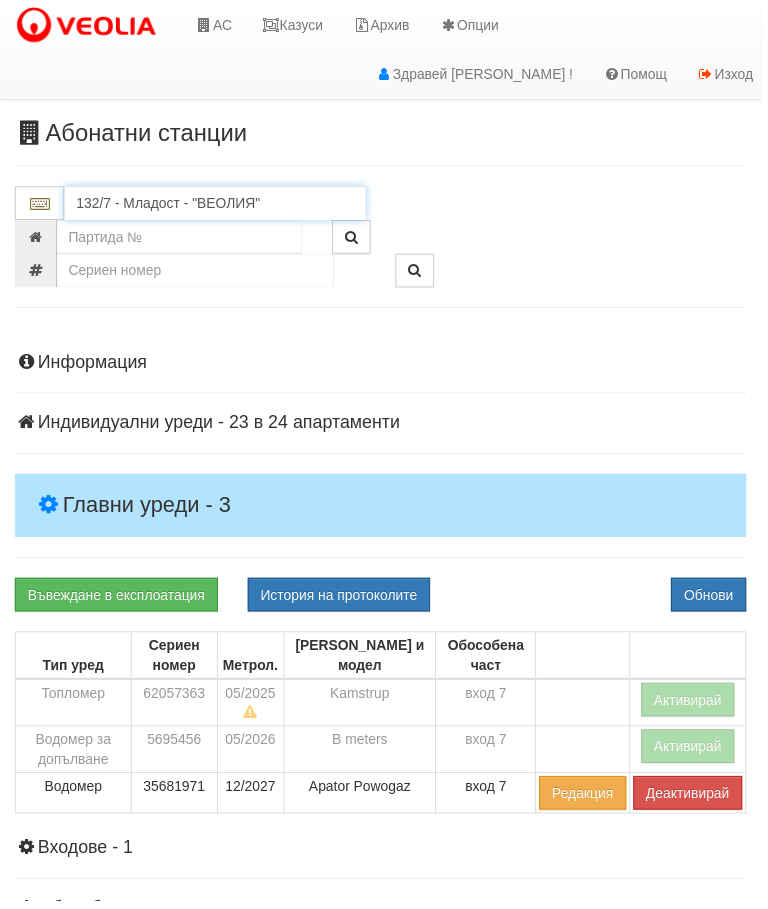click on "132/7 - Младост - "ВЕОЛИЯ"" at bounding box center (217, 205) 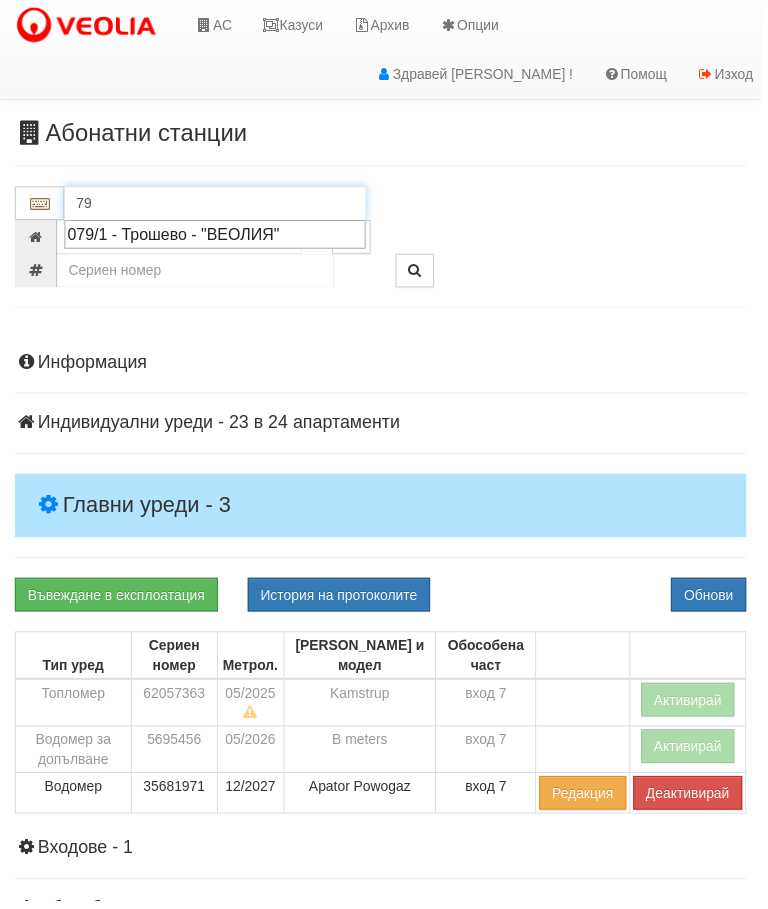 click on "079/1 - Трошево - "ВЕОЛИЯ"" at bounding box center (217, 236) 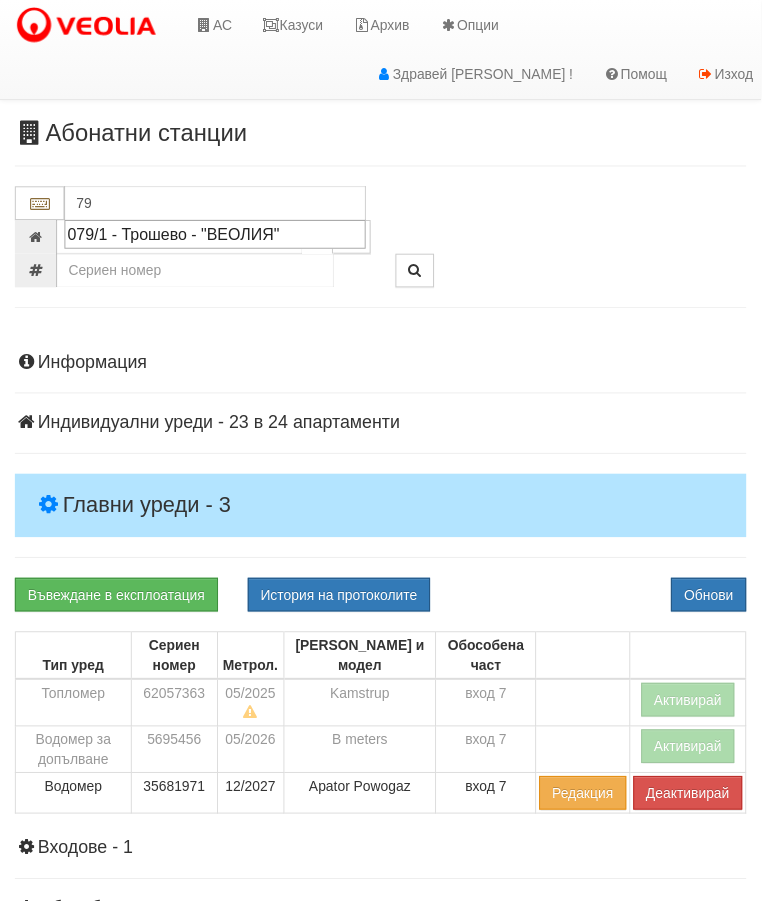 type on "079/1 - Трошево - "ВЕОЛИЯ"" 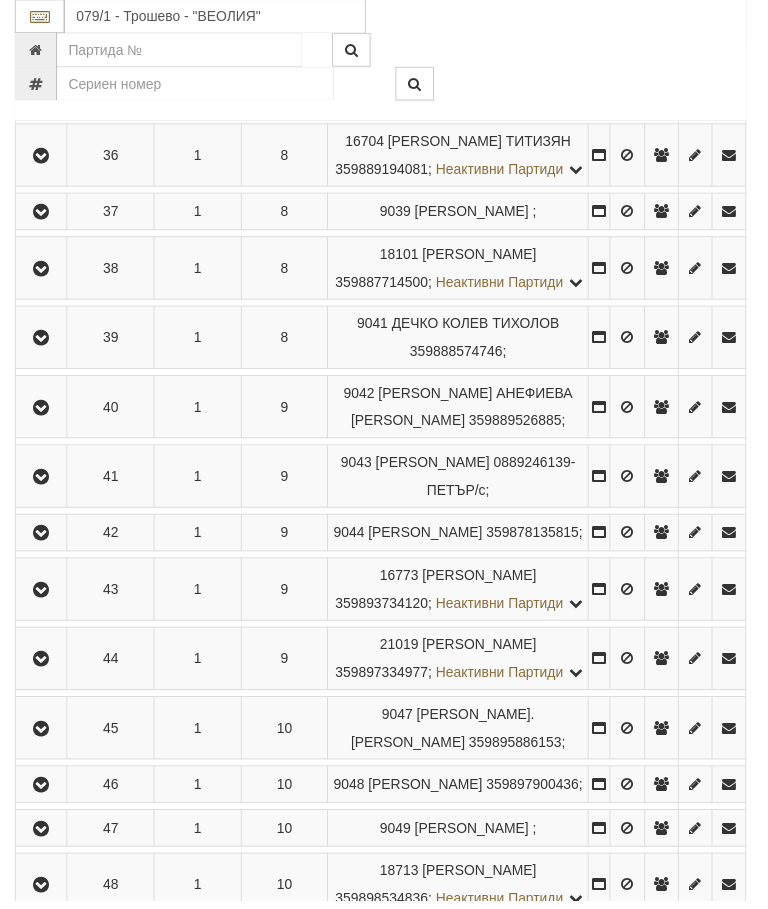 scroll, scrollTop: 2516, scrollLeft: 0, axis: vertical 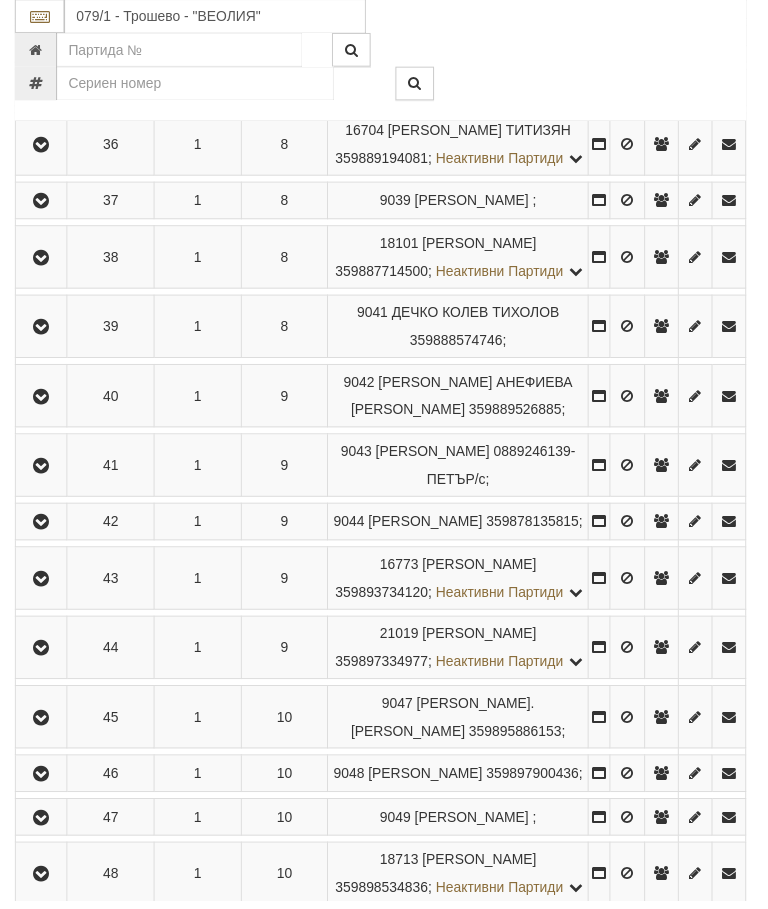 click at bounding box center (42, -11) 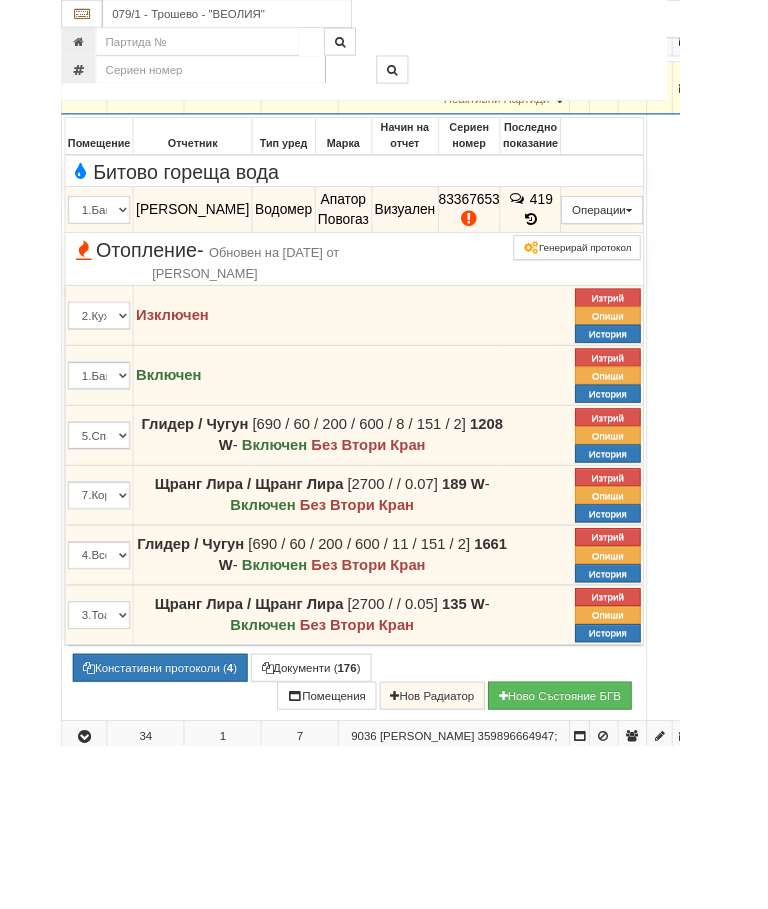 scroll, scrollTop: 2505, scrollLeft: 0, axis: vertical 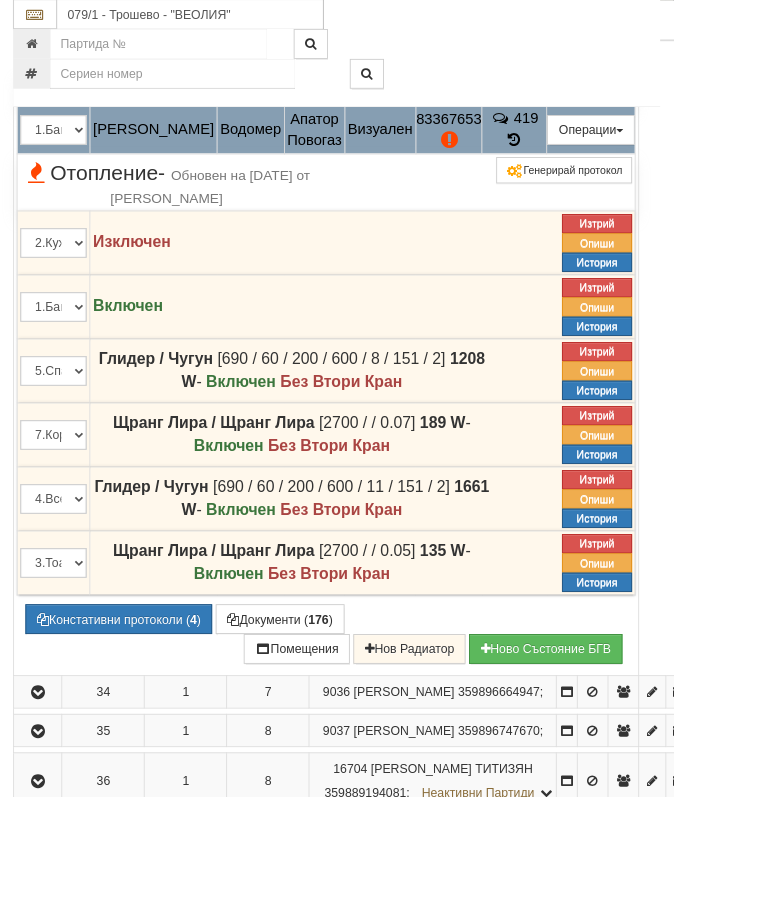 click on "Подмяна" at bounding box center [0, 0] 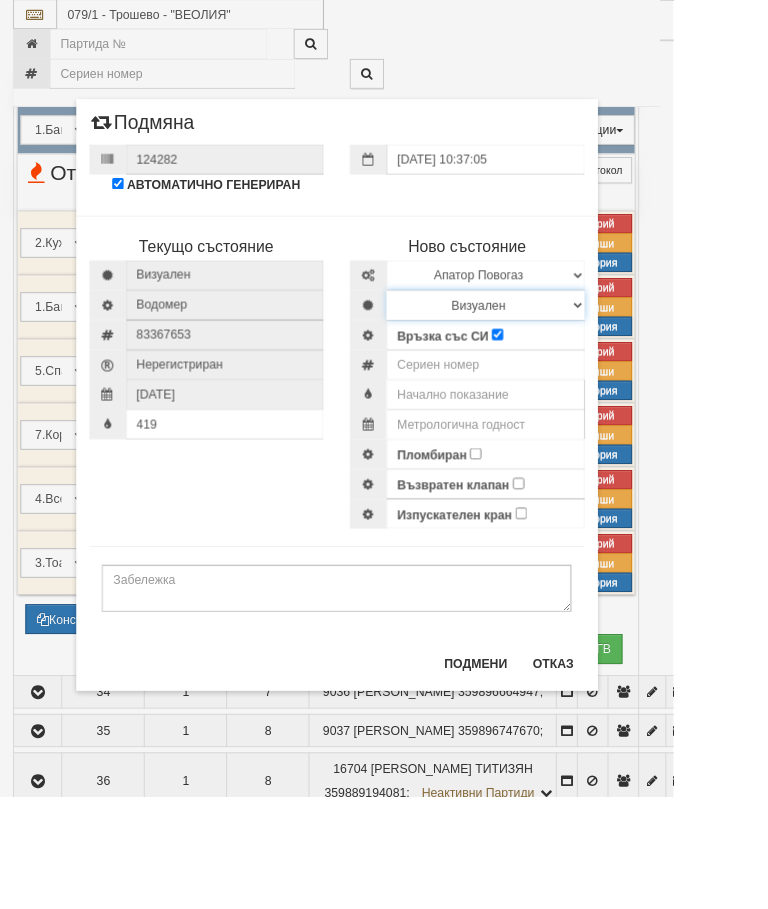 click on "Визуален
Дистанционен
Изолирана линия БГВ
Няма Oтклонение БГВ
Няма Щранг БГВ" at bounding box center [554, 348] 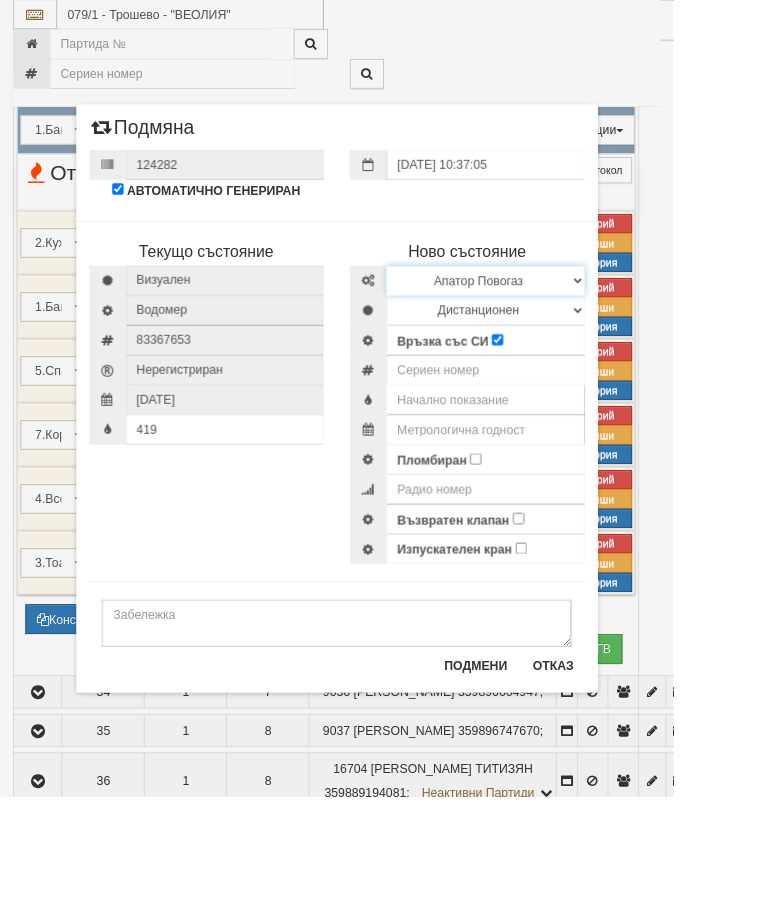 click on "Избери Марка и модел
Апатор Повогаз
Друг
Кундис Радио
Сименс Визуален
Сименс Радио
Техем" at bounding box center (554, 320) 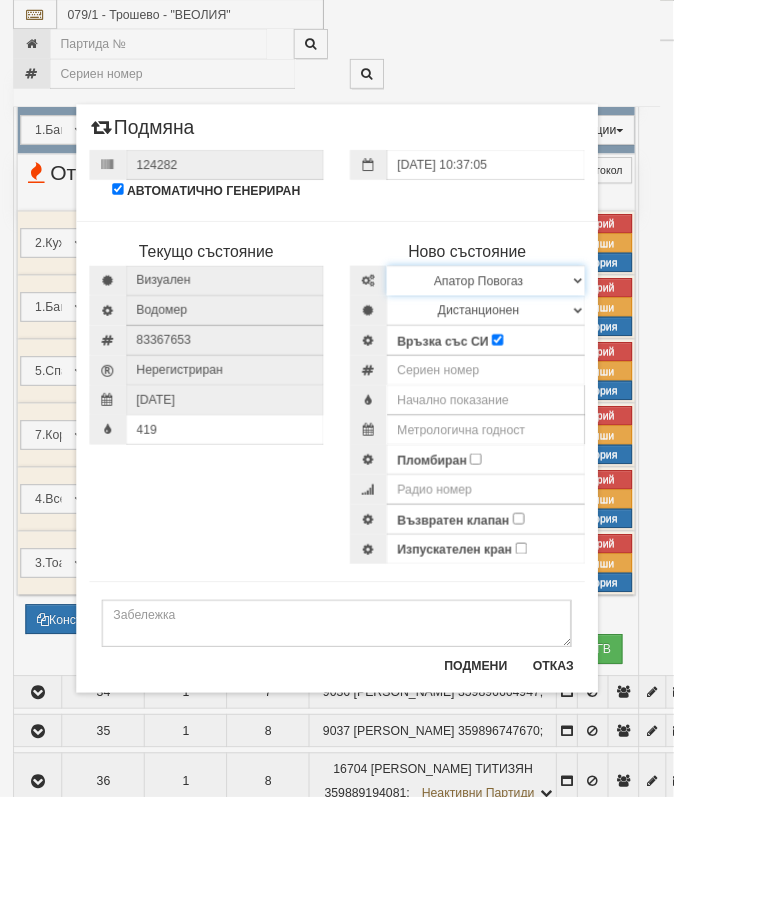 select on "ed08aeea-bb71-eb11-810c-b7de96689bdf" 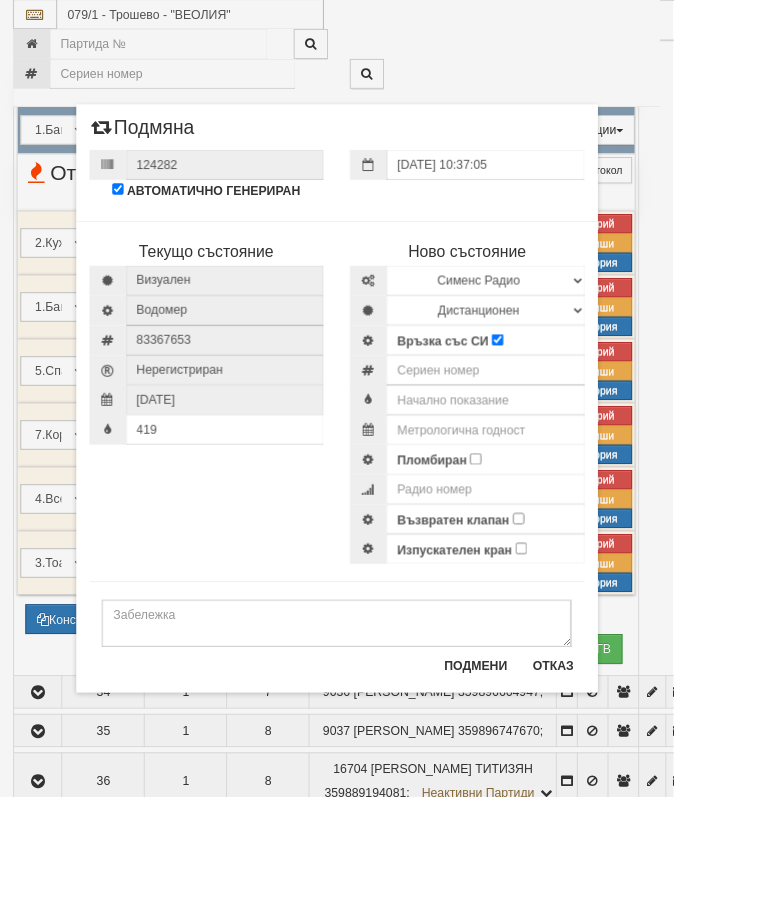click on "Пломбиран" at bounding box center [542, 523] 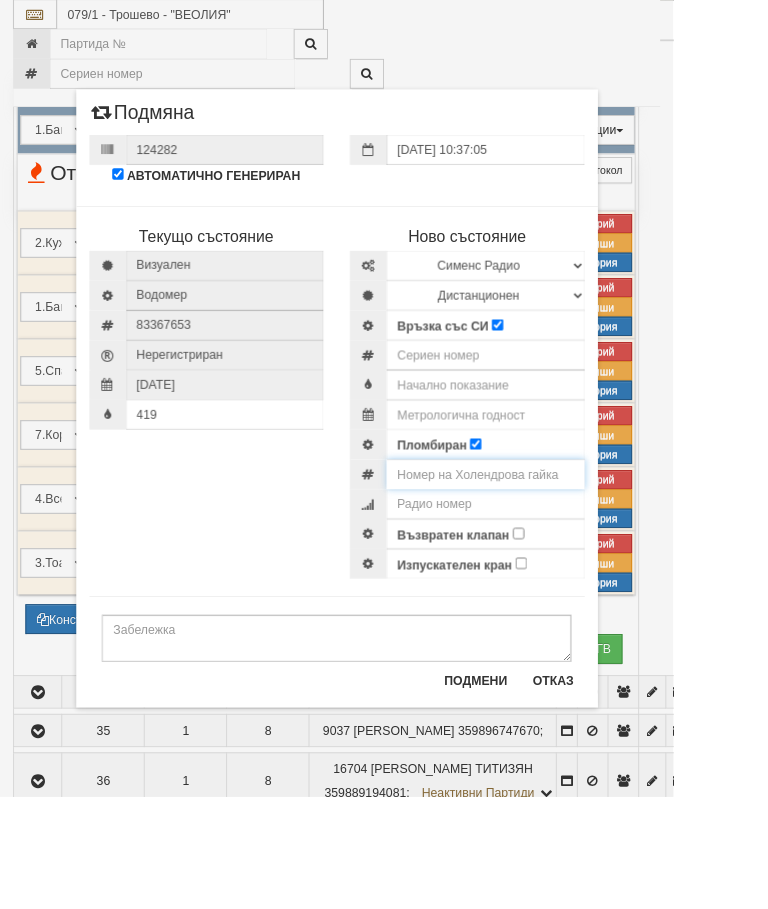 click at bounding box center [554, 541] 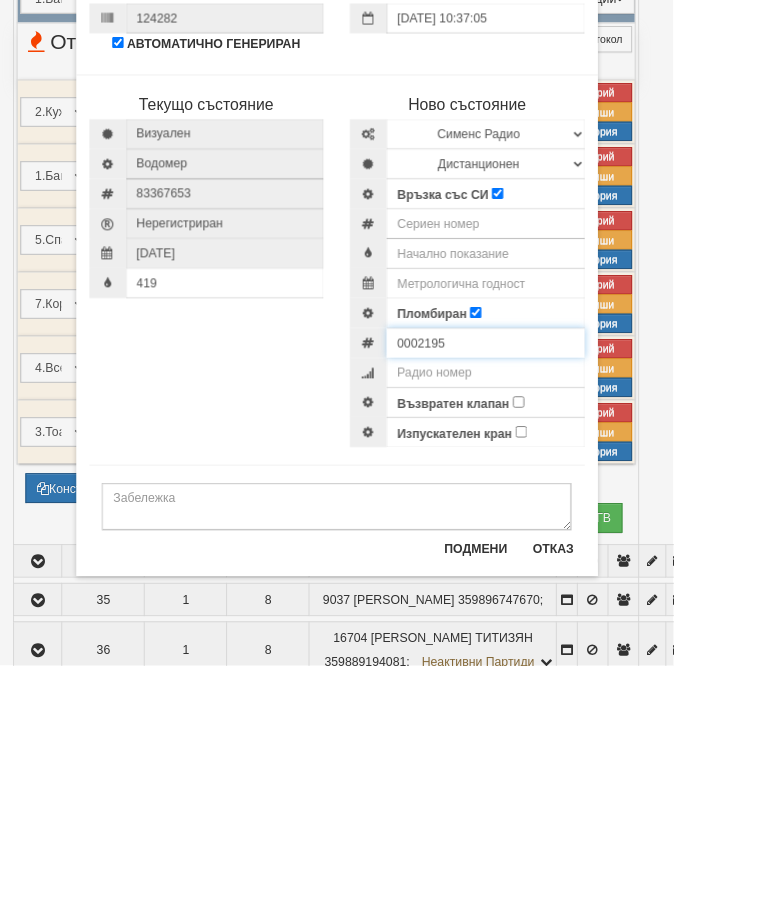 type on "0002195" 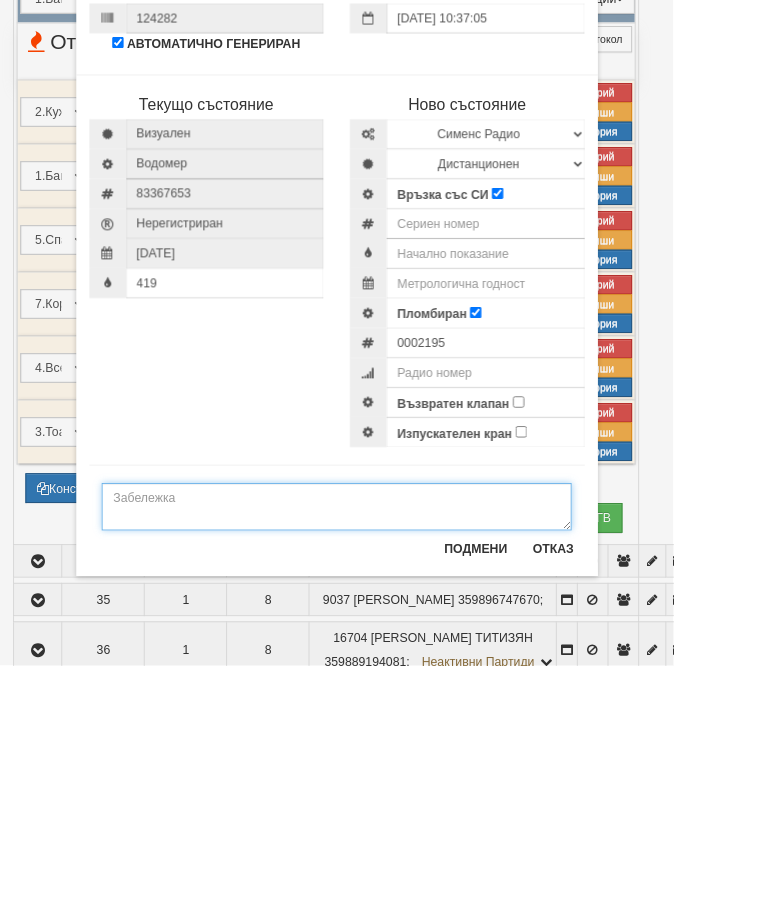 click at bounding box center (384, 728) 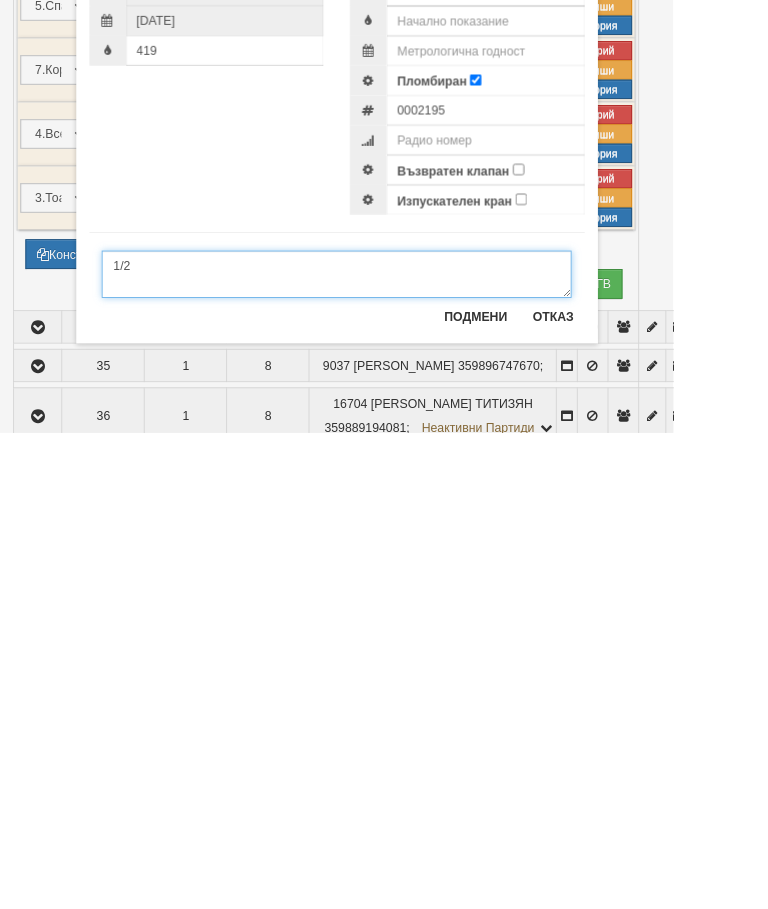 type on "1/2" 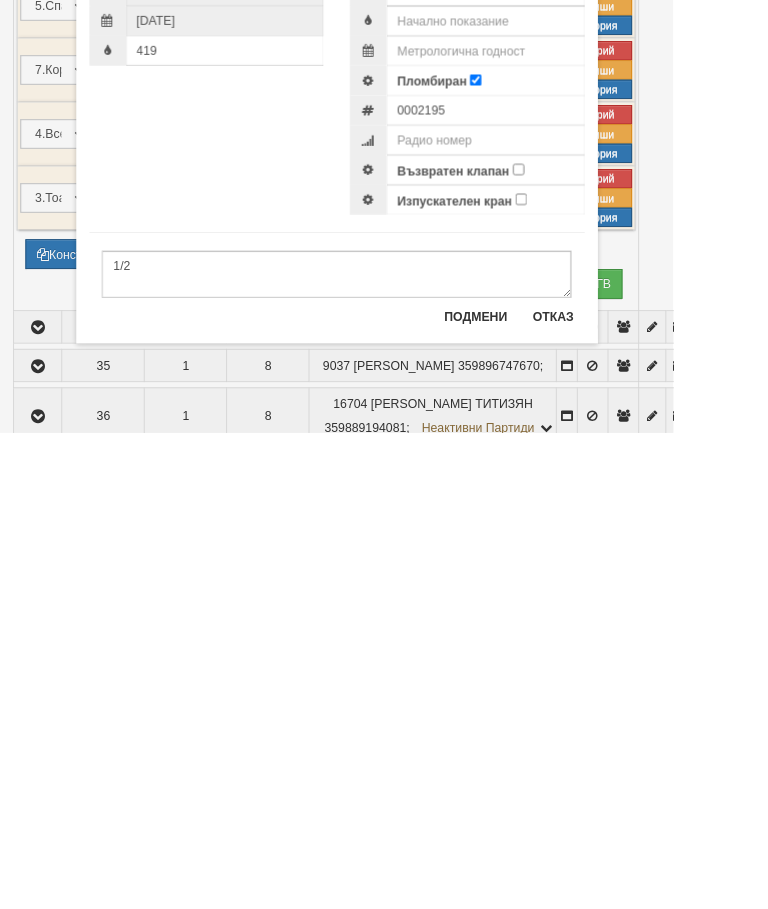 click on "Възвратен клапан" at bounding box center (591, 608) 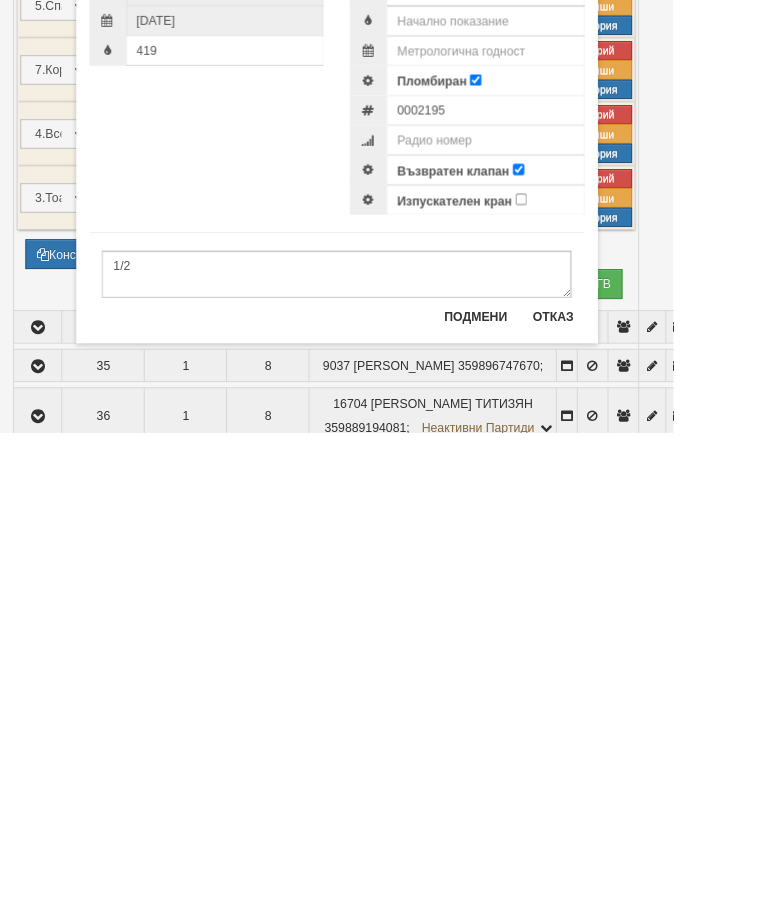 scroll, scrollTop: 2922, scrollLeft: 0, axis: vertical 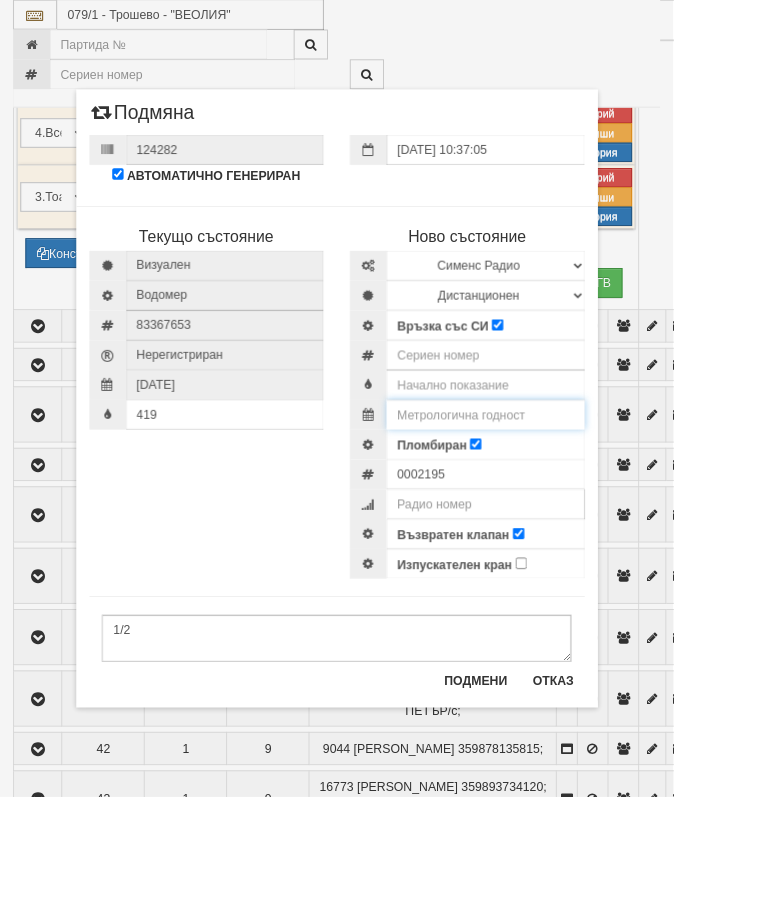 click at bounding box center (554, 473) 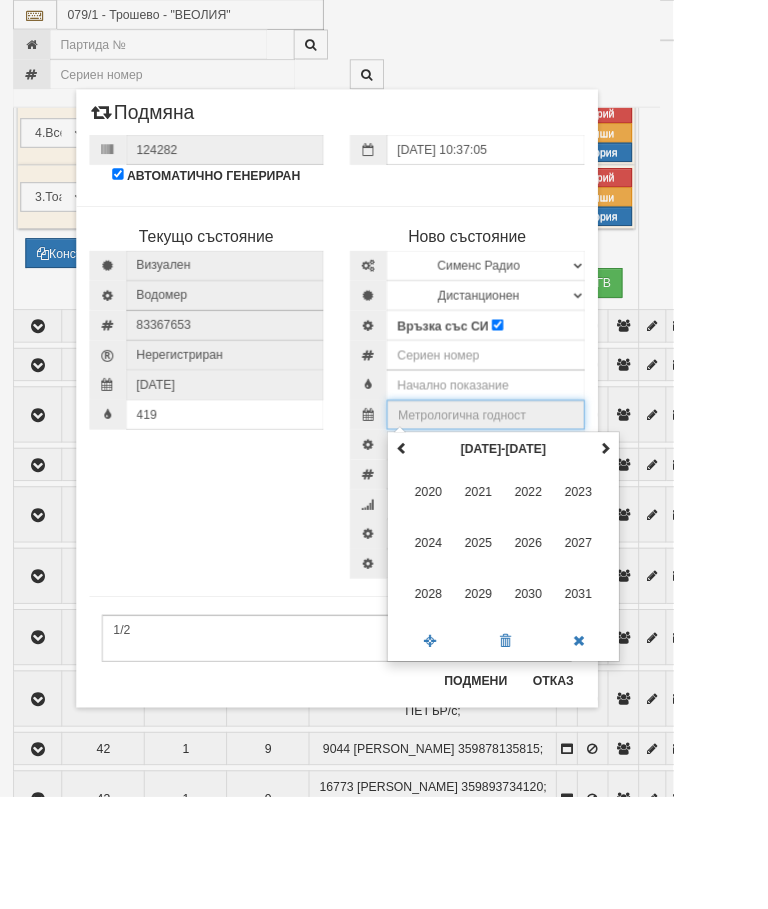 scroll, scrollTop: 2921, scrollLeft: 0, axis: vertical 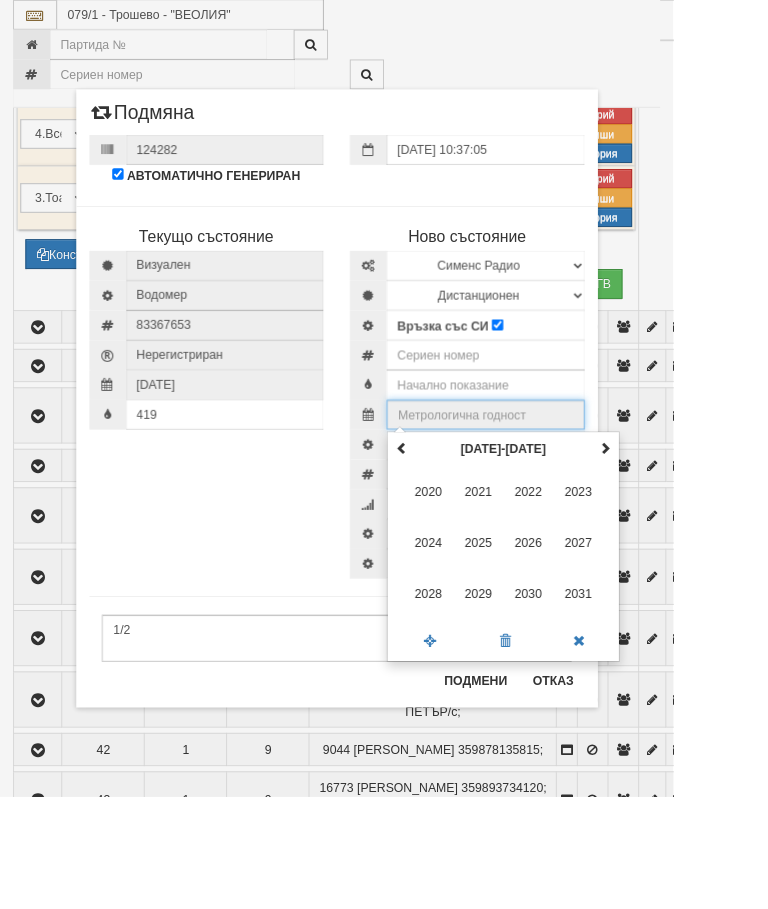 click at bounding box center (690, 511) 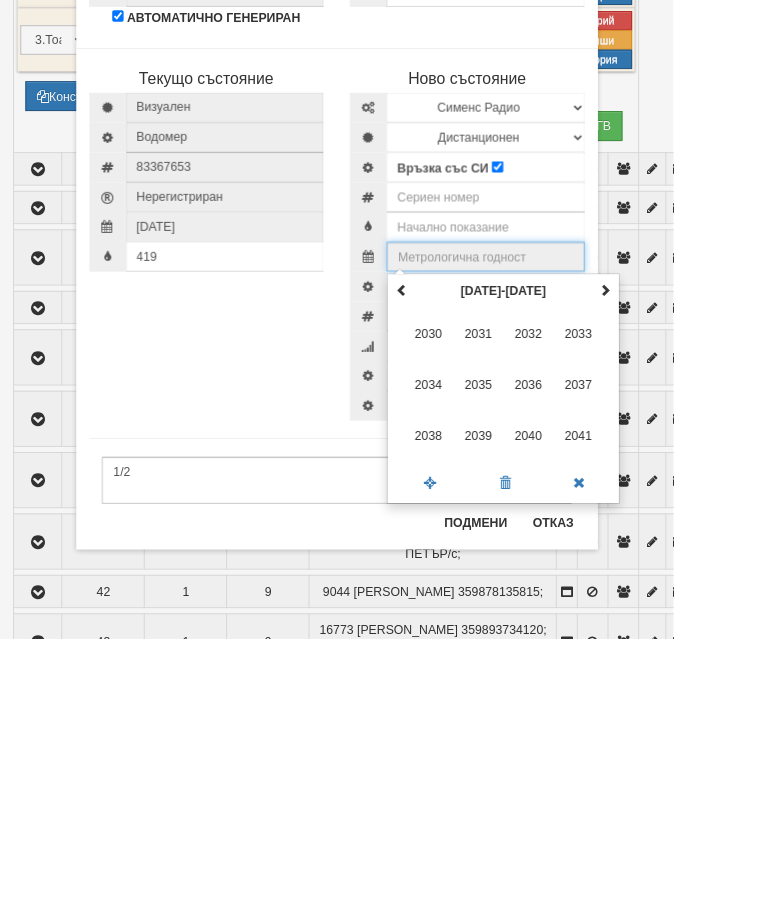 click on "2035" at bounding box center [546, 619] 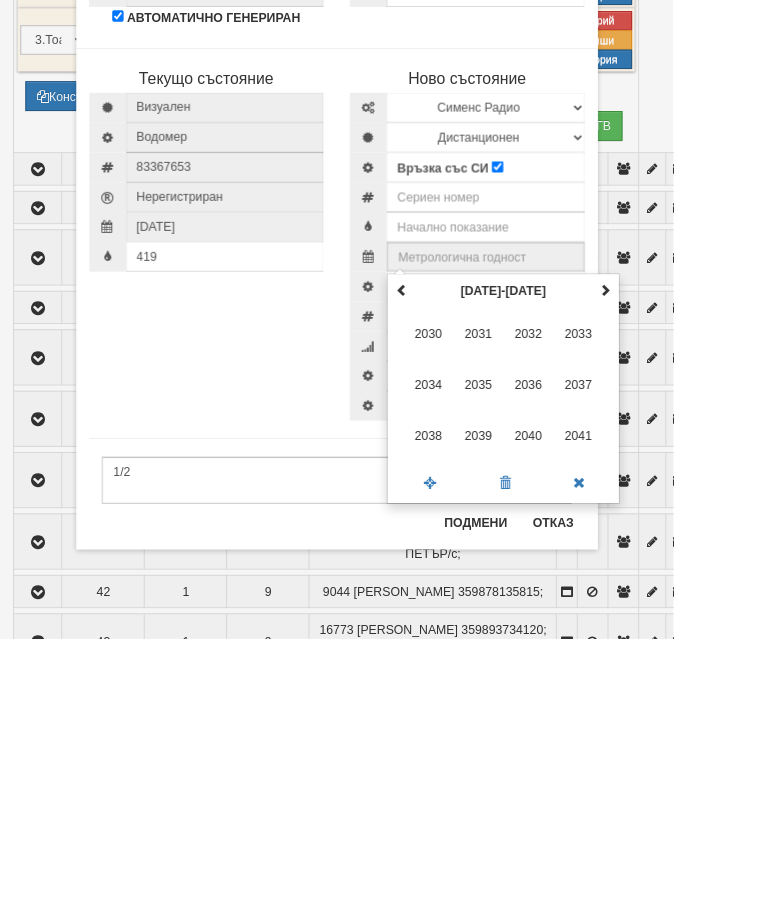 type on "2035" 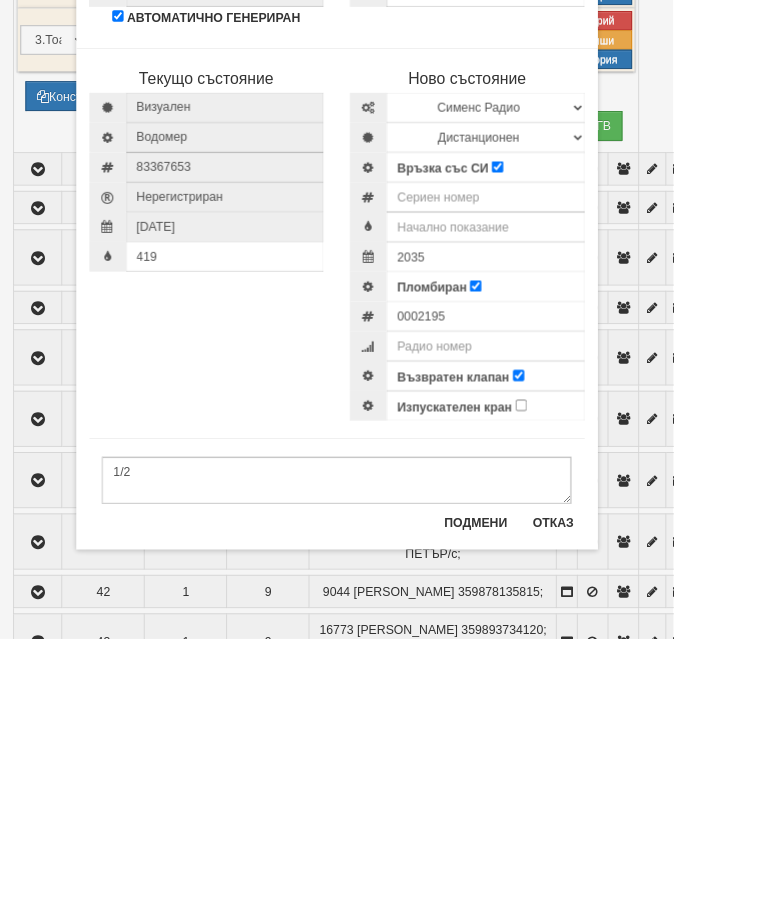 scroll, scrollTop: 3102, scrollLeft: 0, axis: vertical 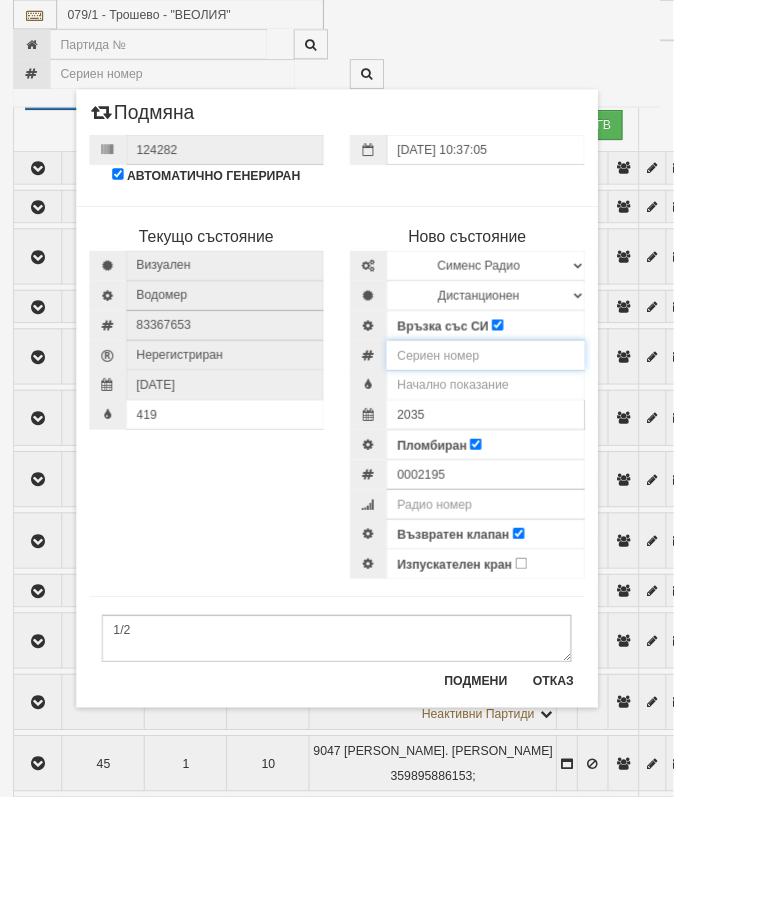 click at bounding box center (554, 405) 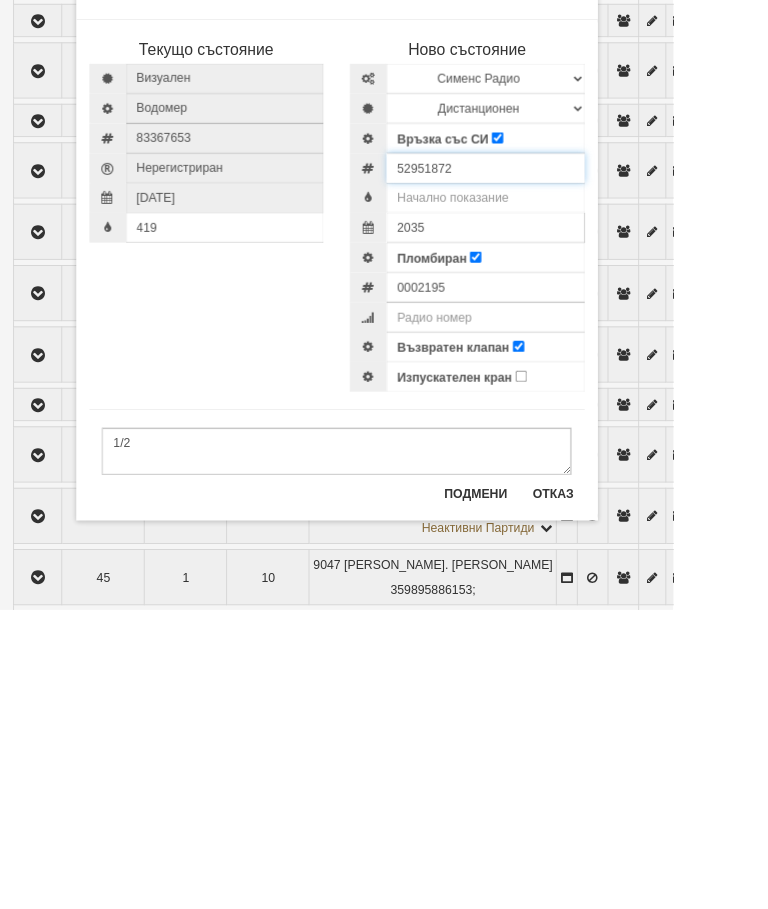 type on "52951872" 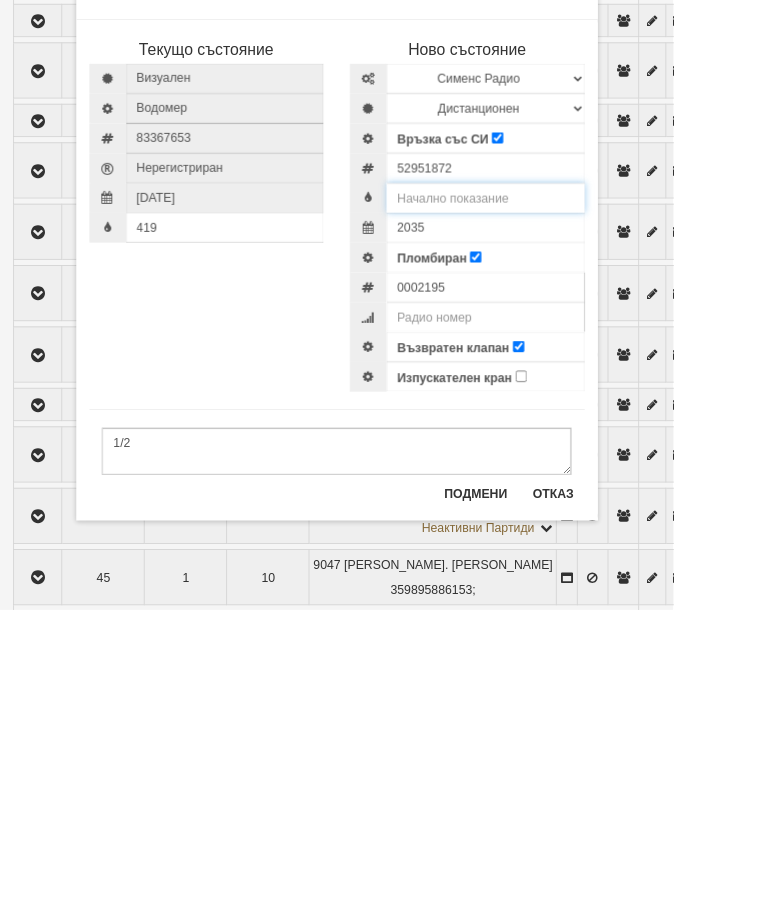 click at bounding box center [554, 439] 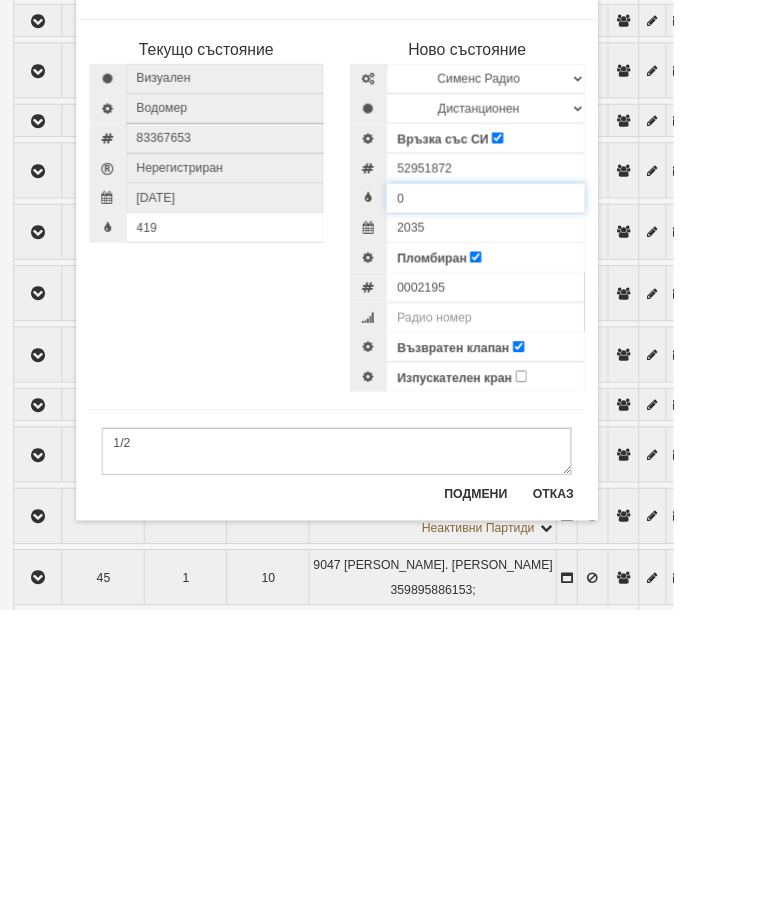 type on "0" 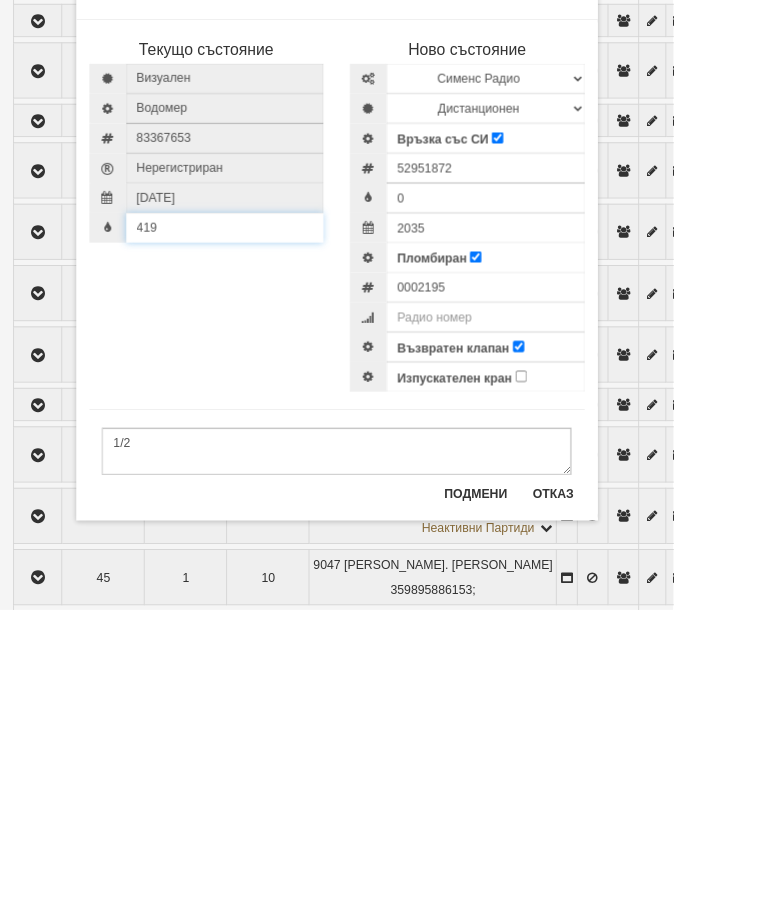 click on "419" at bounding box center (257, 473) 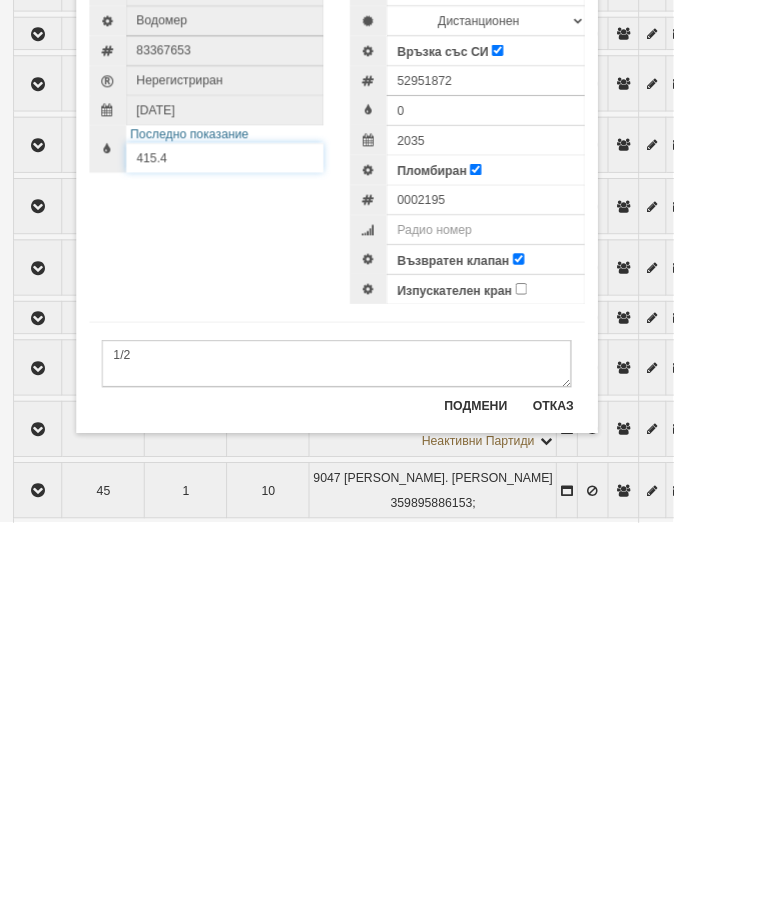 type on "415.4" 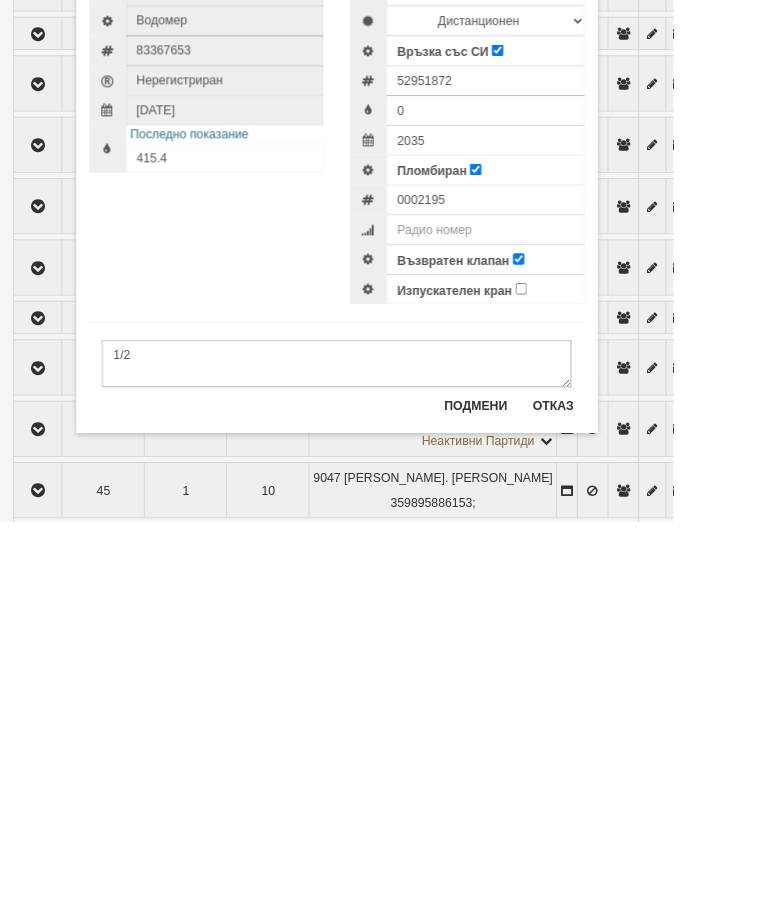 click on "Подмени" at bounding box center (543, 776) 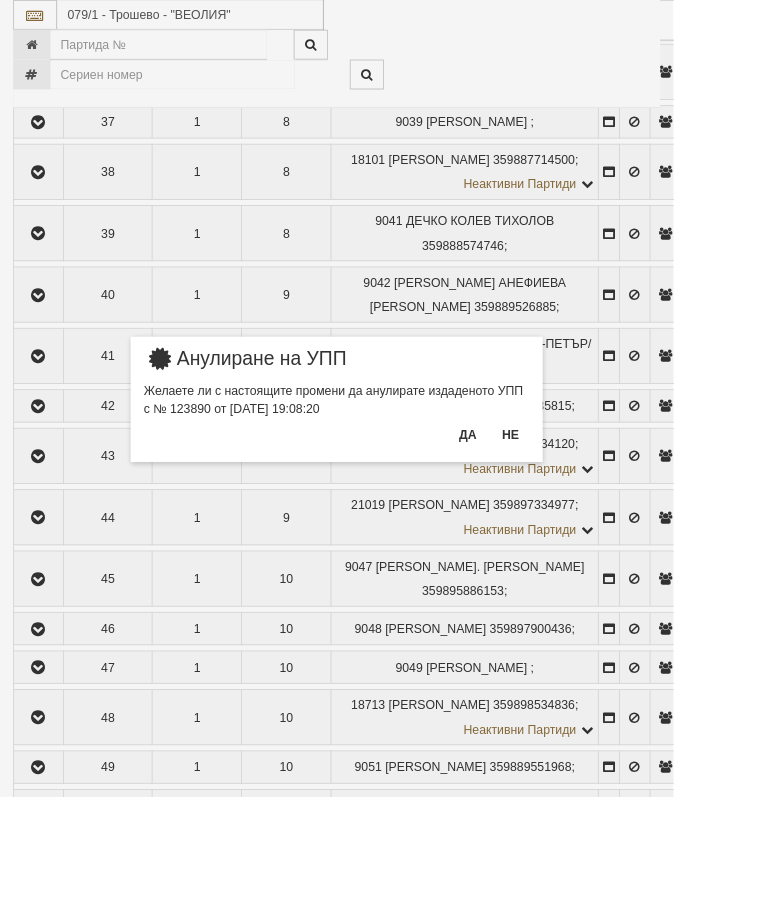 click on "Да" at bounding box center [533, 496] 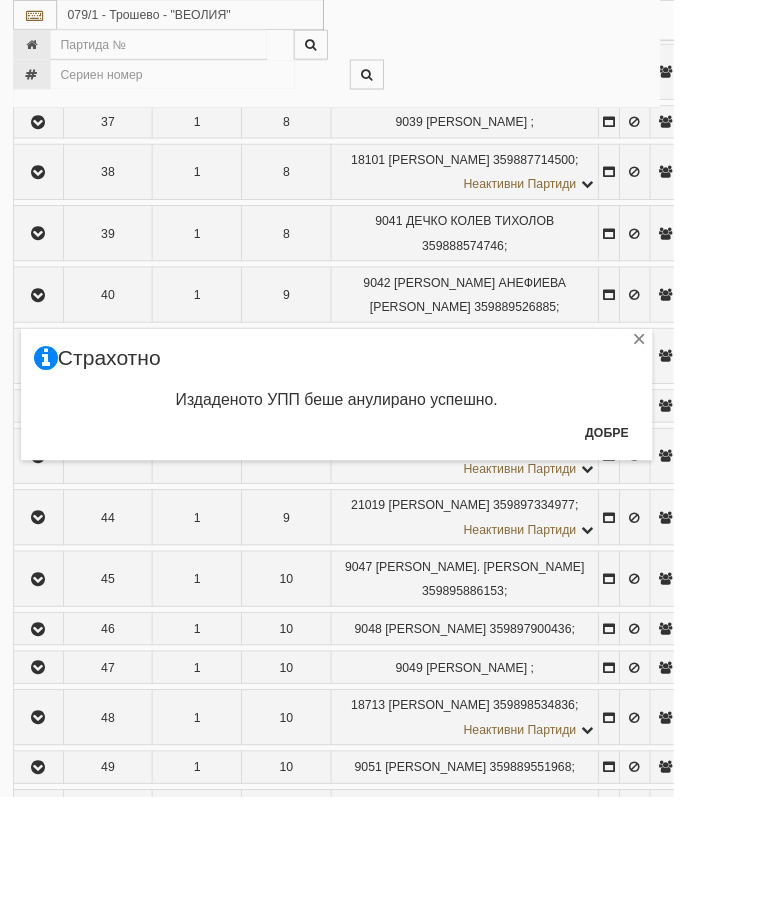 click on "Добре" at bounding box center [692, 494] 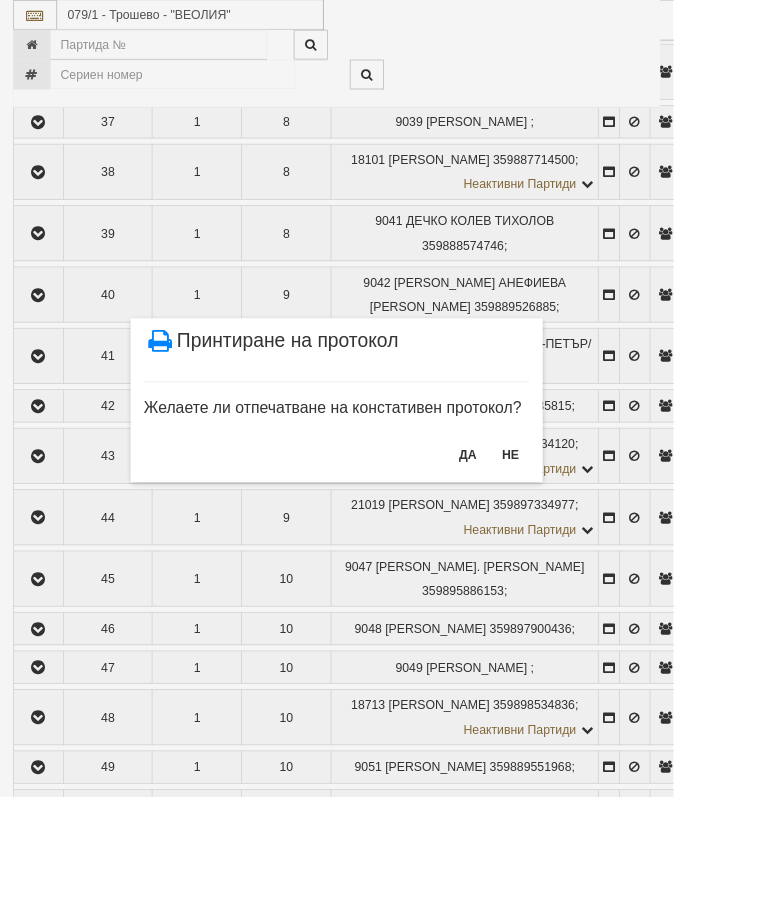 click on "НЕ" at bounding box center (582, 519) 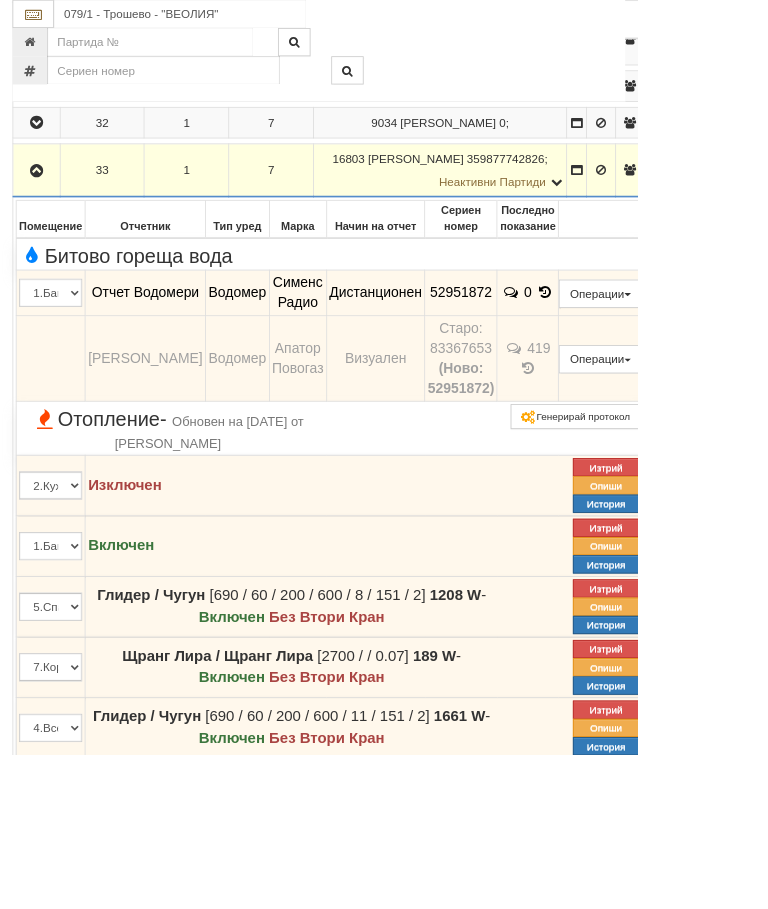 scroll, scrollTop: 2348, scrollLeft: 48, axis: both 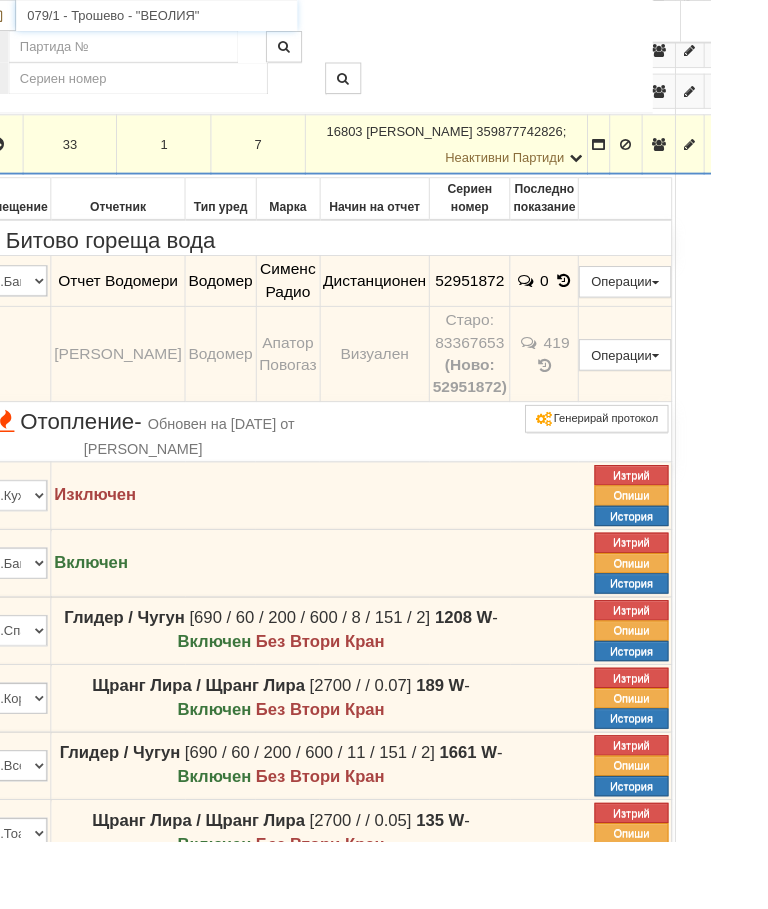 click on "079/1 - Трошево - "ВЕОЛИЯ"" at bounding box center [169, 17] 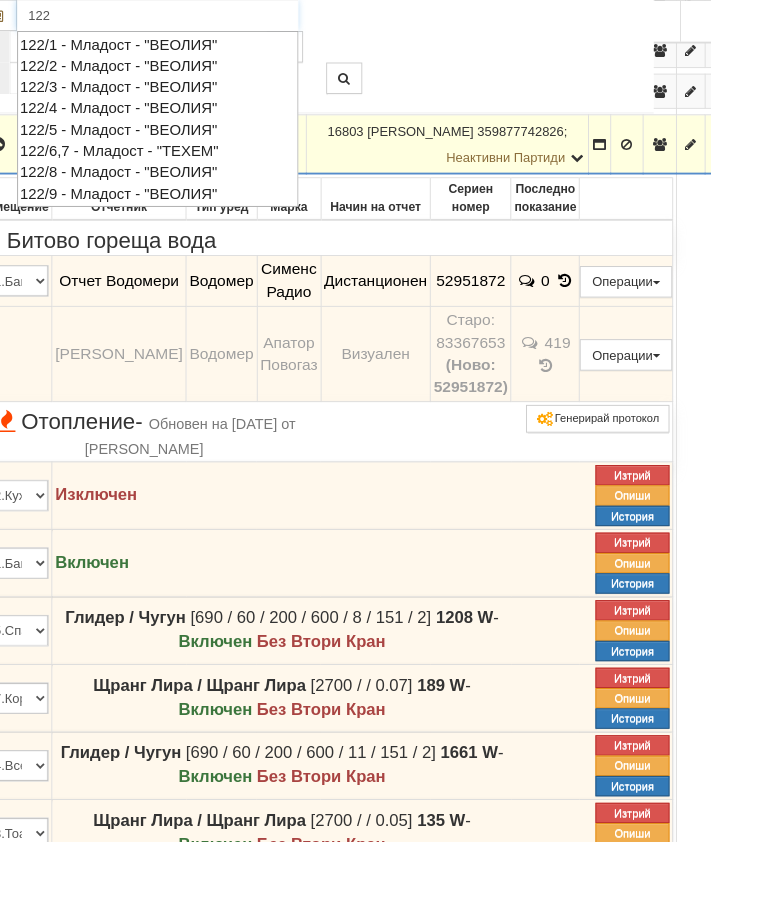 click on "122/5 - Младост - "ВЕОЛИЯ"" at bounding box center (170, 140) 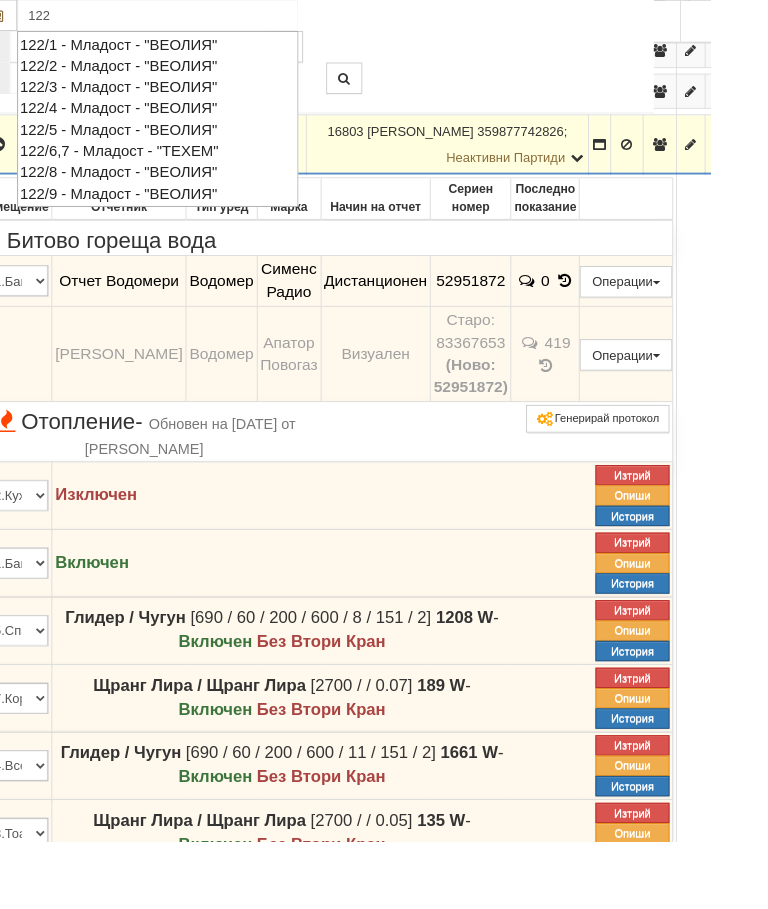 type on "122/5 - Младост - "ВЕОЛИЯ"" 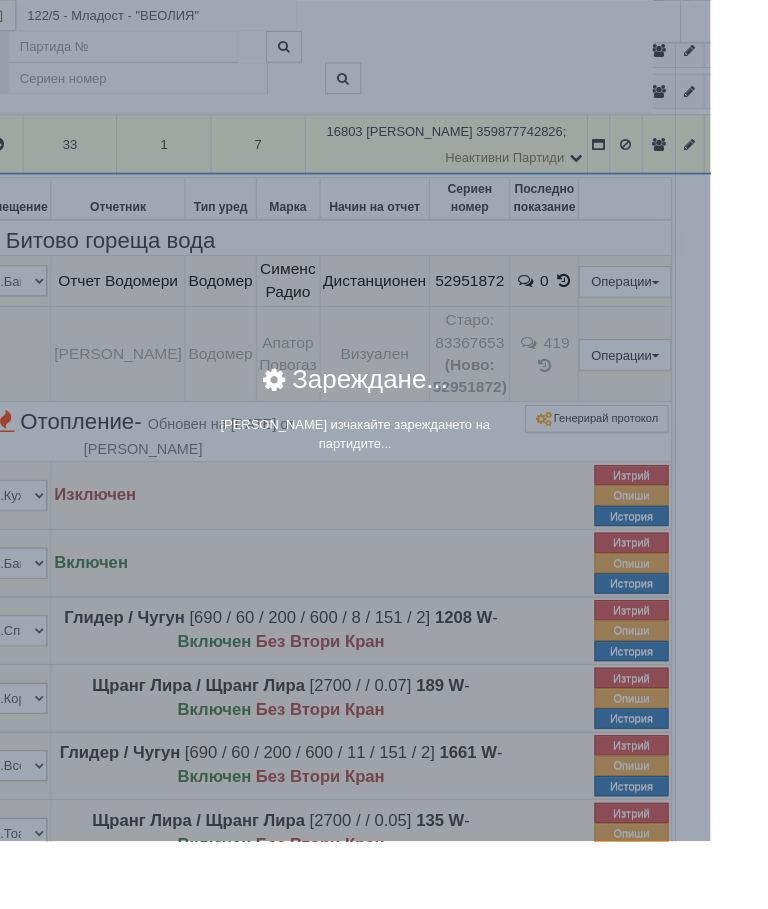 scroll, scrollTop: 2348, scrollLeft: 48, axis: both 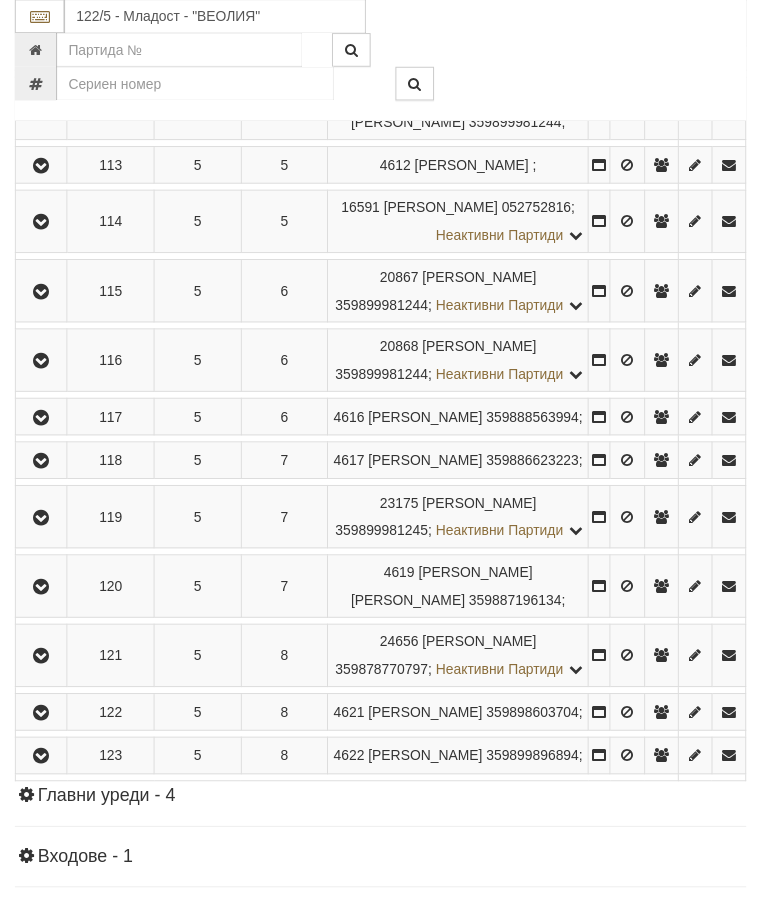 click at bounding box center (42, 167) 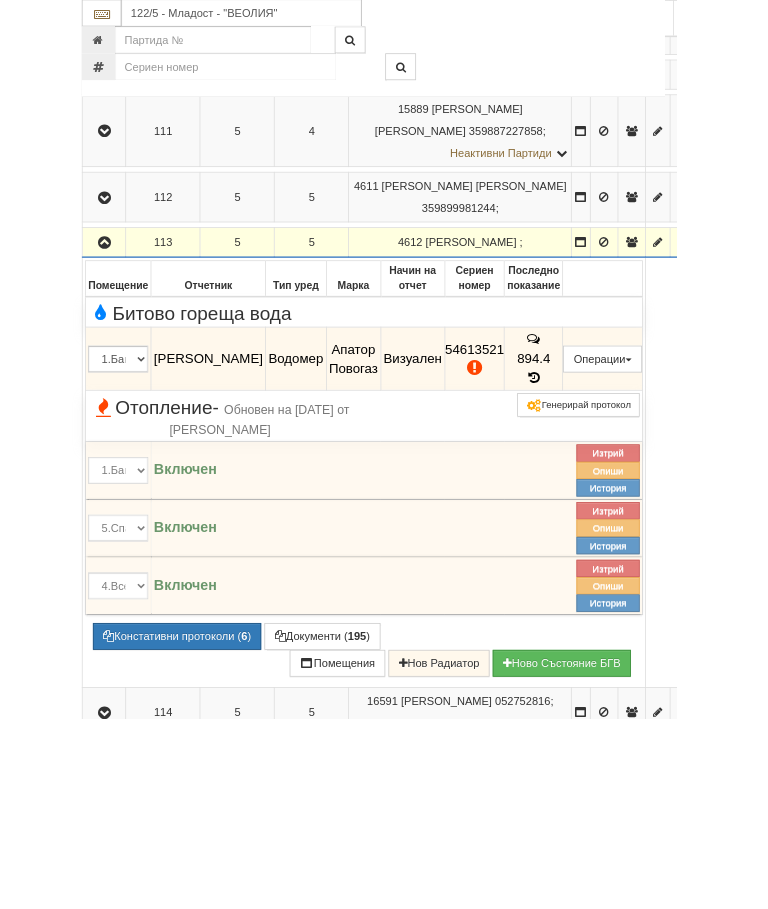 scroll, scrollTop: 1136, scrollLeft: 0, axis: vertical 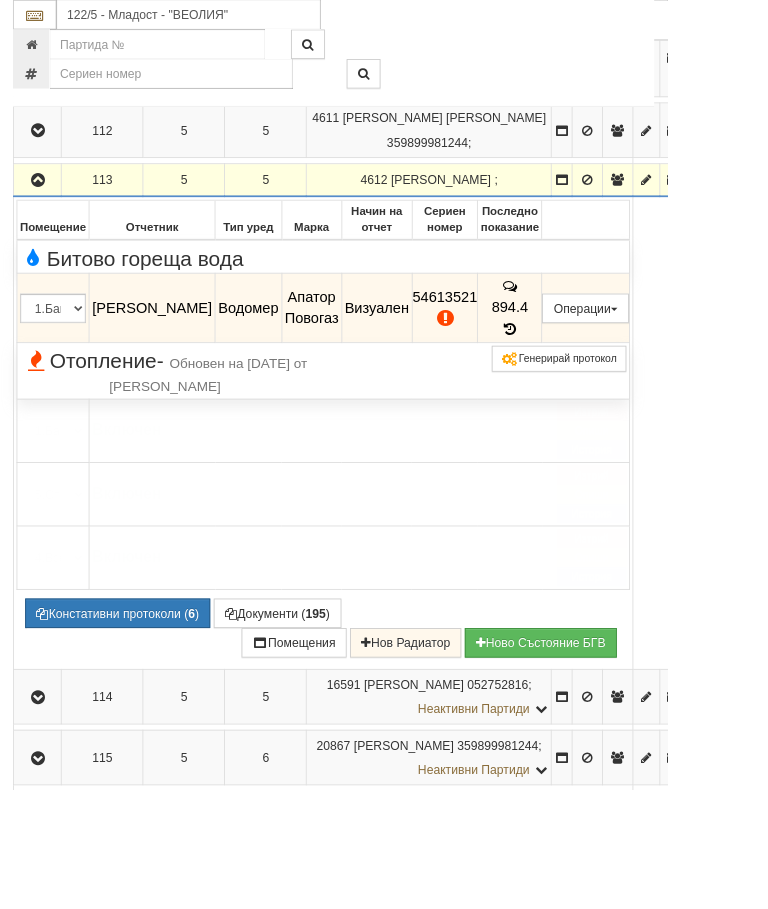click on "Генерирай протокол" at bounding box center [554, 413] 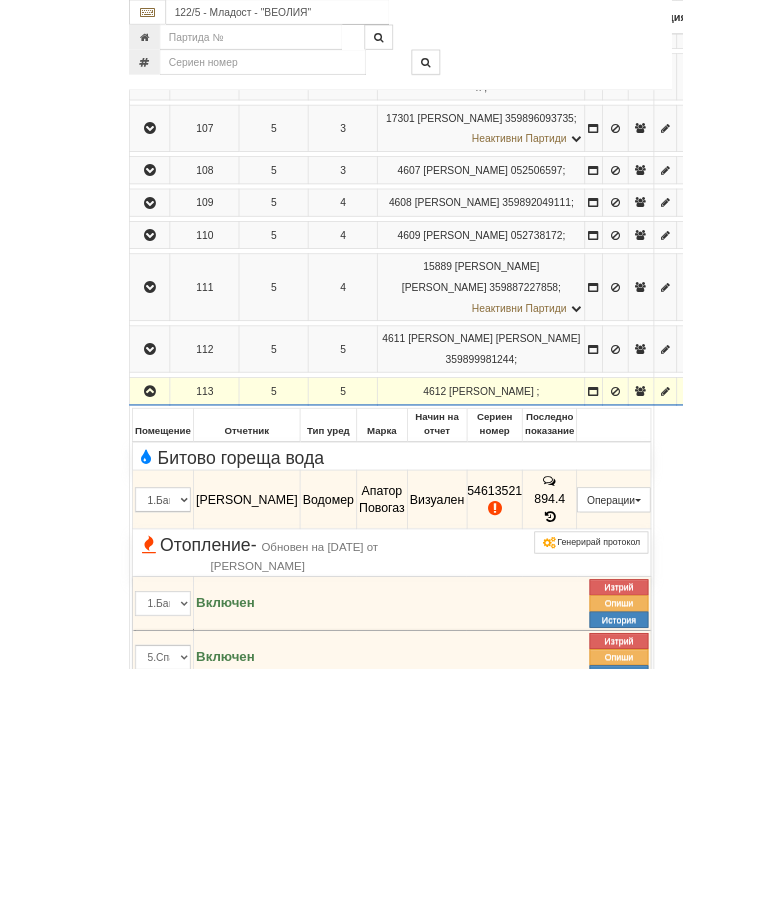 scroll, scrollTop: 1048, scrollLeft: 0, axis: vertical 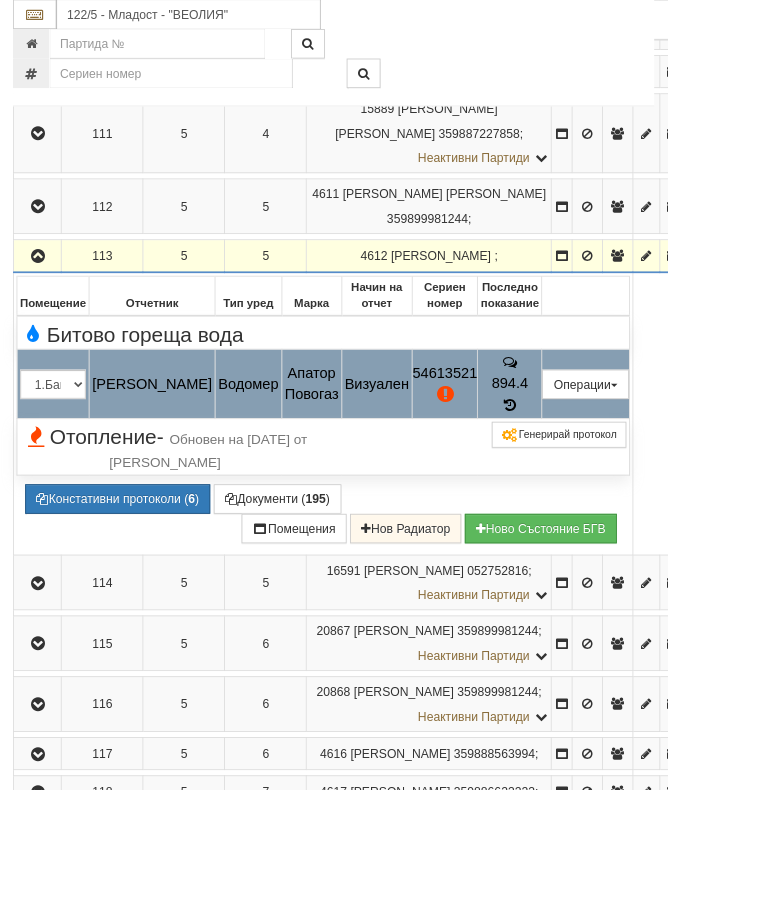 click on "Подмяна" at bounding box center (0, 0) 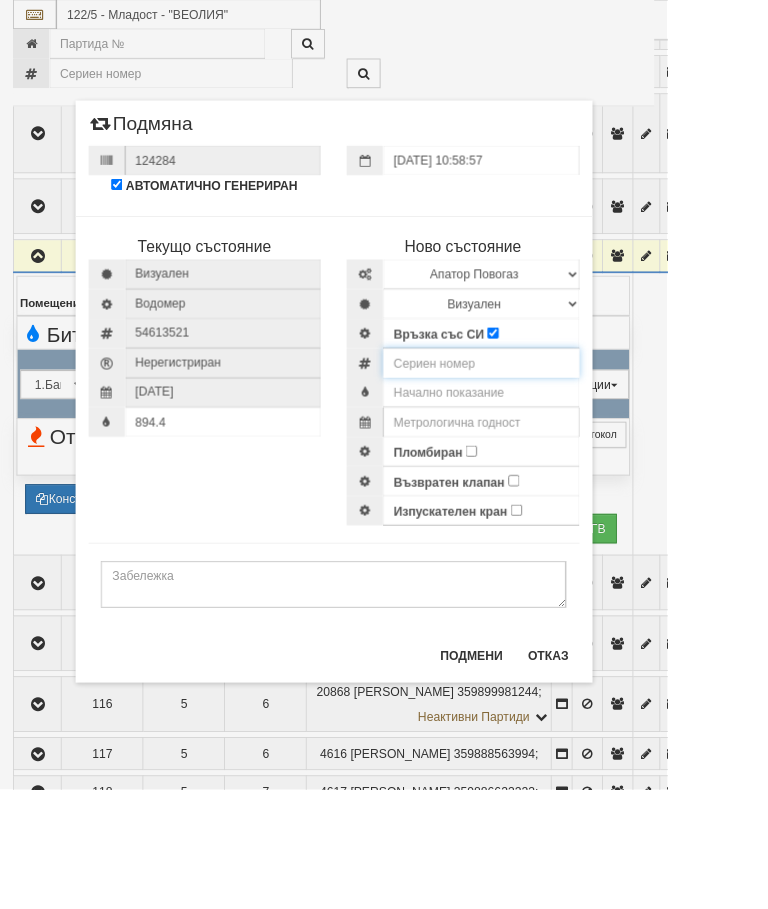 click at bounding box center [554, 418] 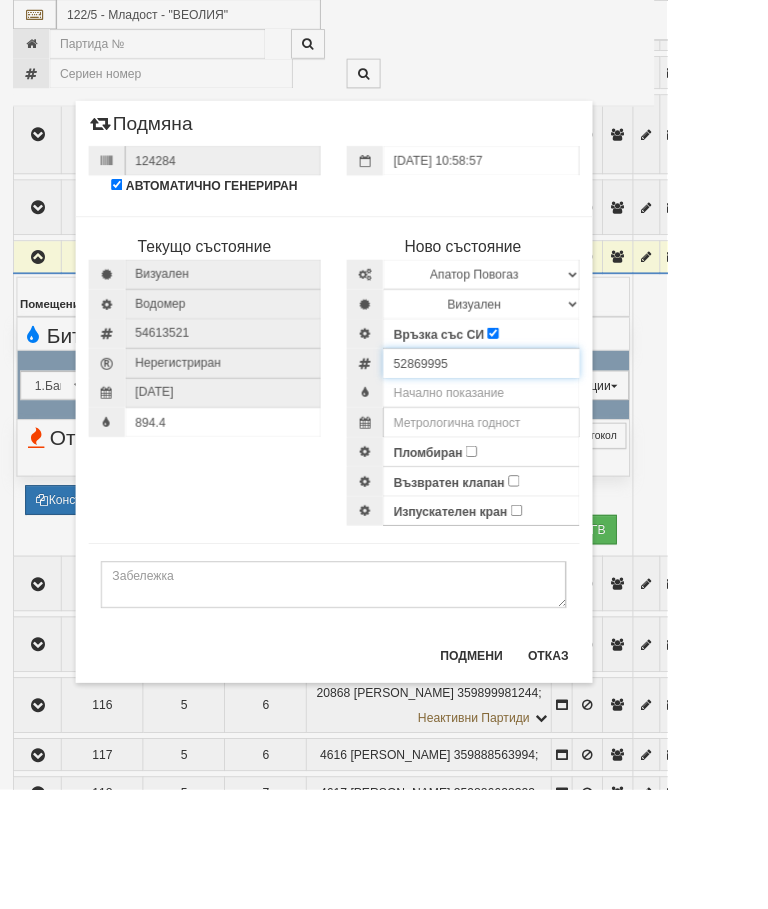type on "52869995" 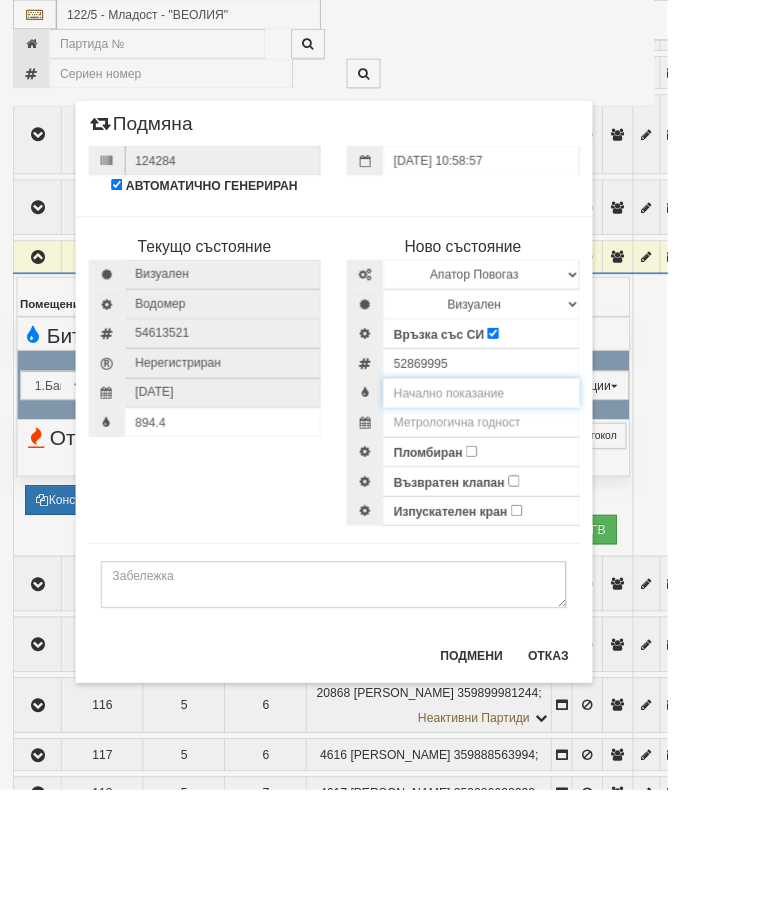 click at bounding box center [554, 452] 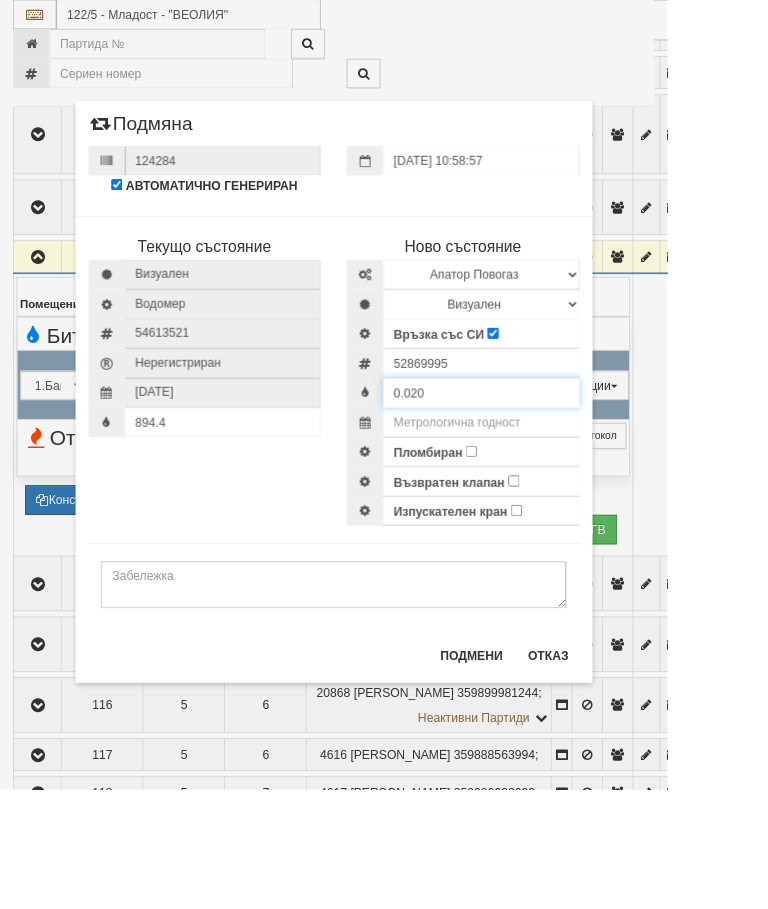 type on "0.020" 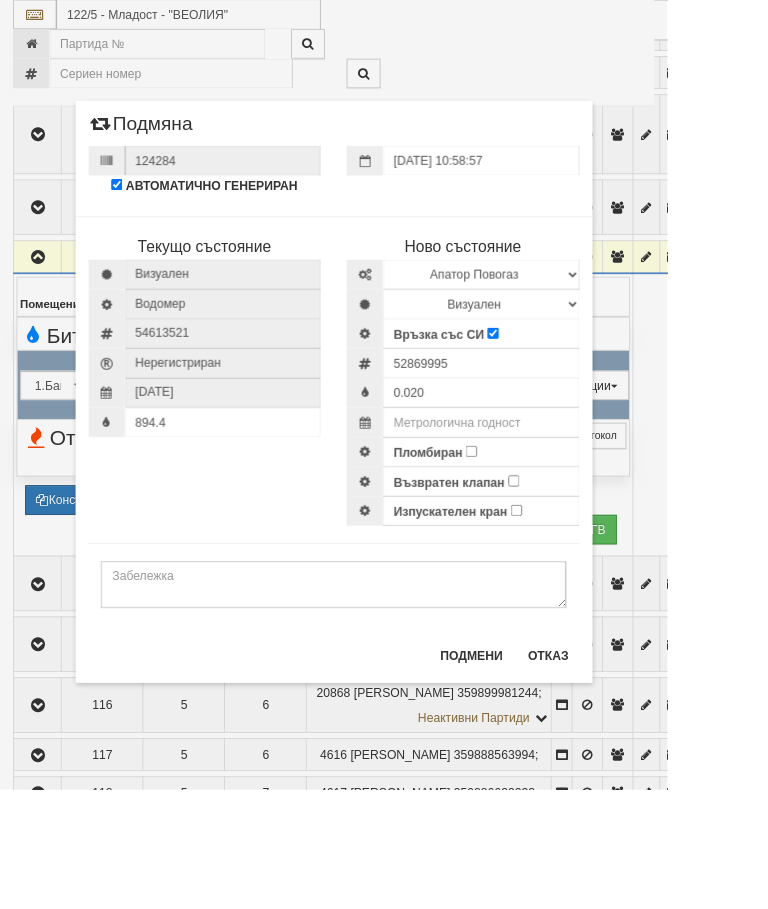 click on "Пломбиран" at bounding box center (542, 519) 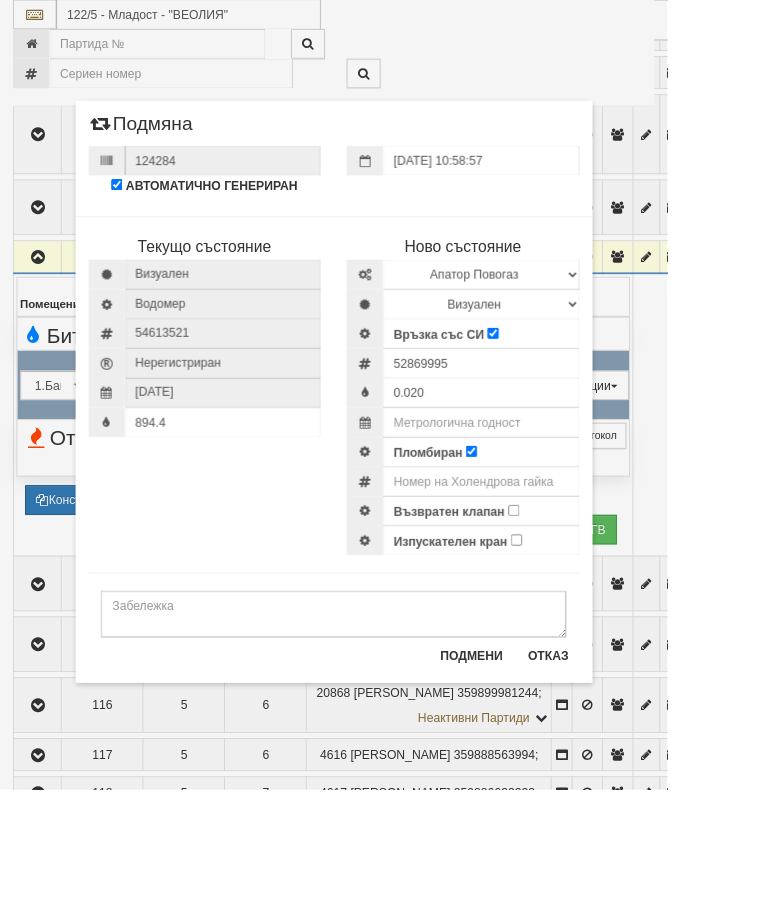 scroll, scrollTop: 1048, scrollLeft: 0, axis: vertical 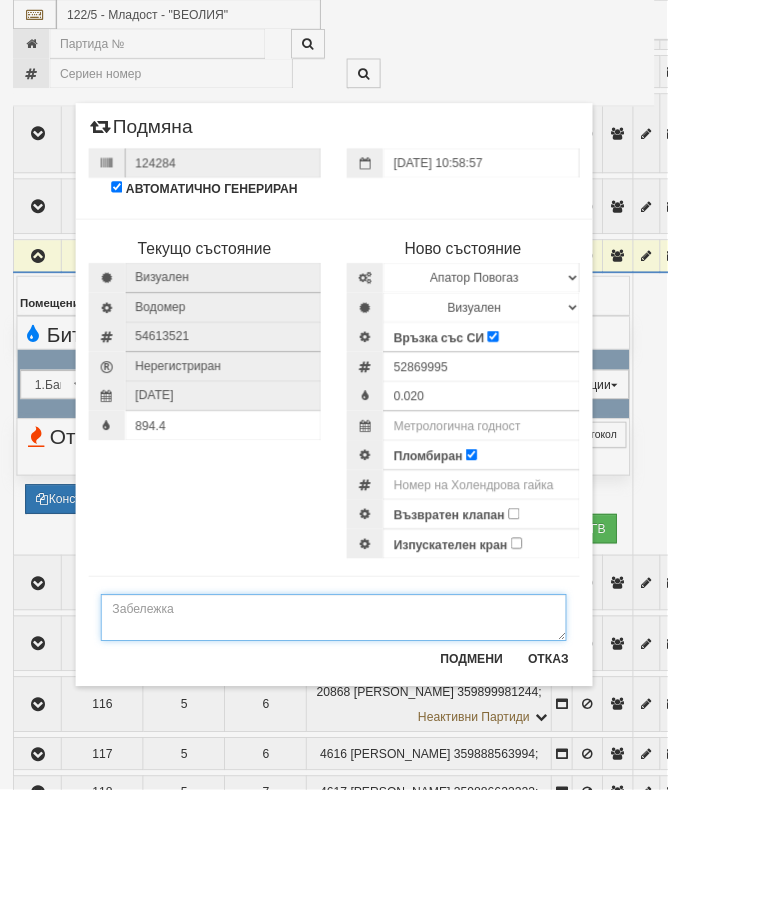 click at bounding box center [384, 711] 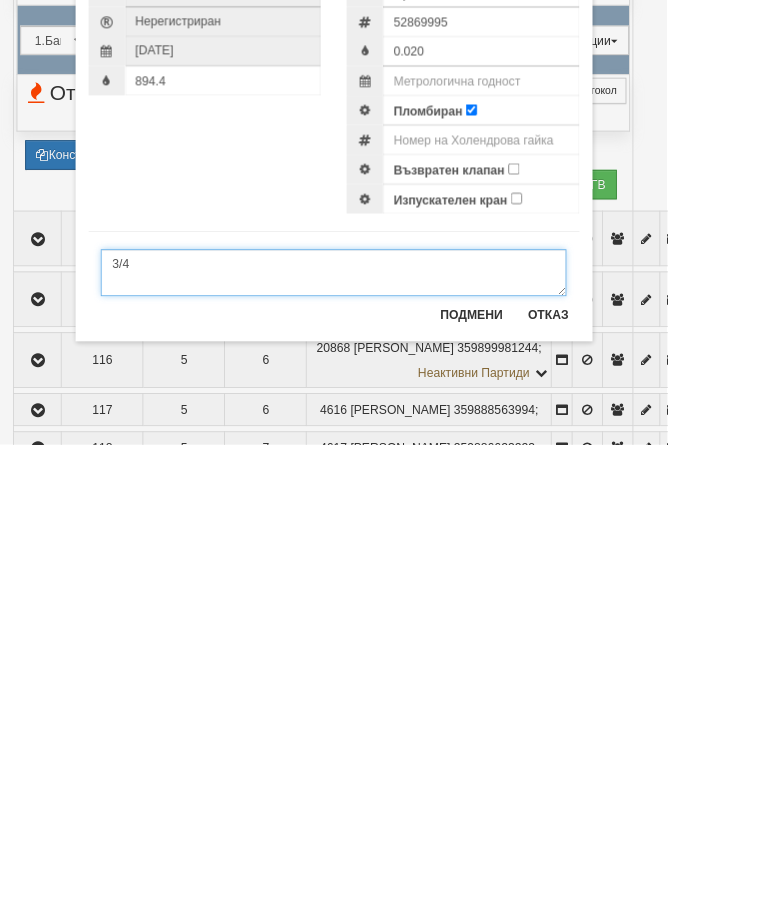 type on "3/4" 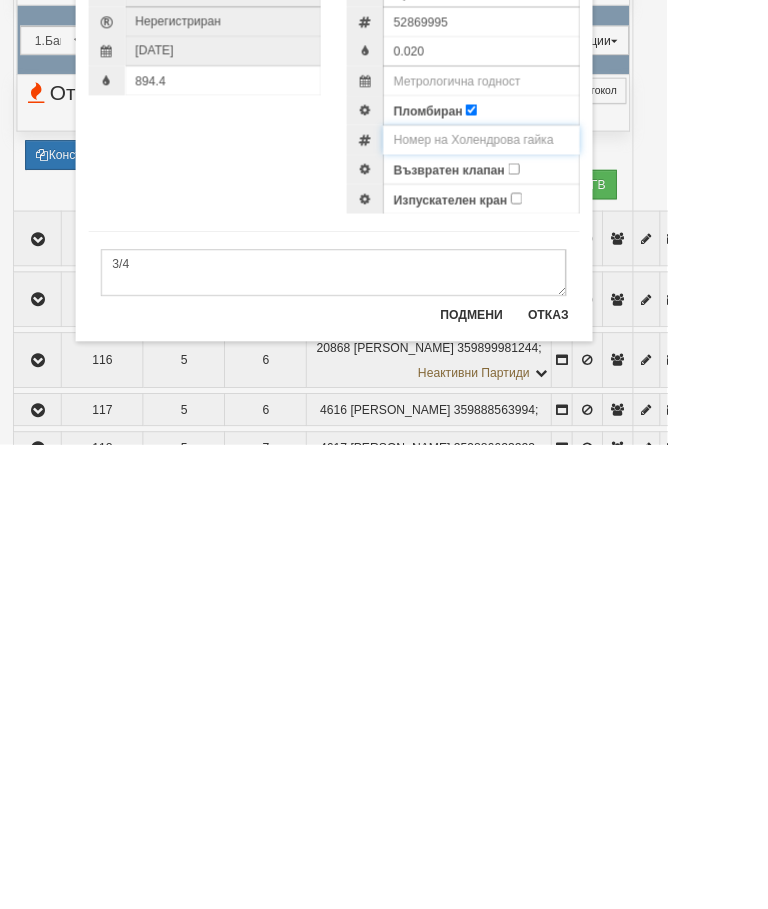 click at bounding box center (554, 558) 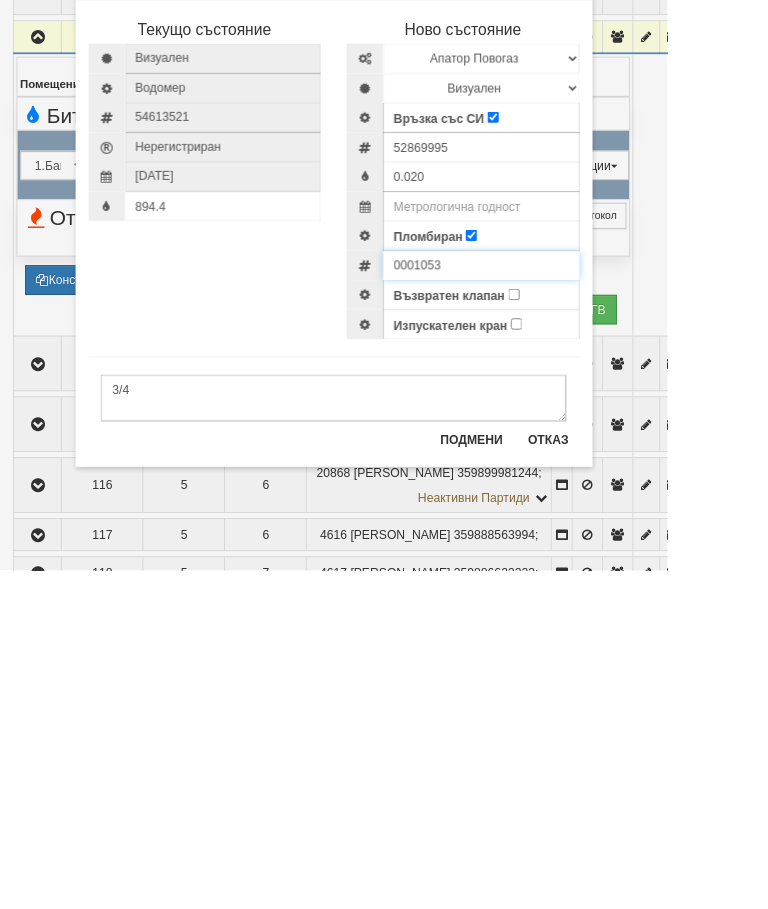 type on "0001053" 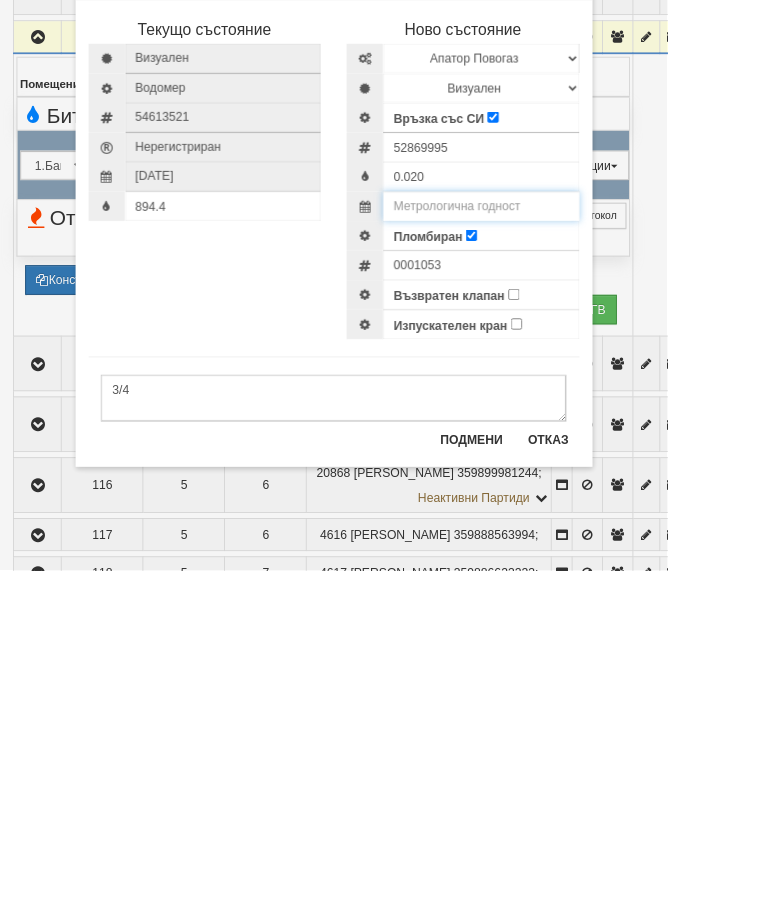click at bounding box center (554, 490) 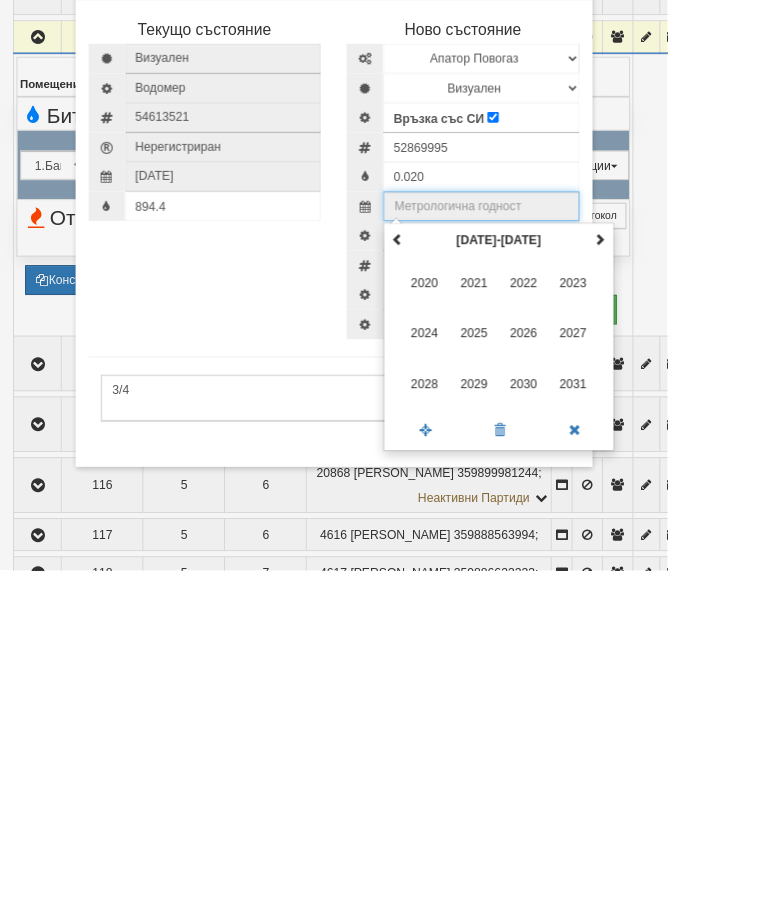 click on "юли 2025 пн вт ср чт пт сб нд 30 1 2 3 4 5 6 7 8 9 10 11 12 13 14 15 16 17 18 19 20 21 22 23 24 25 26 27 28 29 30 31 1 2 3 4 5 6 7 8 9 10 2025 янр фев мар апр май юни юли авг сеп окт ное дек 2020-2031 2020 2021 2022 2023 2024 2025 2026 2027 2028 2029 2030 2031 2000-2107 2000 - 2011 2012 - 2023 2024 - 2035 2036 - 2047 2048 - 2059 2060 - 2071 2072 - 2083 2084 - 2095 2096 - 2107" at bounding box center (574, 640) 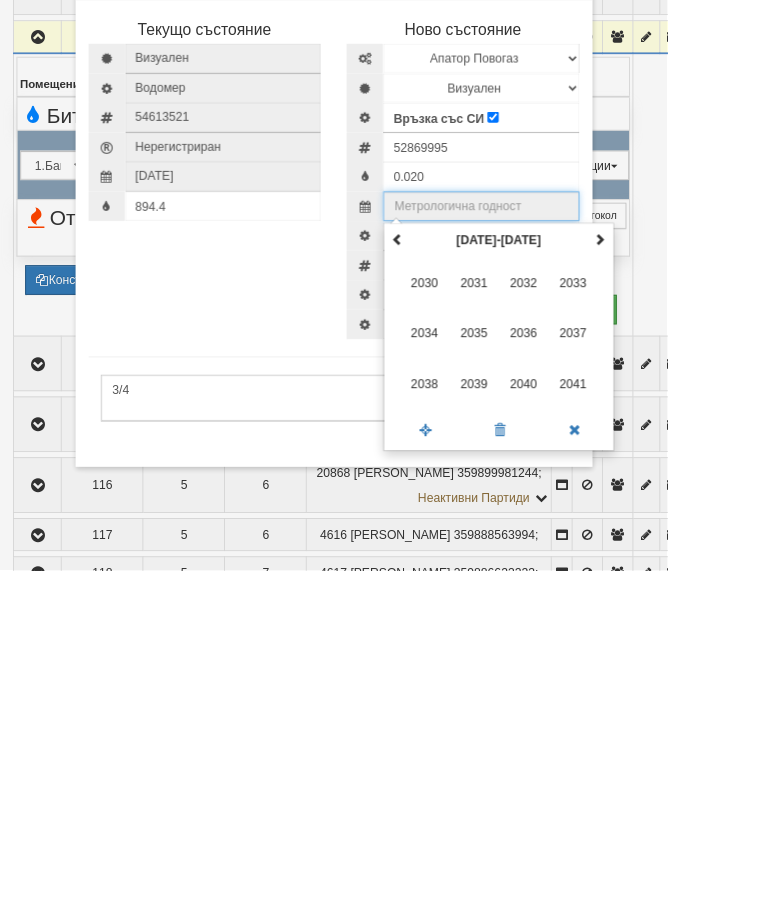 click on "2035" at bounding box center (546, 636) 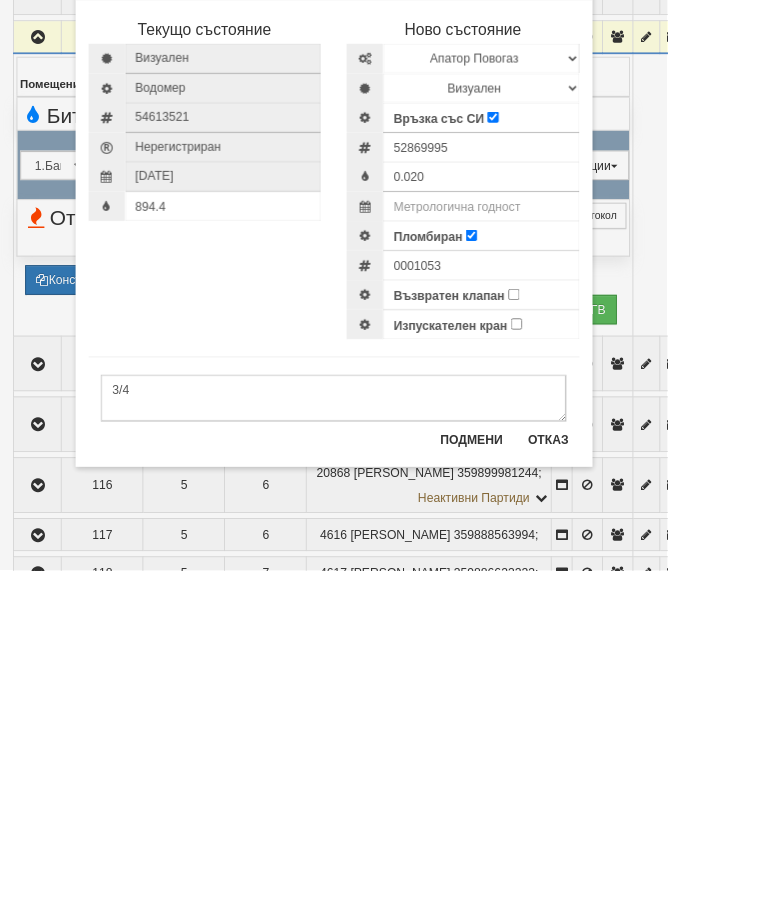 type on "2035" 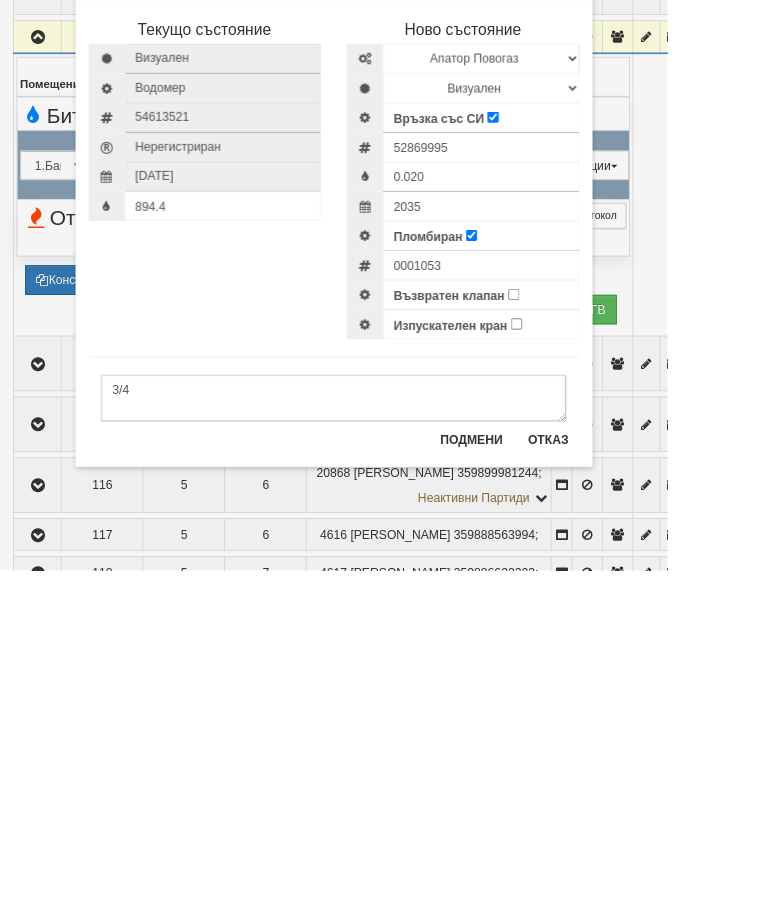 scroll, scrollTop: 1301, scrollLeft: 0, axis: vertical 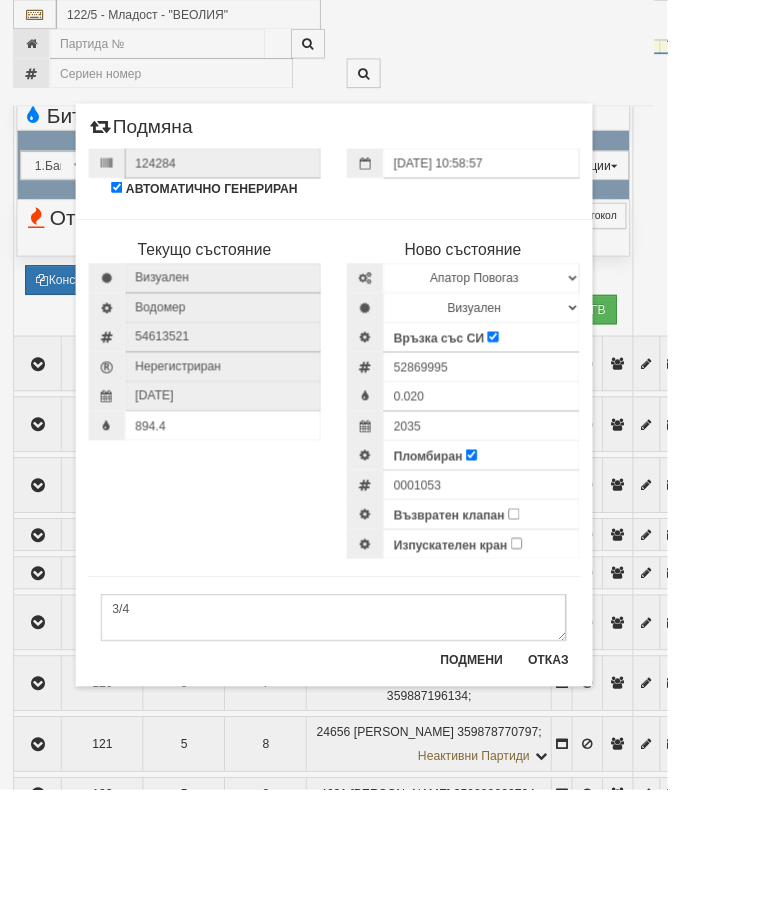 click on "Възвратен клапан" at bounding box center [591, 591] 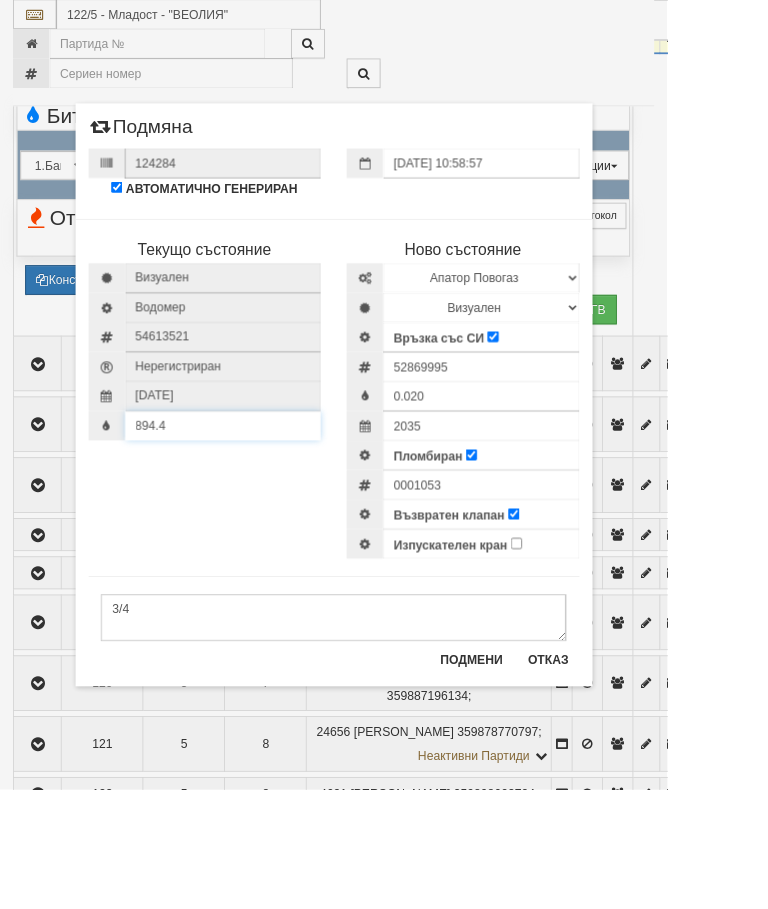 click on "894.4" at bounding box center [236, 490] 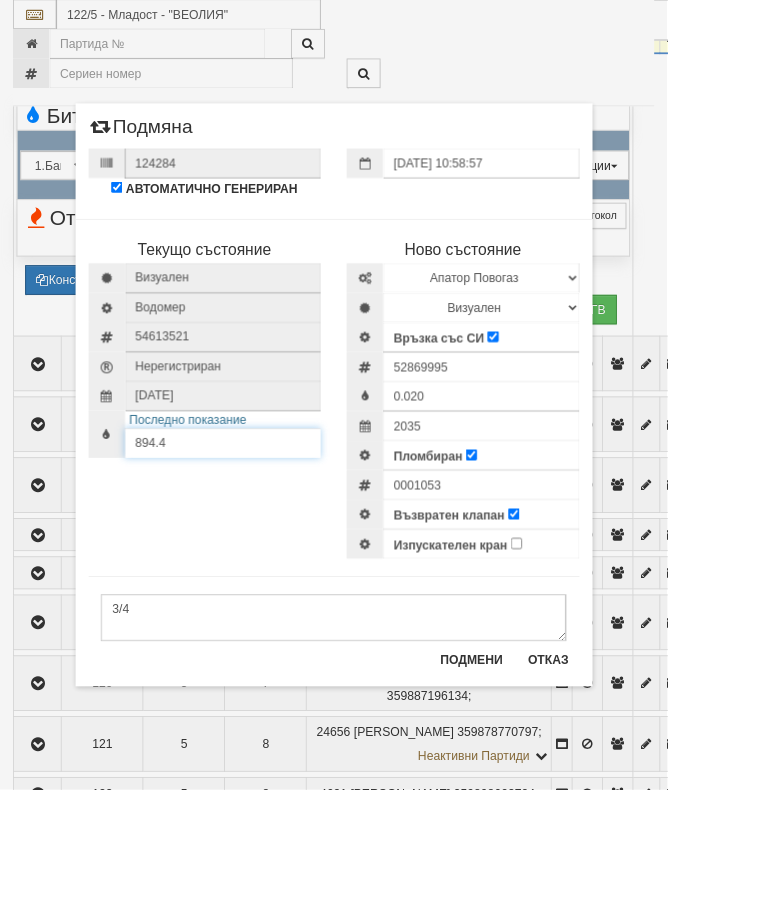scroll, scrollTop: 1301, scrollLeft: 0, axis: vertical 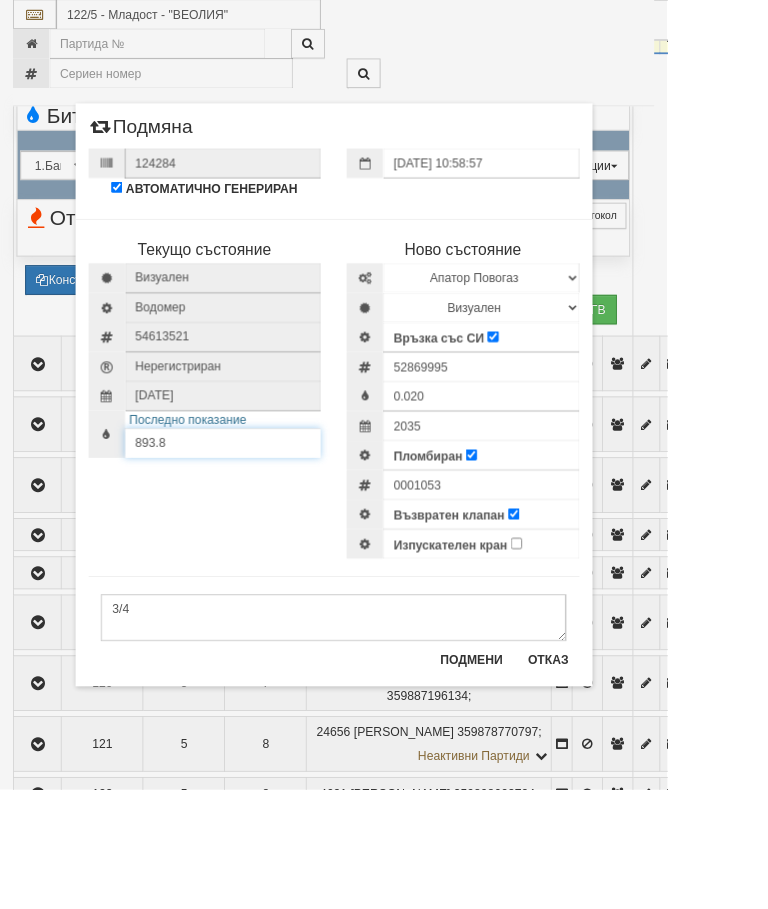 type on "893.8" 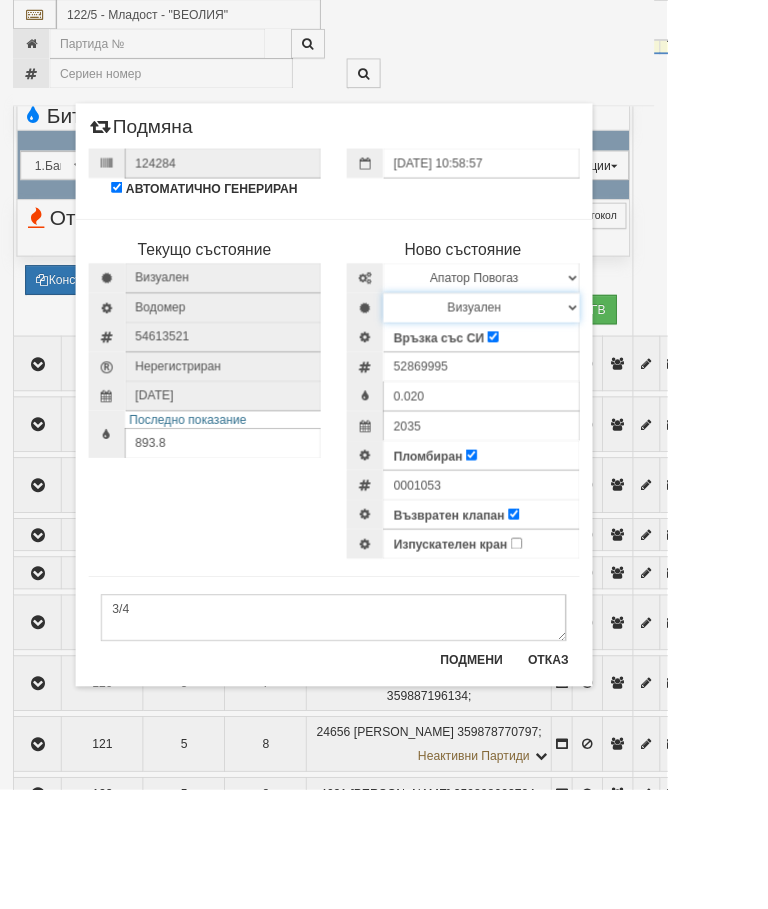 click on "Визуален
Дистанционен
Изолирана линия БГВ
Няма Oтклонение БГВ
Няма Щранг БГВ" at bounding box center (554, 354) 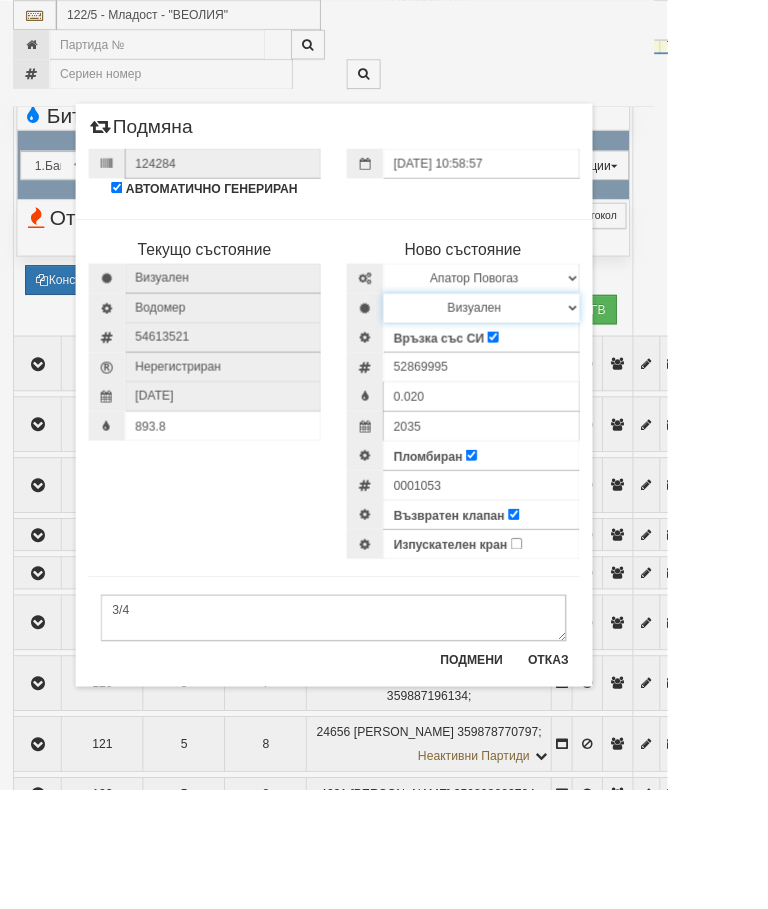 select on "2" 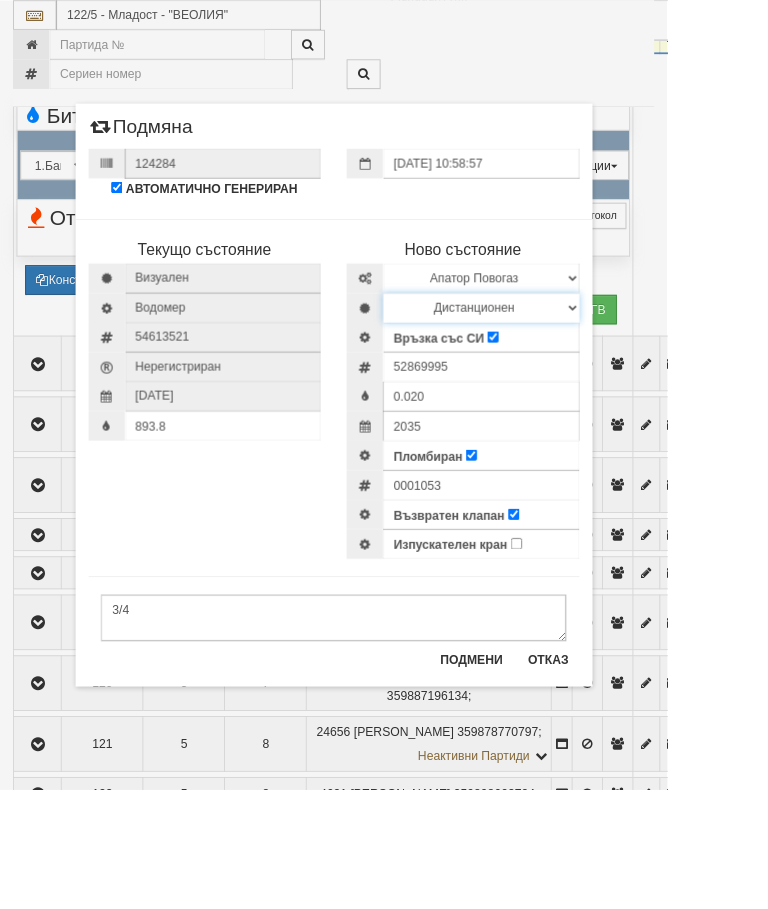 scroll, scrollTop: 1301, scrollLeft: 0, axis: vertical 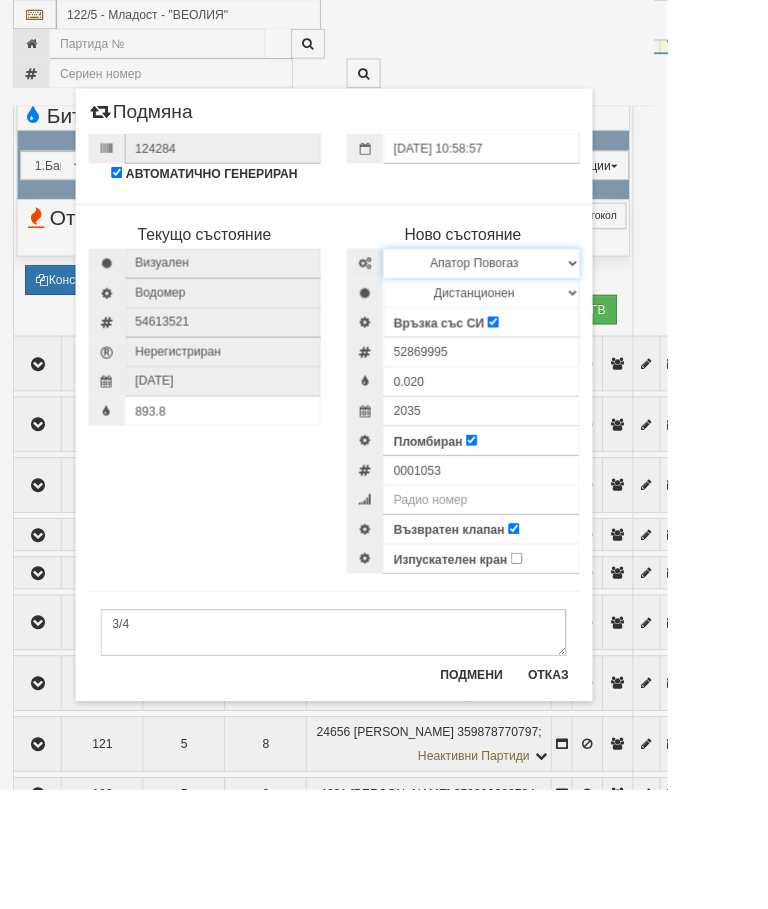 click on "Избери Марка и модел
Апатор Повогаз
Друг
Кундис Радио
Сименс Визуален
Сименс Радио
Техем" at bounding box center [554, 303] 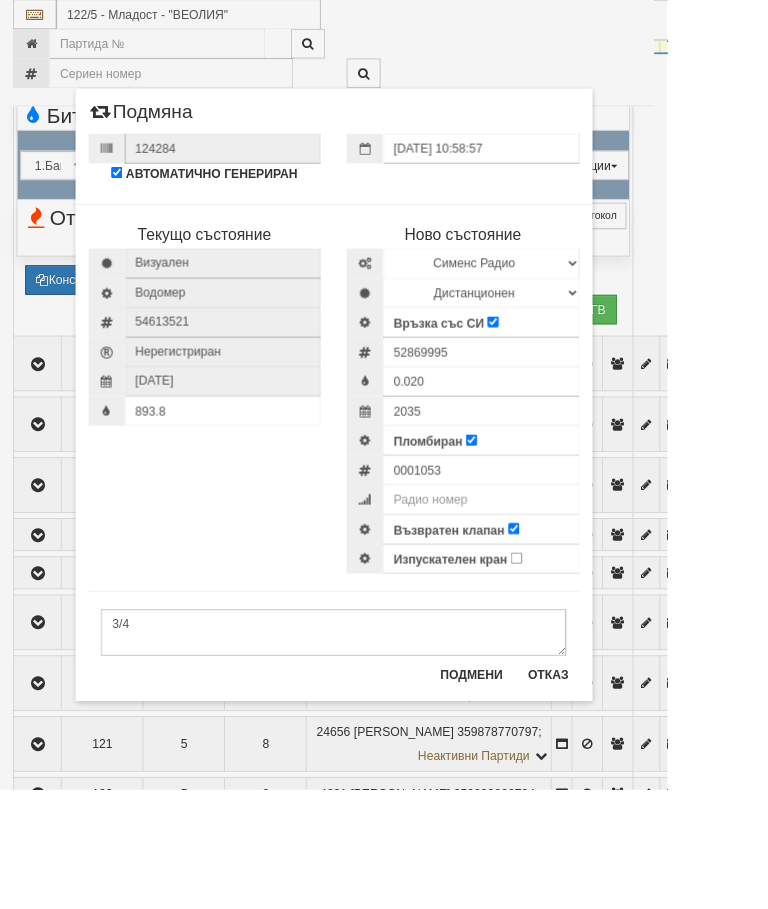 click on "Подмени" at bounding box center [543, 776] 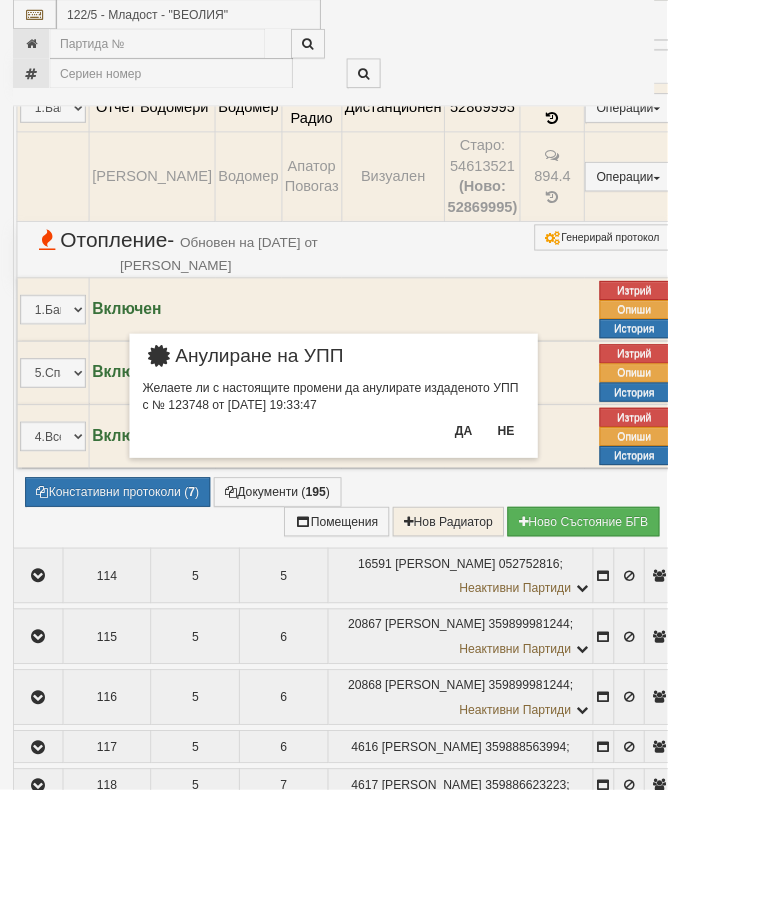 click on "Да" at bounding box center [533, 496] 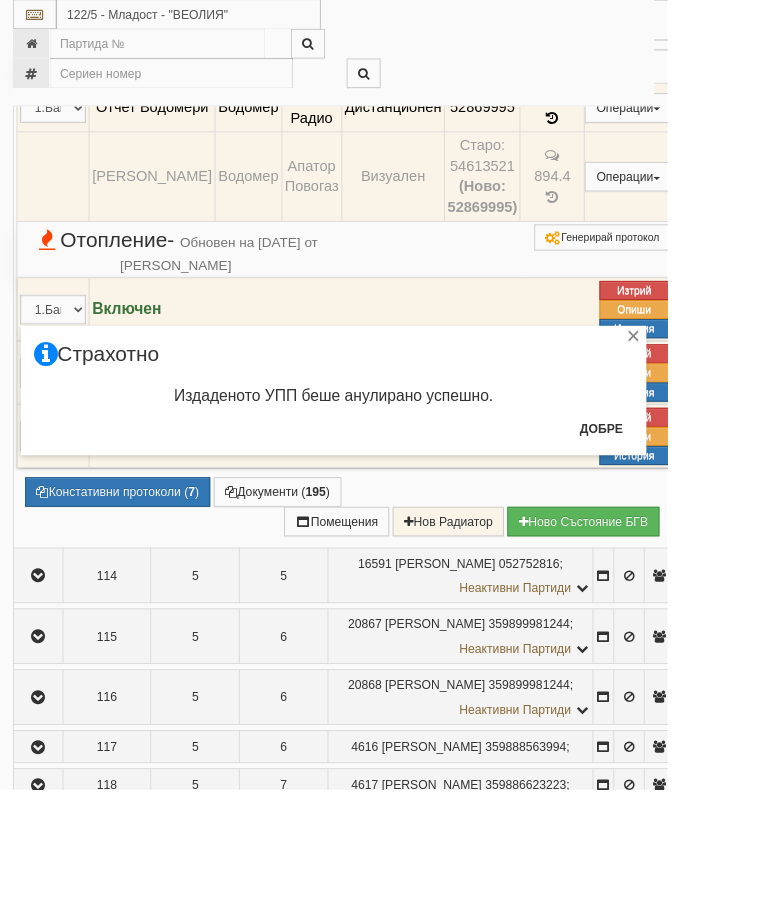 click on "Добре" at bounding box center (692, 493) 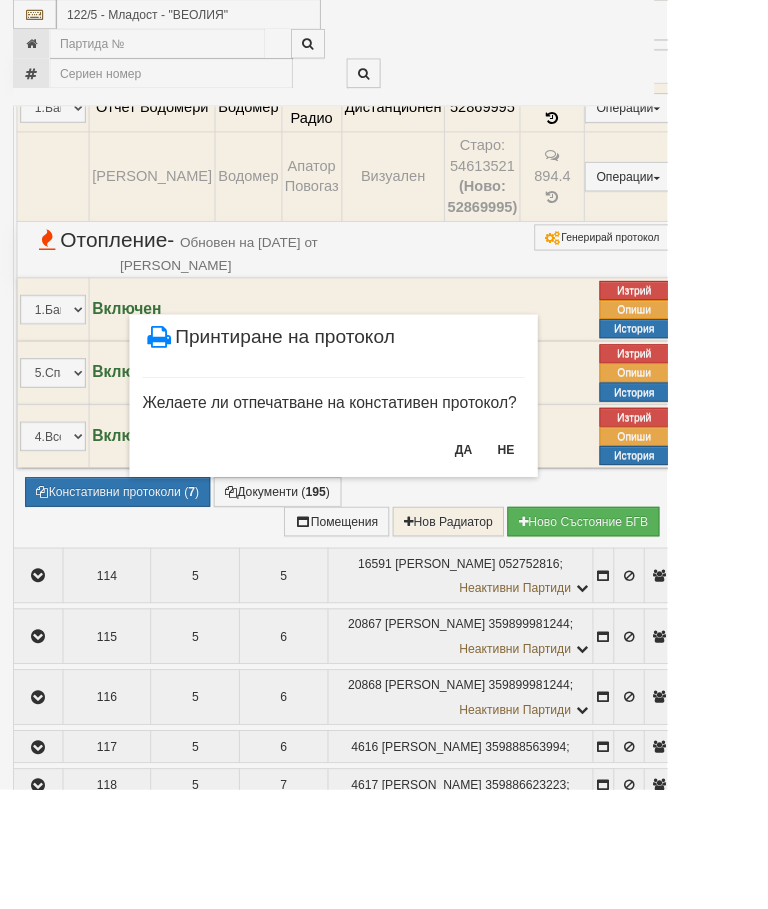 click on "НЕ" at bounding box center (582, 518) 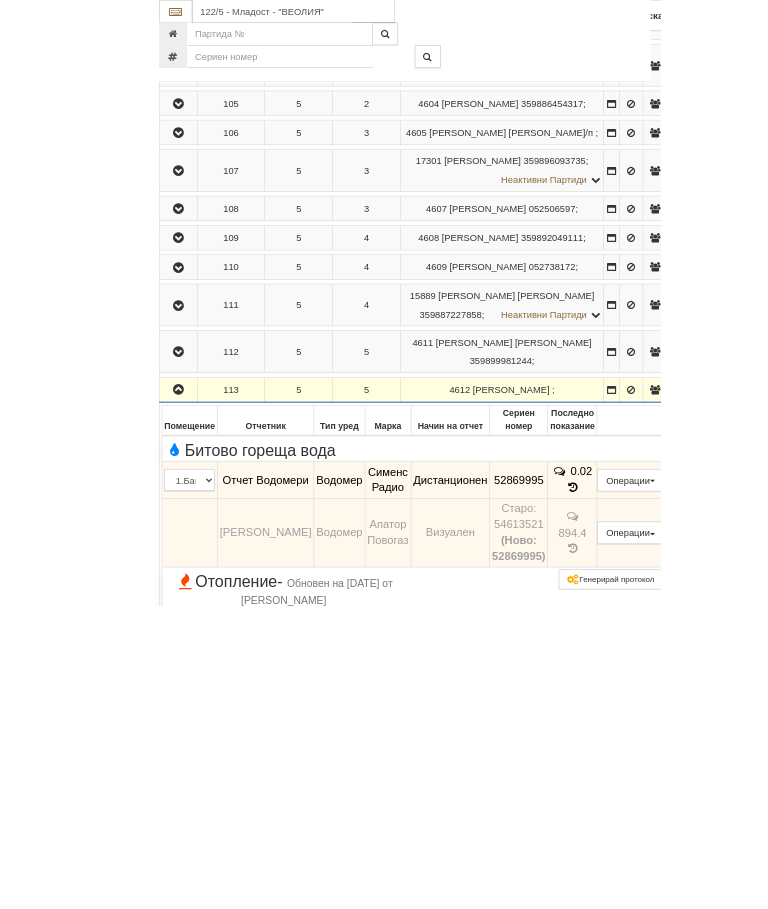 scroll, scrollTop: 999, scrollLeft: 0, axis: vertical 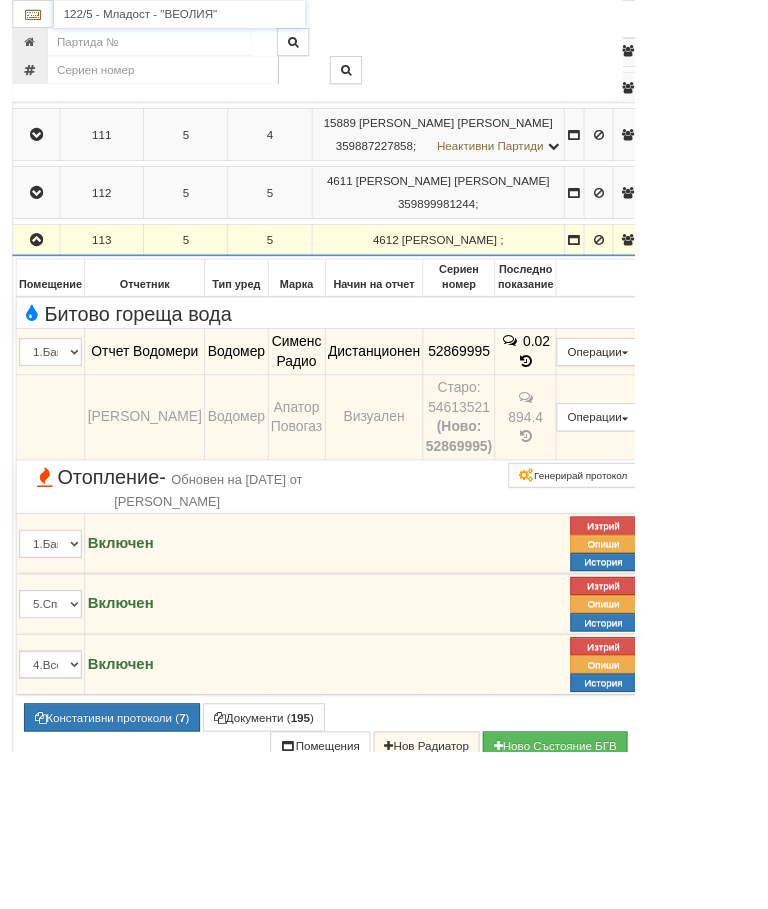 click on "122/5 - Младост - "ВЕОЛИЯ"" at bounding box center (217, 17) 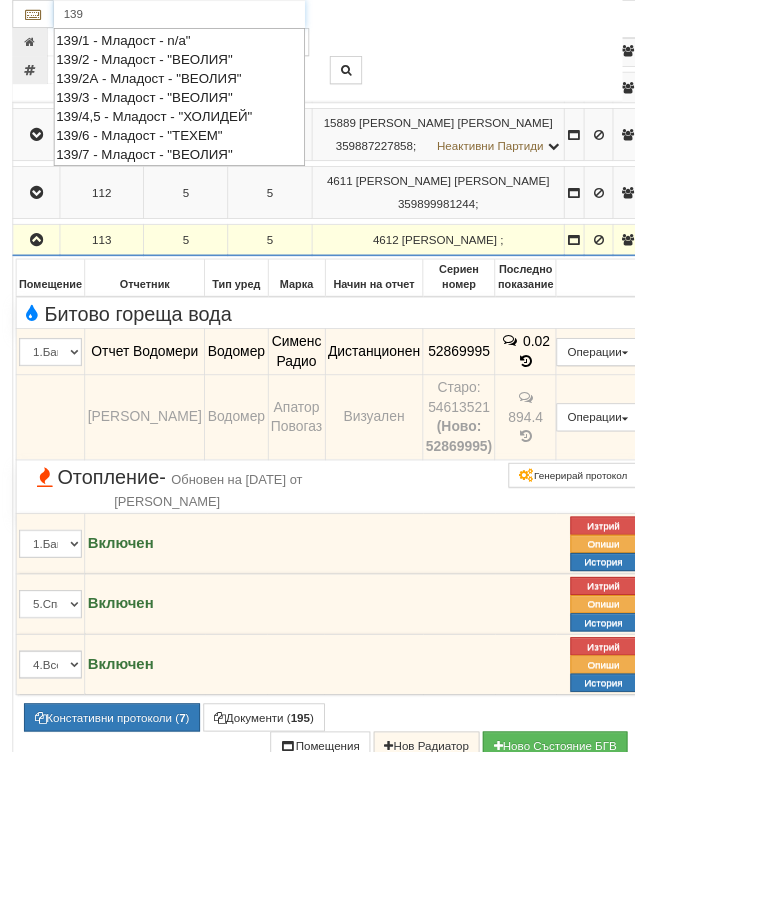 click on "139/7 - Младост - "ВЕОЛИЯ"" at bounding box center [217, 186] 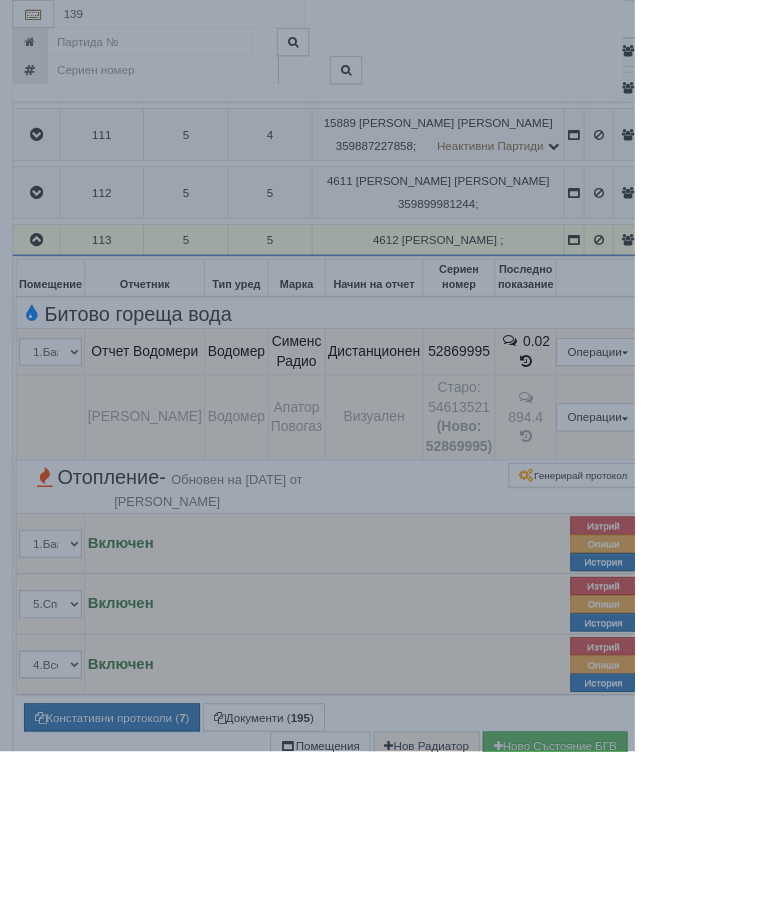 type on "139/7 - Младост - "ВЕОЛИЯ"" 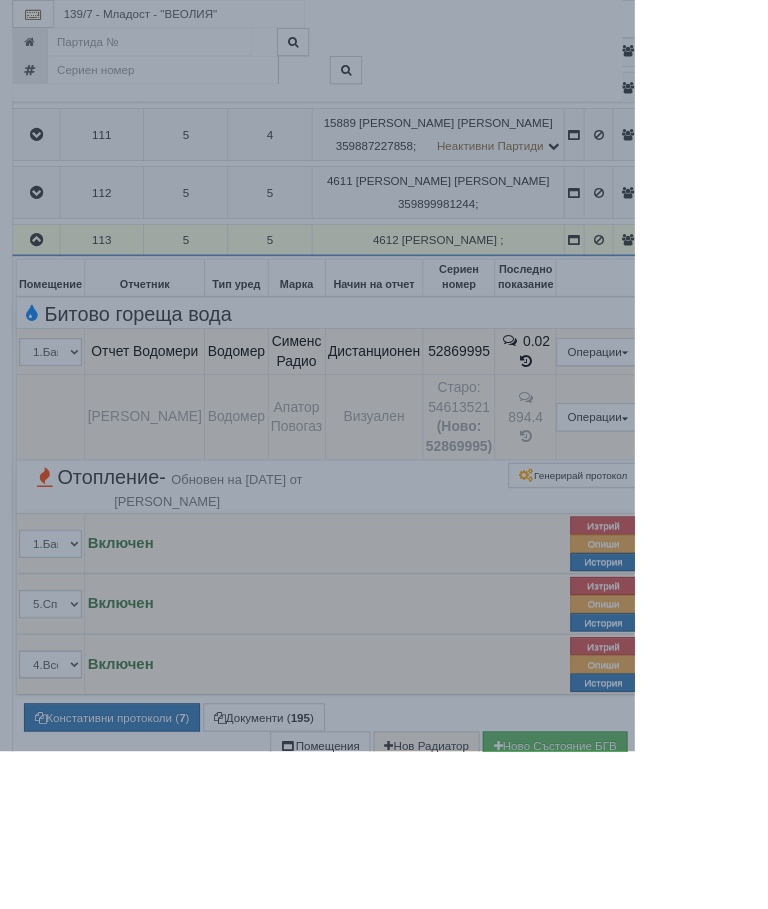 scroll, scrollTop: 999, scrollLeft: 0, axis: vertical 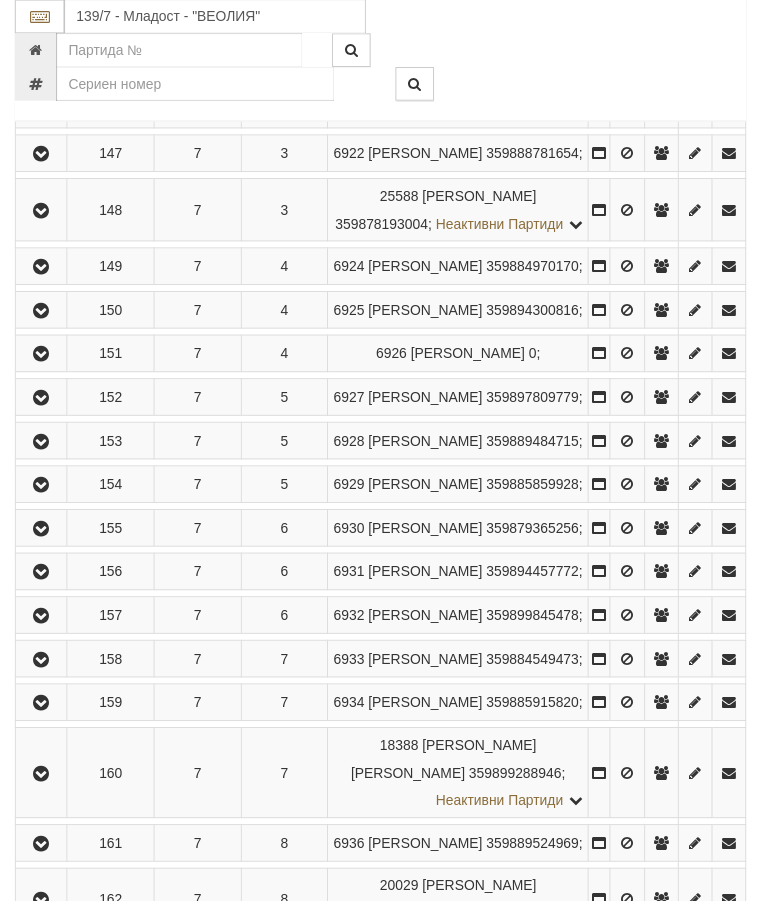 click at bounding box center (41, 357) 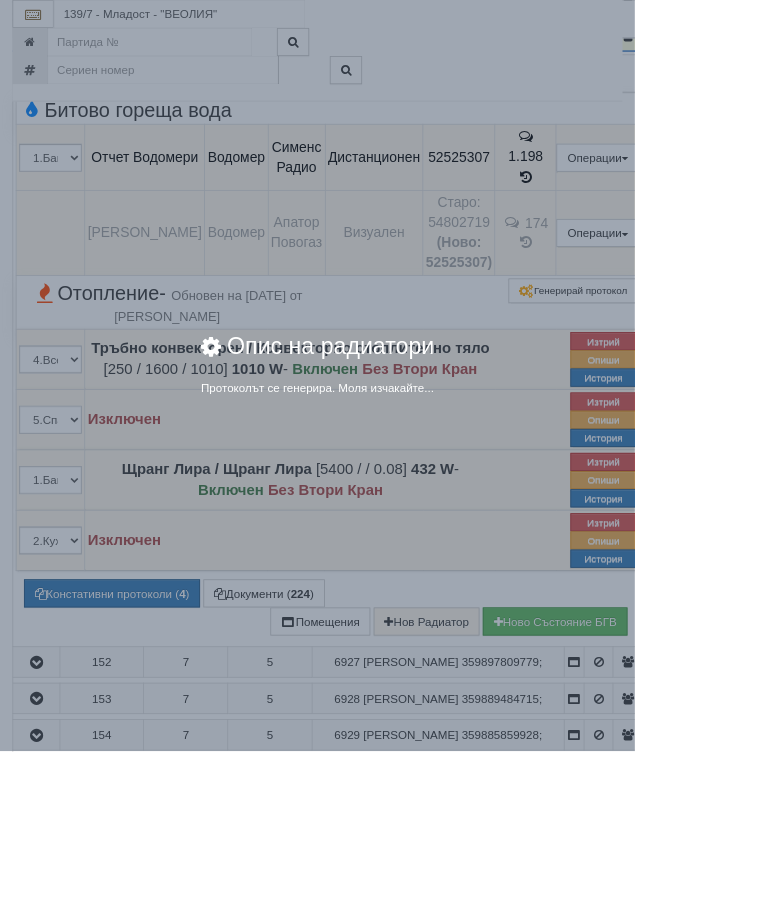 scroll, scrollTop: 1147, scrollLeft: 0, axis: vertical 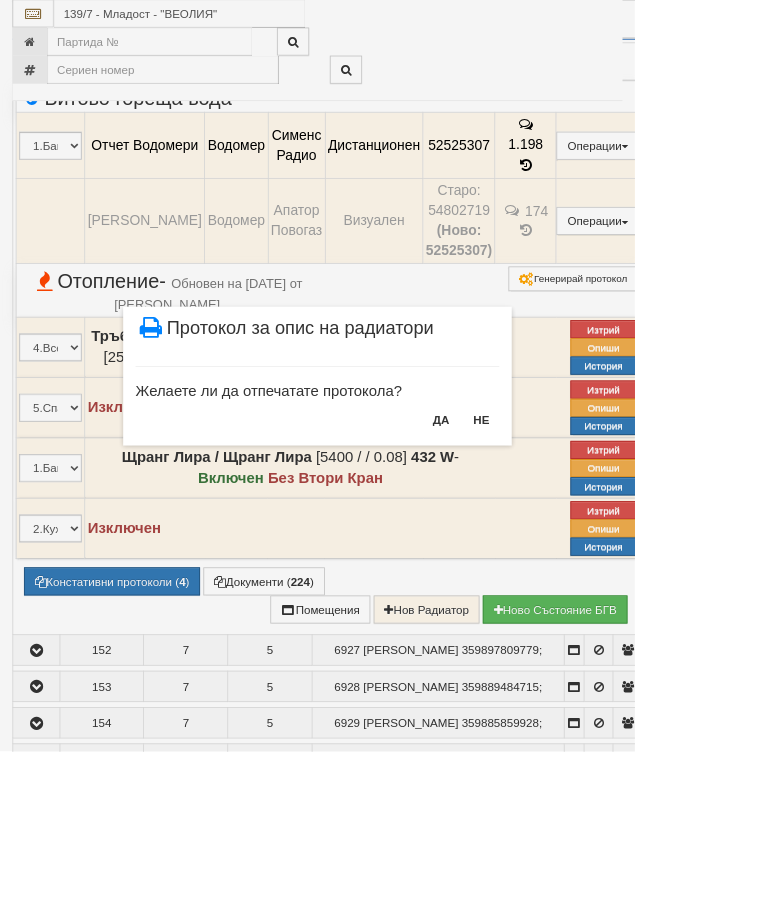 click on "НЕ" at bounding box center [582, 508] 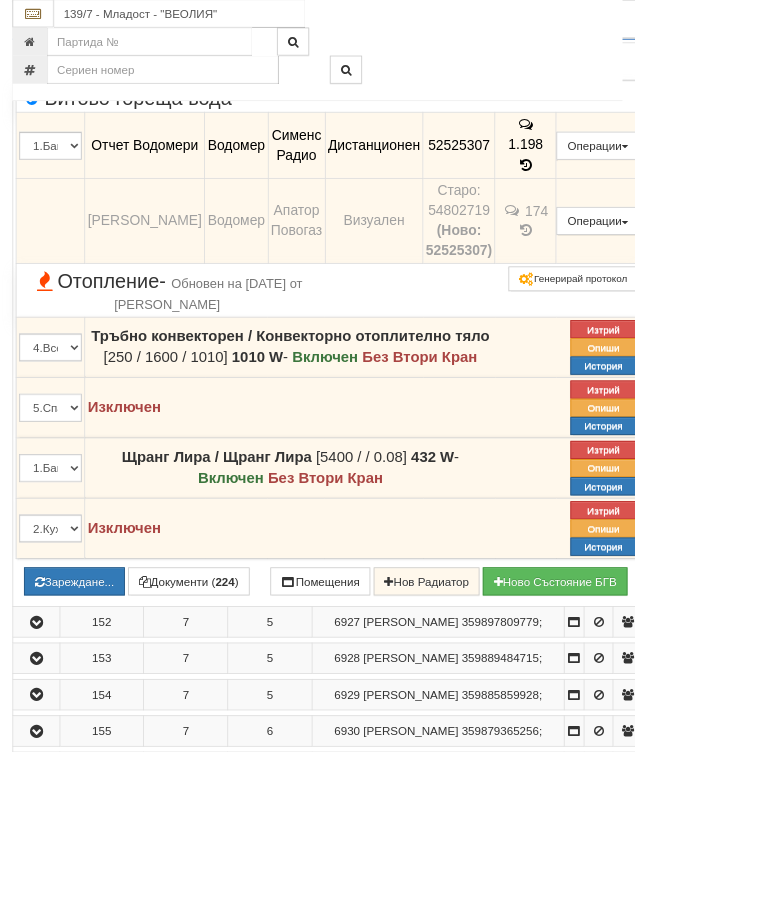 click on "Документи ( 224 )" at bounding box center [228, 703] 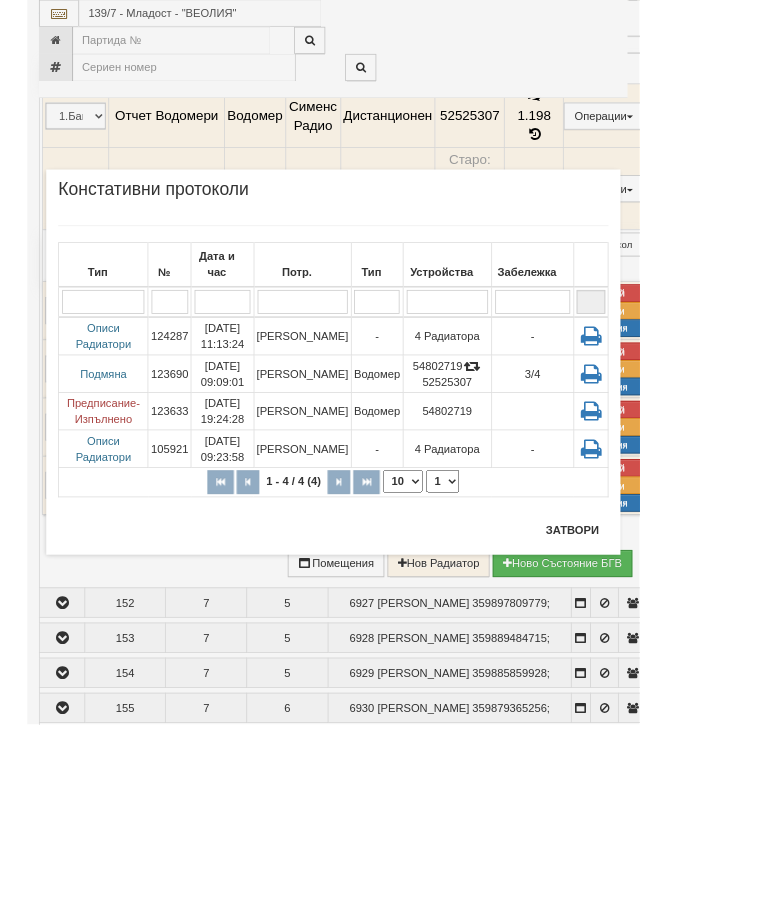 scroll, scrollTop: 1212, scrollLeft: 0, axis: vertical 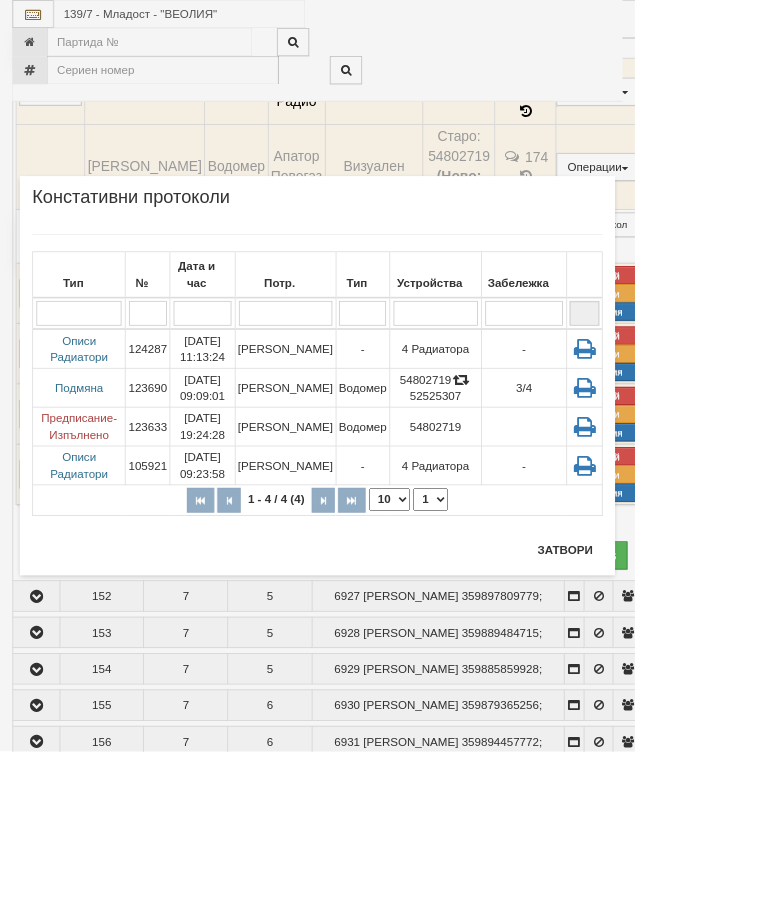 click on "Затвори" at bounding box center (683, 665) 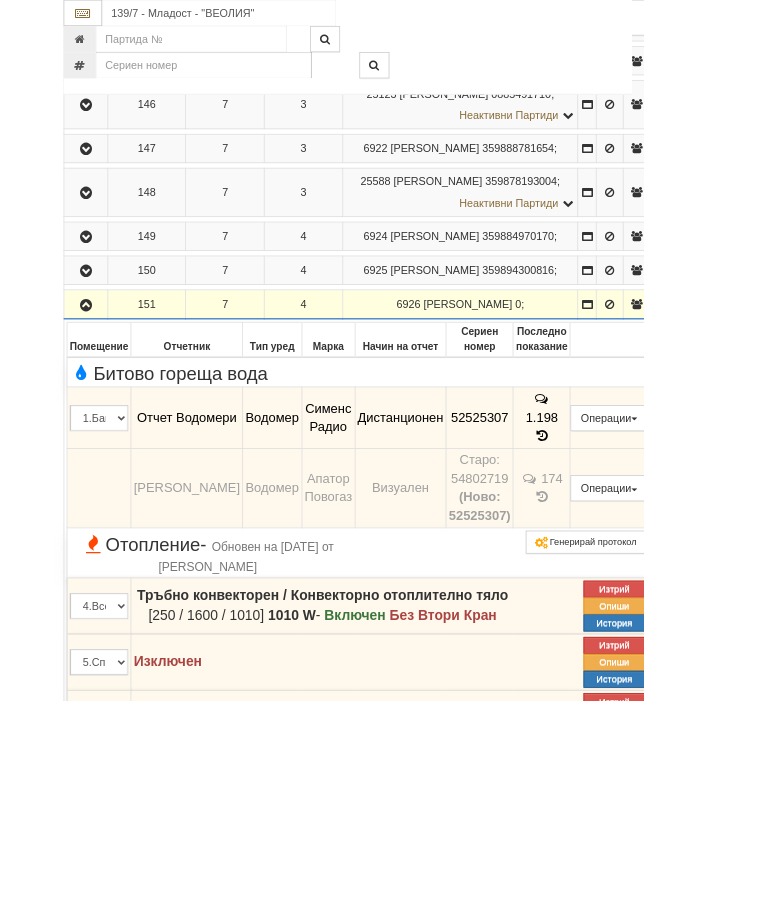 scroll, scrollTop: 868, scrollLeft: 0, axis: vertical 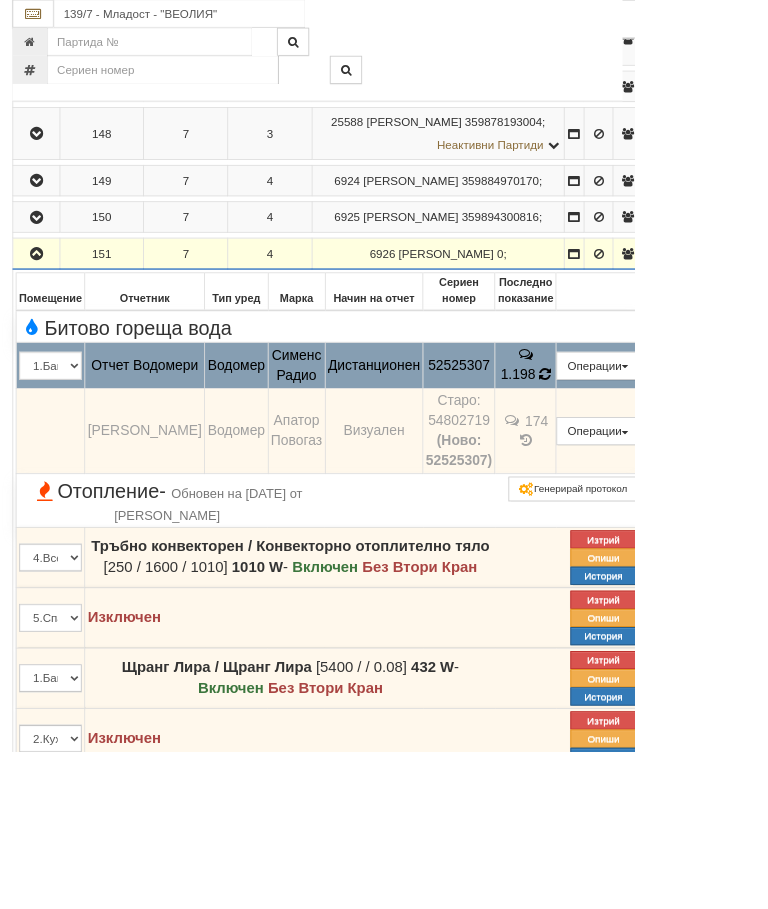 click at bounding box center (659, 453) 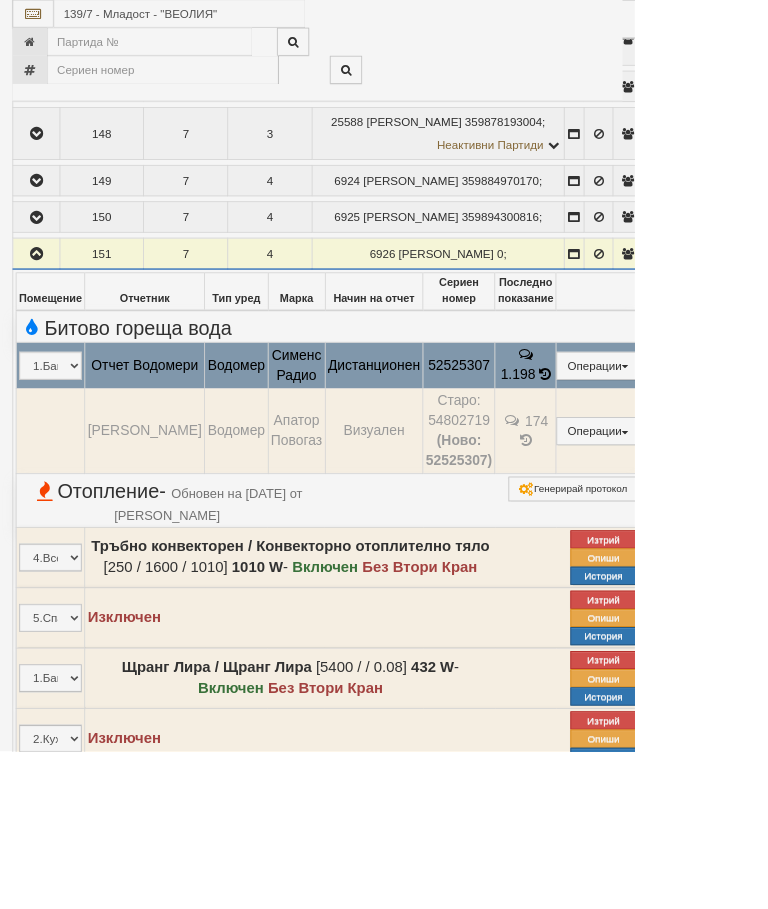 select on "10" 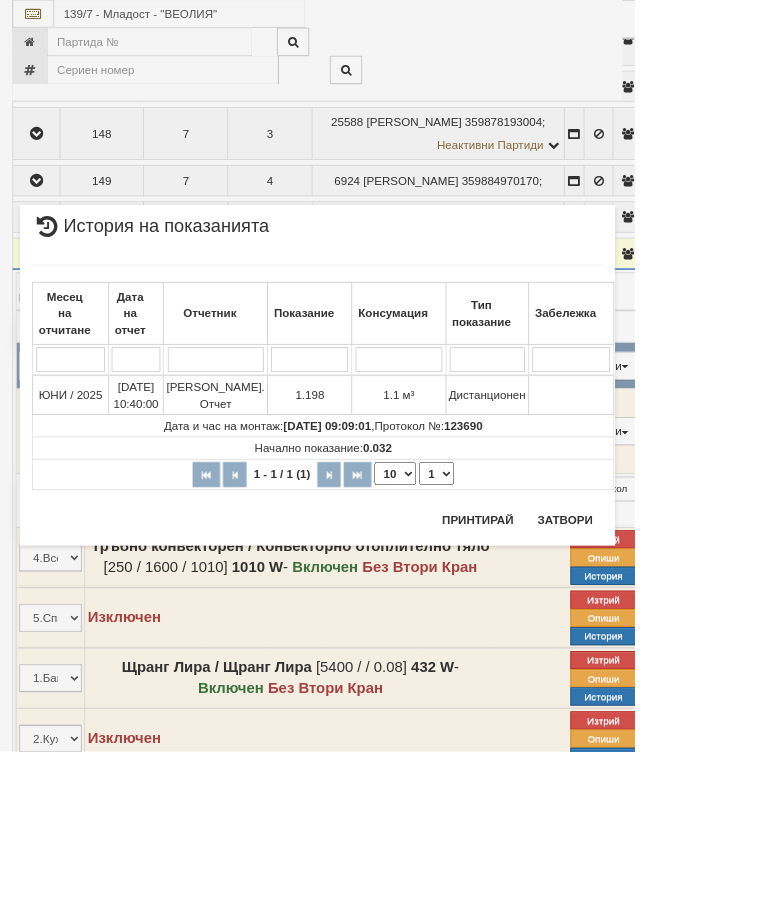 click on "Затвори" at bounding box center [683, 629] 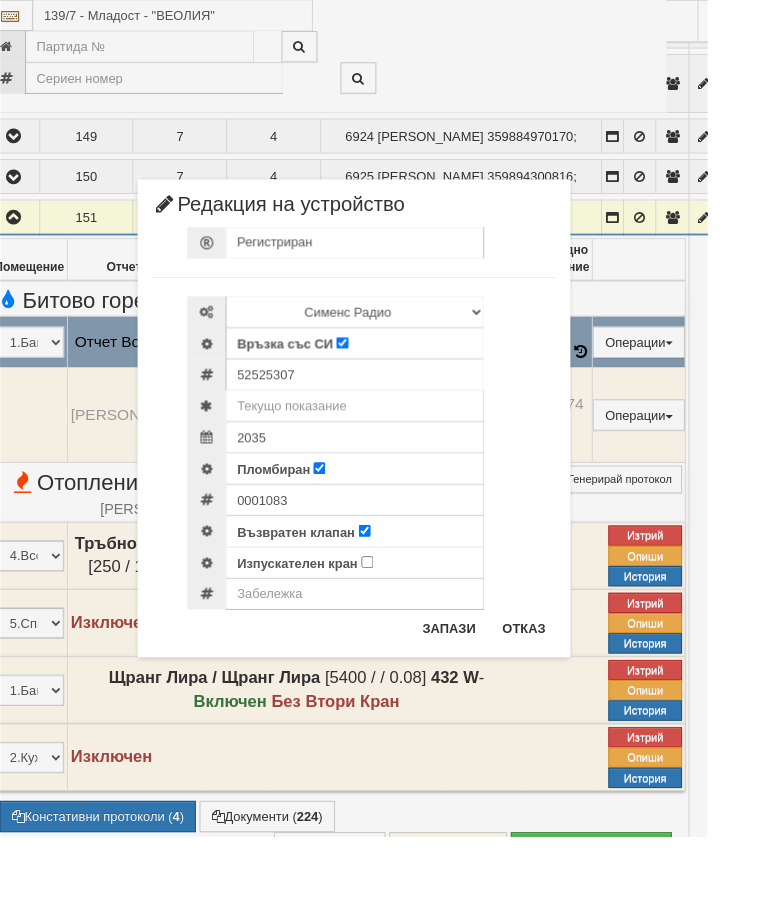 scroll, scrollTop: 951, scrollLeft: 32, axis: both 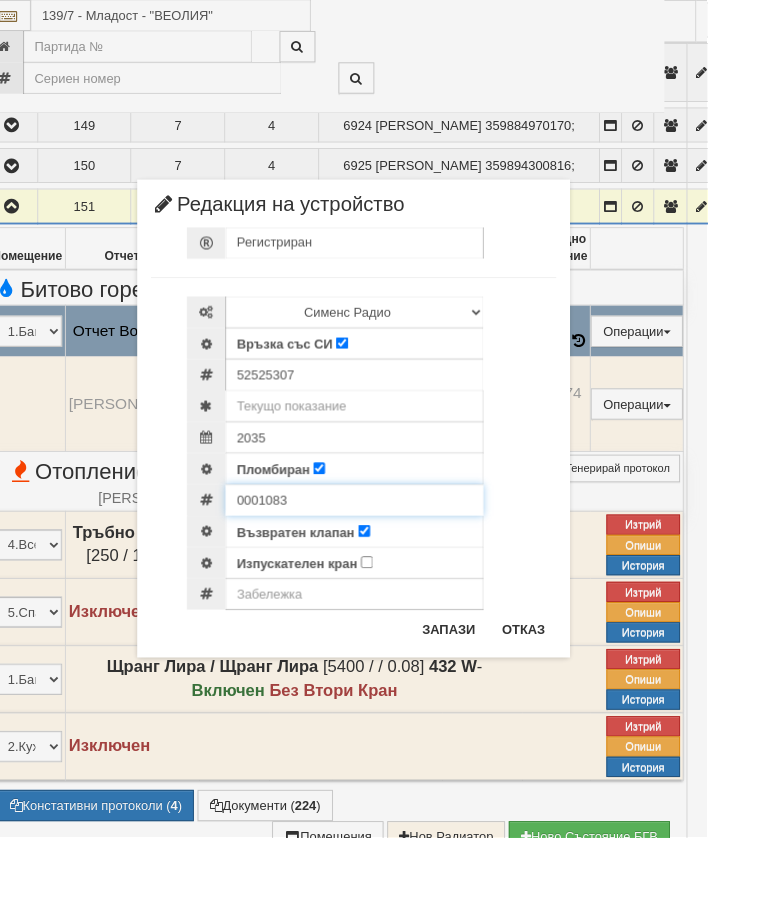 click on "0001083" at bounding box center (385, 543) 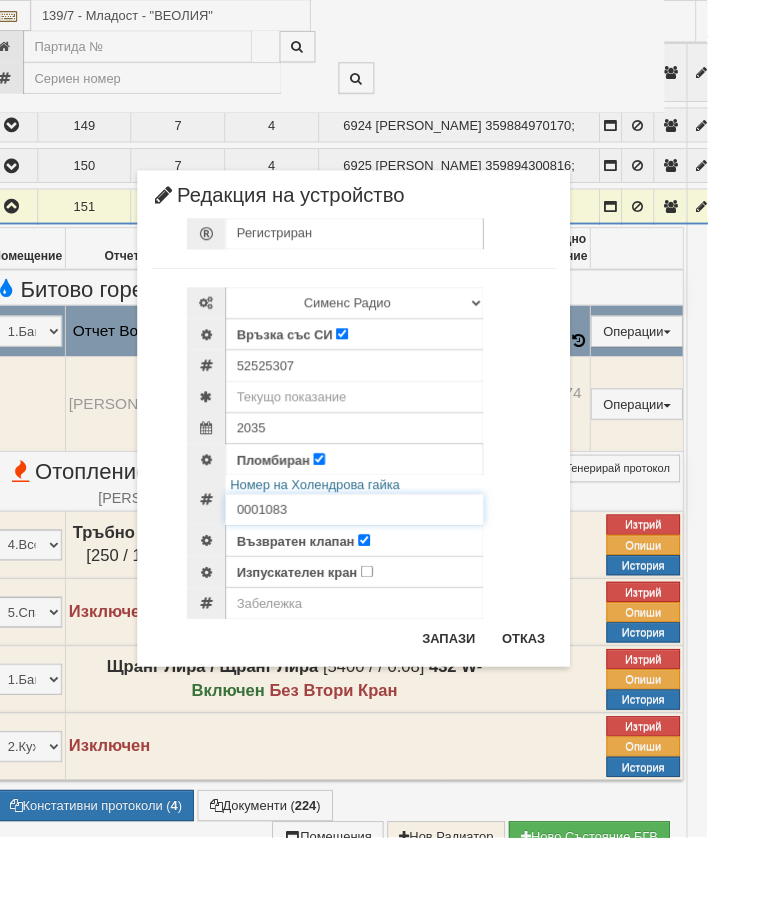 scroll, scrollTop: 951, scrollLeft: 32, axis: both 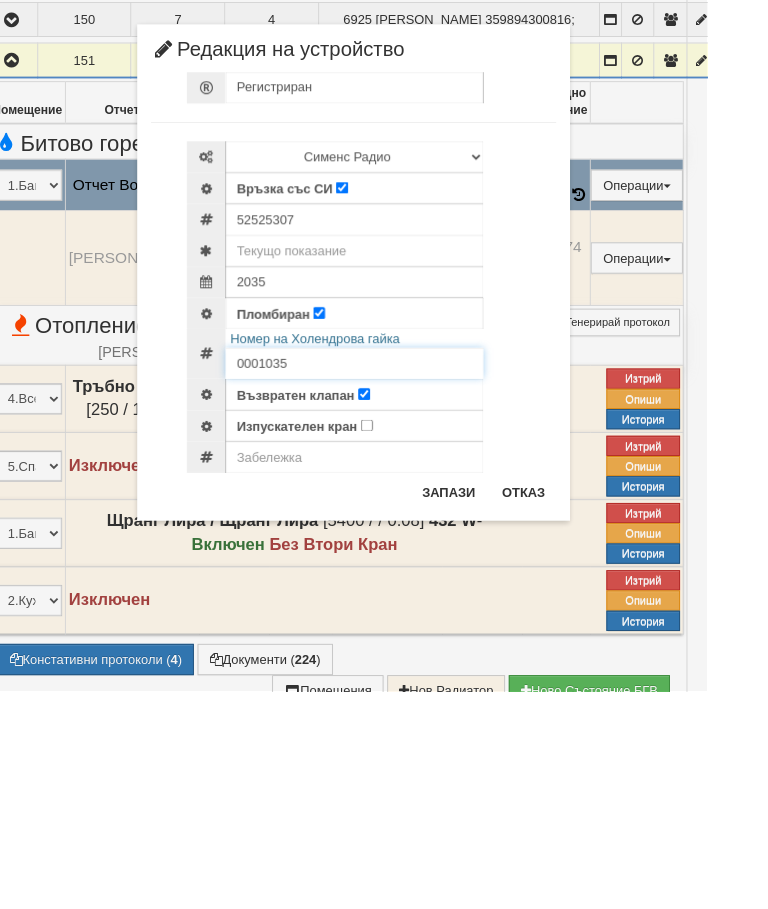 type on "0001035" 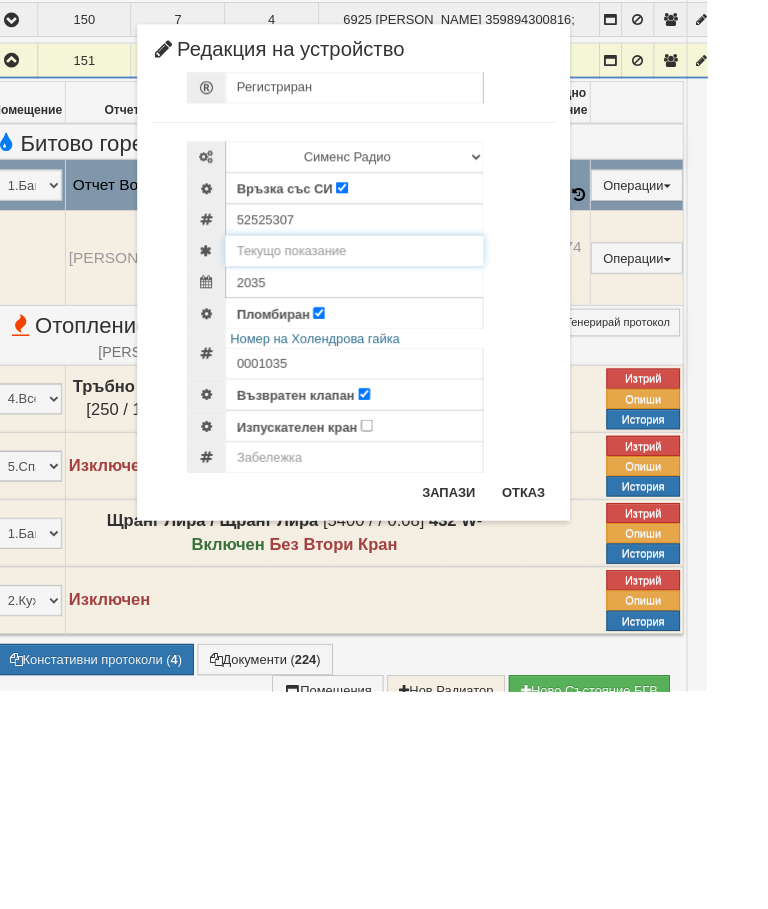 click at bounding box center (385, 431) 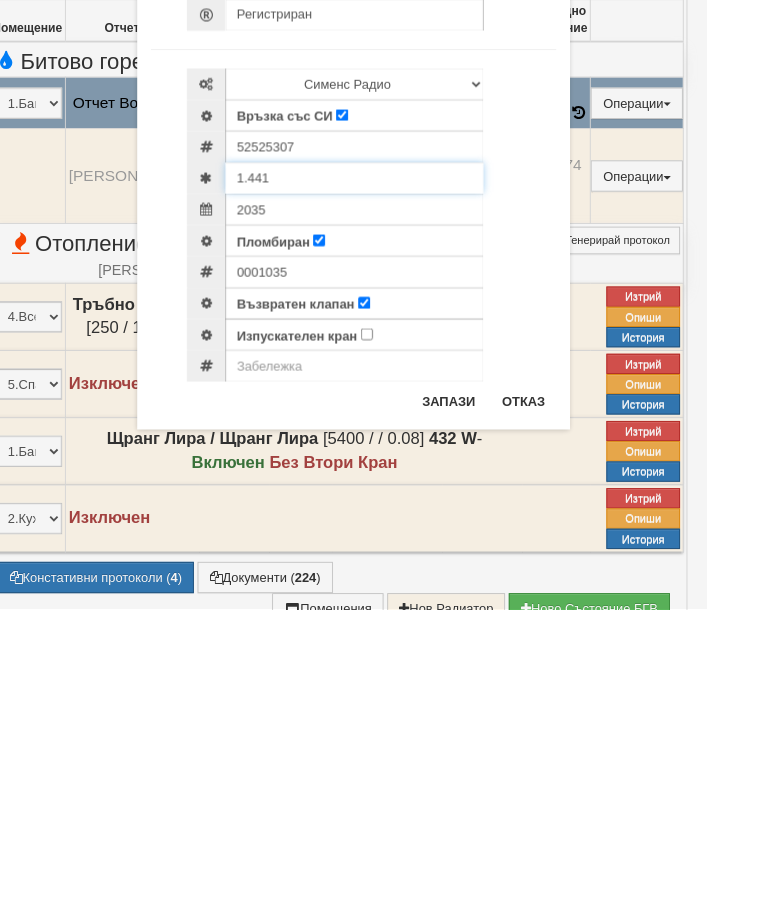 type on "1.441" 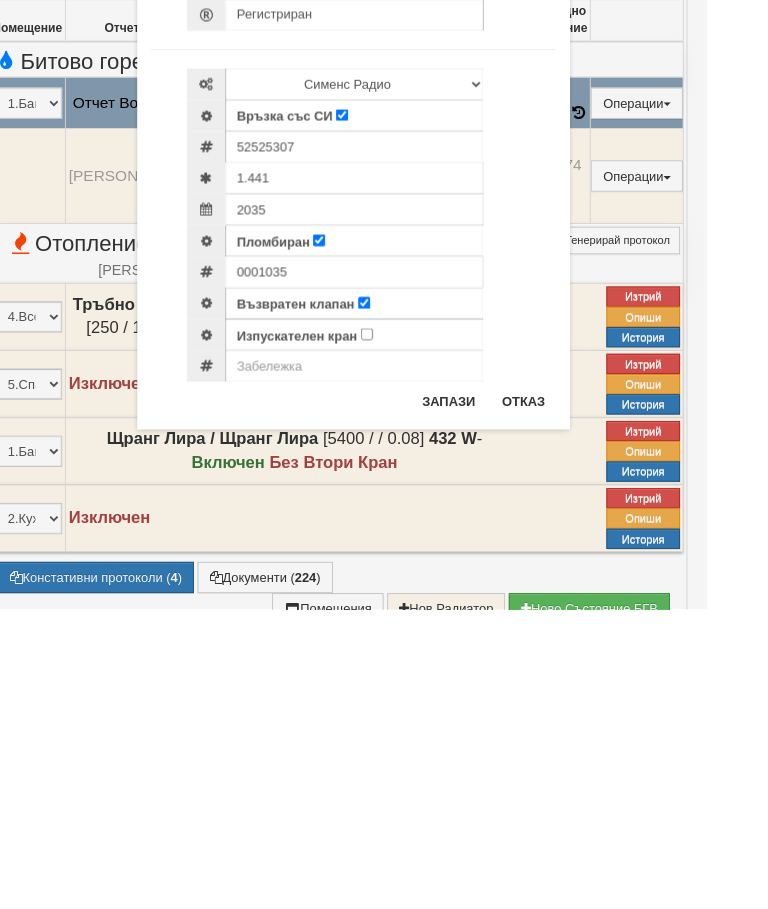 click on "Запази" at bounding box center [487, 683] 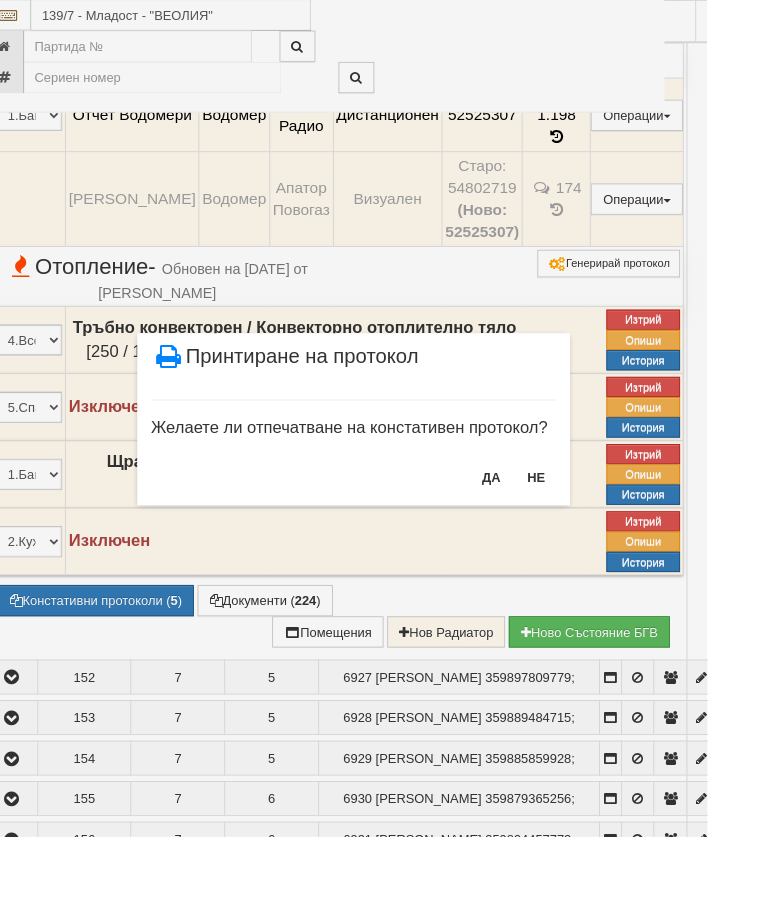 click on "НЕ" at bounding box center (582, 518) 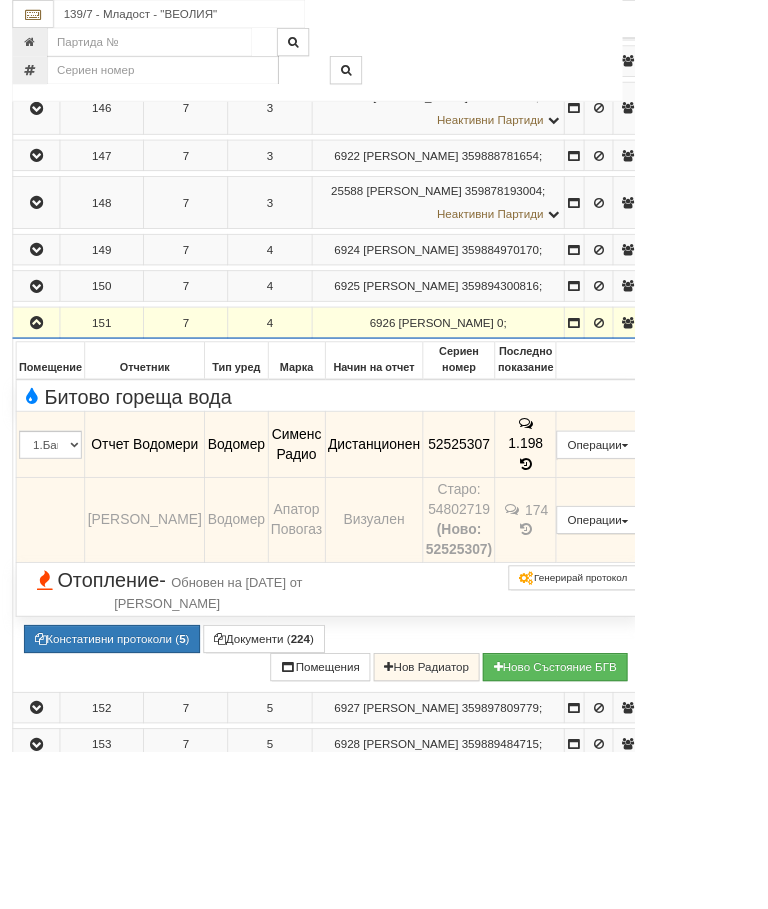 scroll, scrollTop: 834, scrollLeft: 47, axis: both 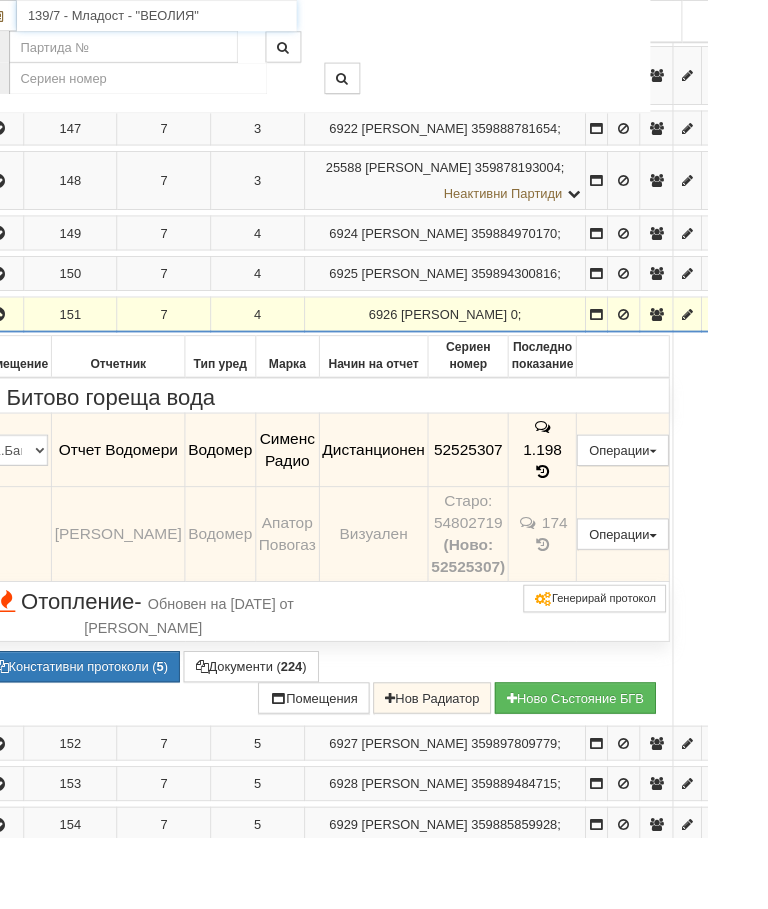 click on "139/7 - Младост - "ВЕОЛИЯ"" at bounding box center (170, 17) 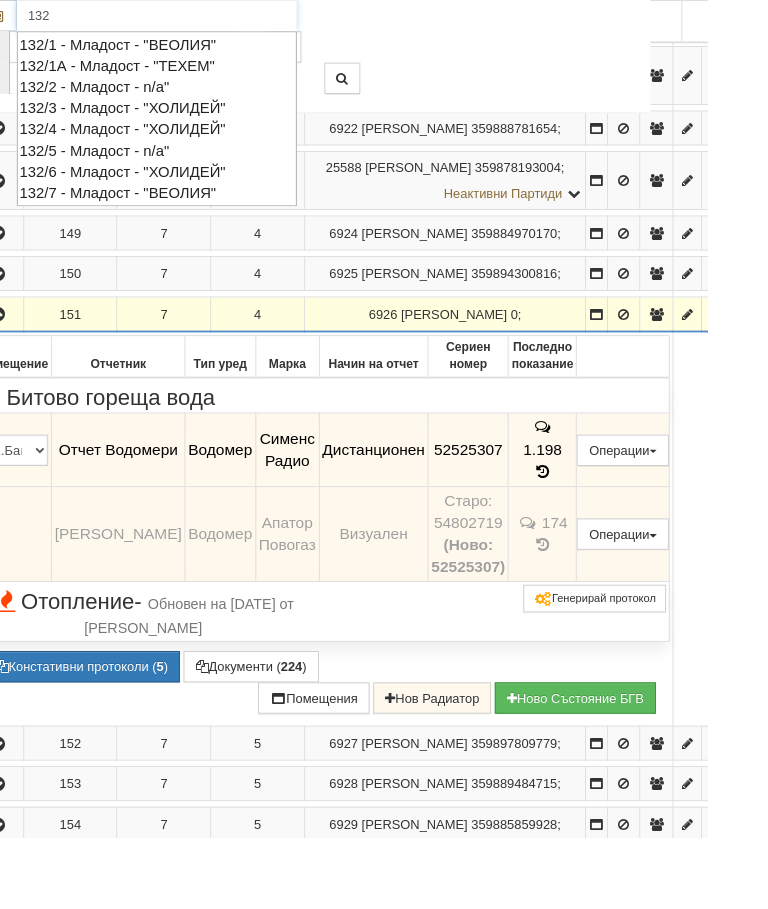click on "132/1А - Младост - "ТЕХЕМ"" at bounding box center (170, 71) 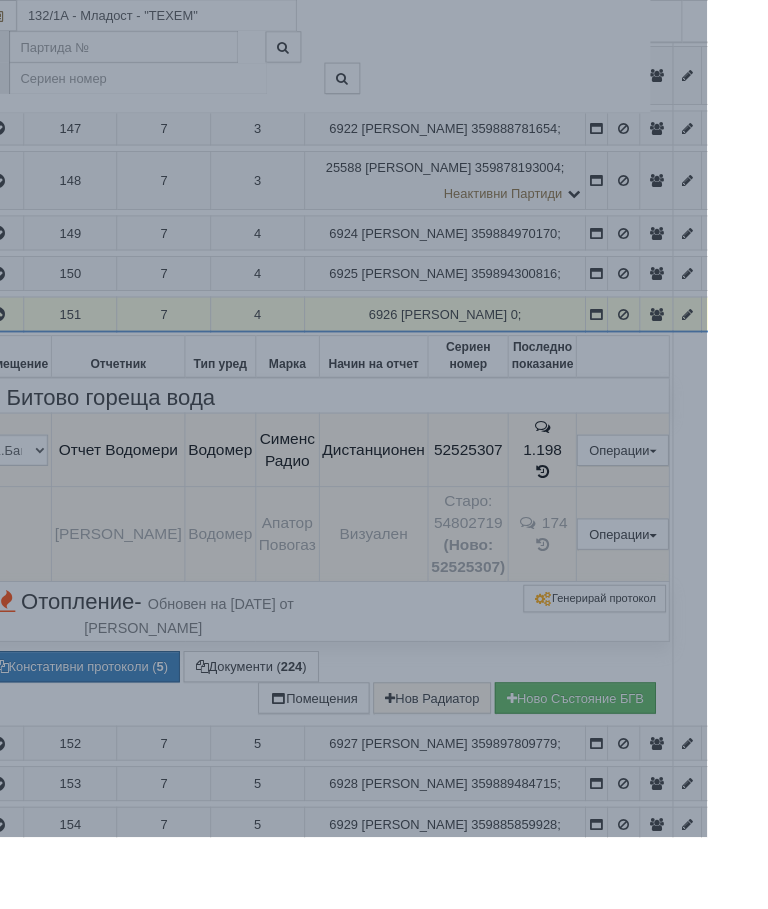 scroll, scrollTop: 834, scrollLeft: 47, axis: both 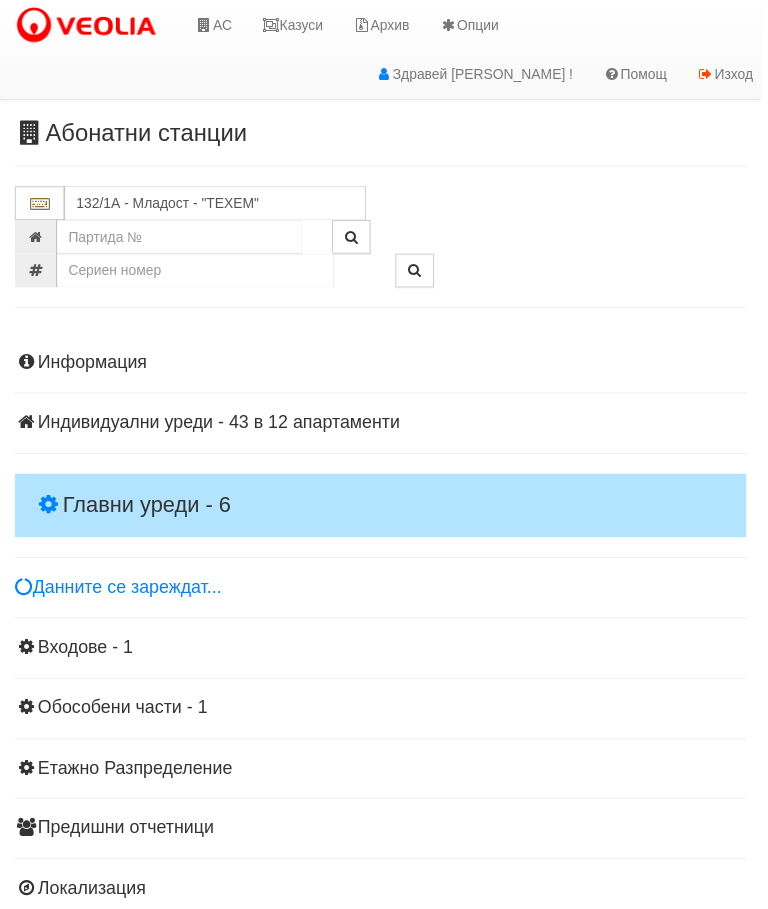 click on "Главни уреди - 6" at bounding box center (384, 510) 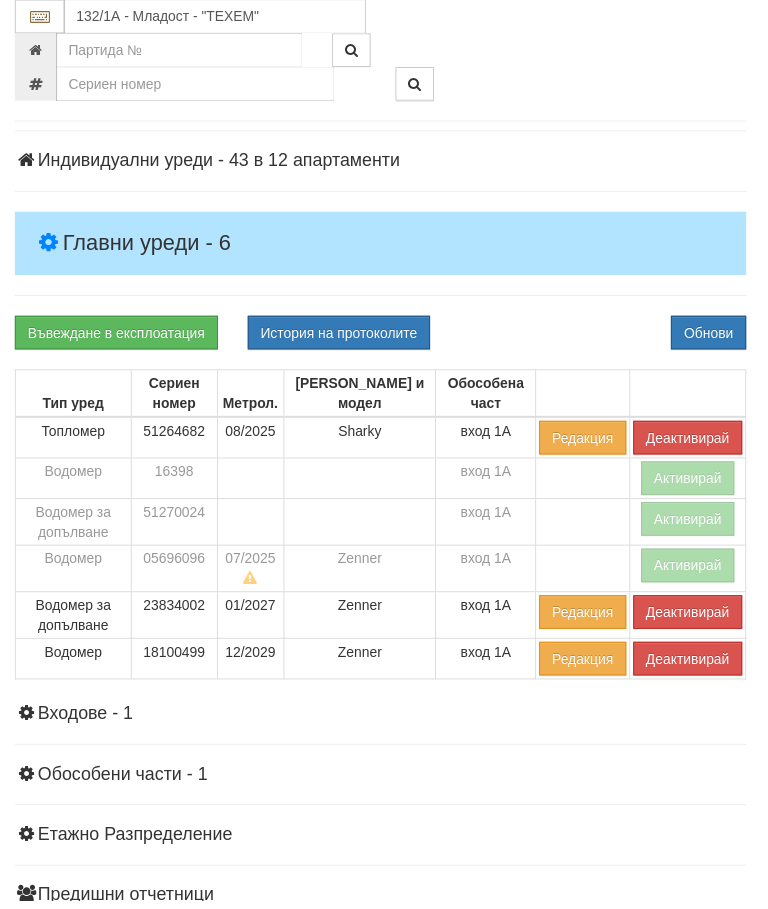 scroll, scrollTop: 265, scrollLeft: 0, axis: vertical 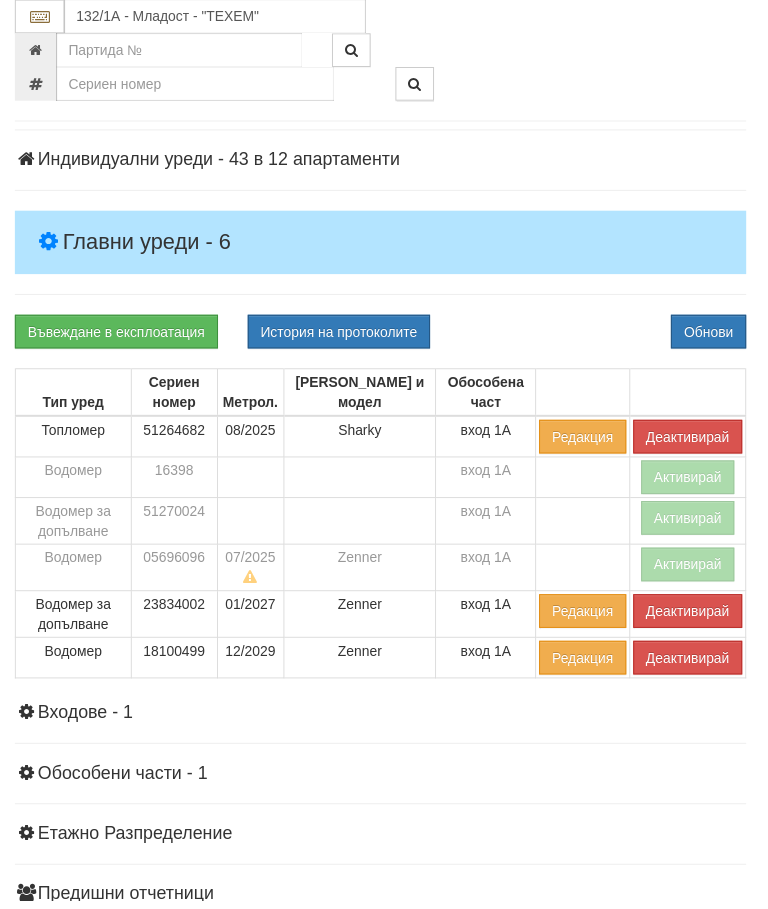 click on "Деактивирай" at bounding box center [694, 617] 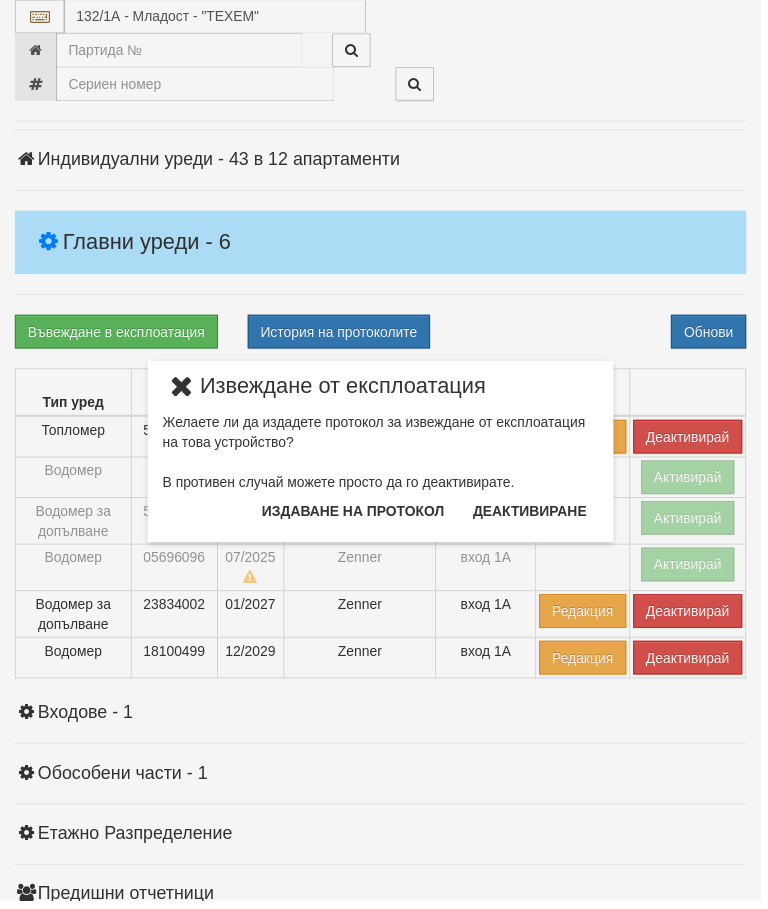 click on "Издаване на протокол" at bounding box center [356, 516] 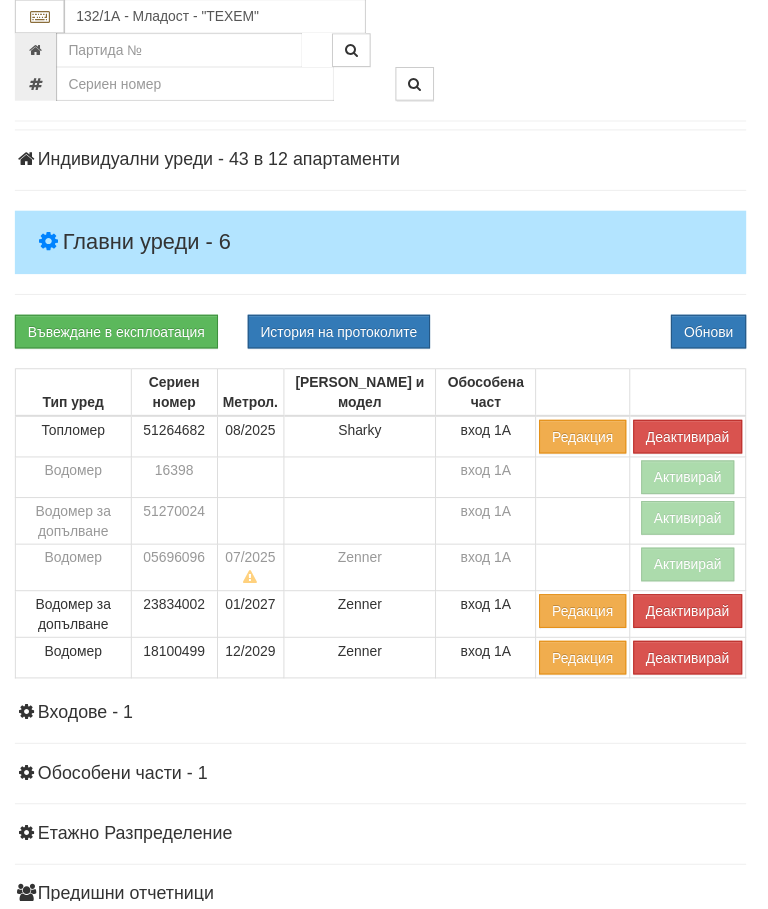 scroll, scrollTop: 340, scrollLeft: 0, axis: vertical 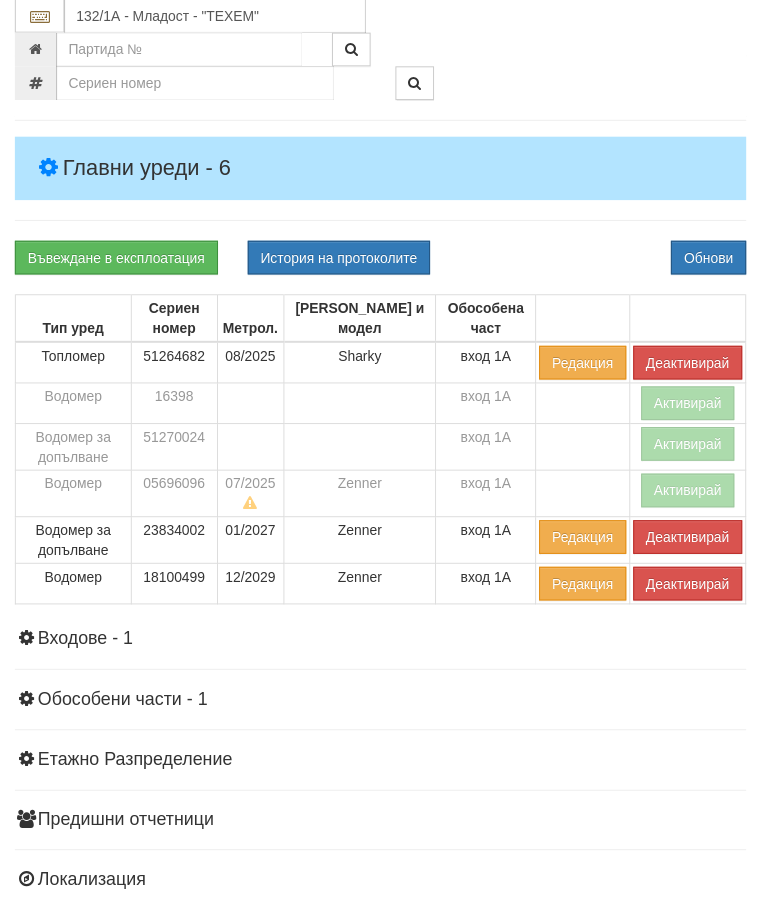 click on "Информация
Параметри
Брой Апартаменти:
12
Ползватели 05/2025
67  %
0  % 30" at bounding box center [384, 485] 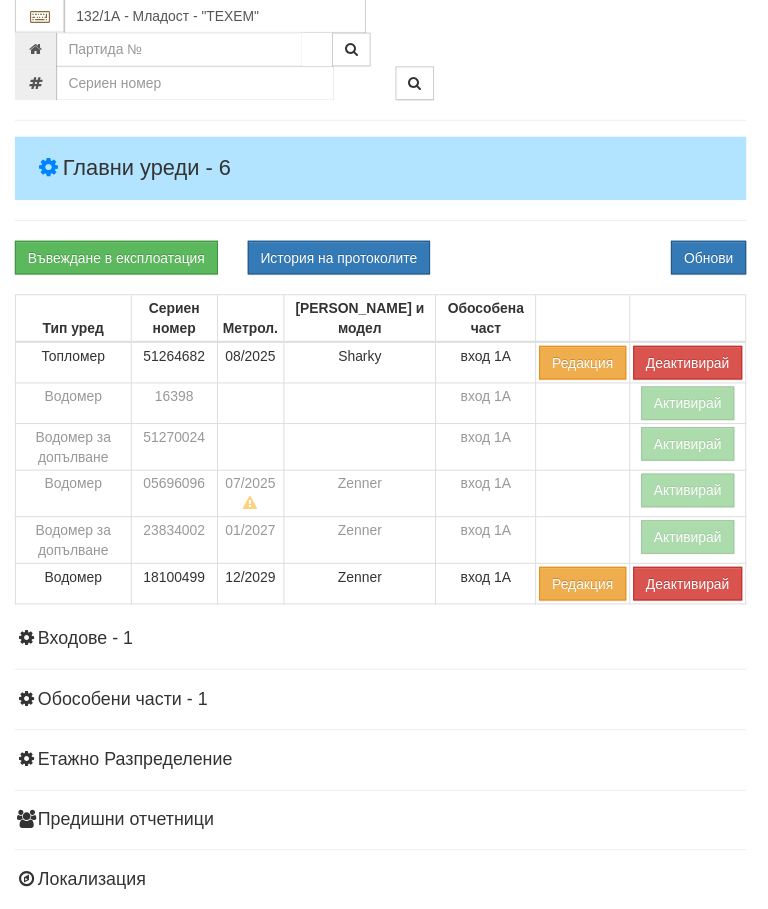 click on "Деактивирай" at bounding box center [694, 589] 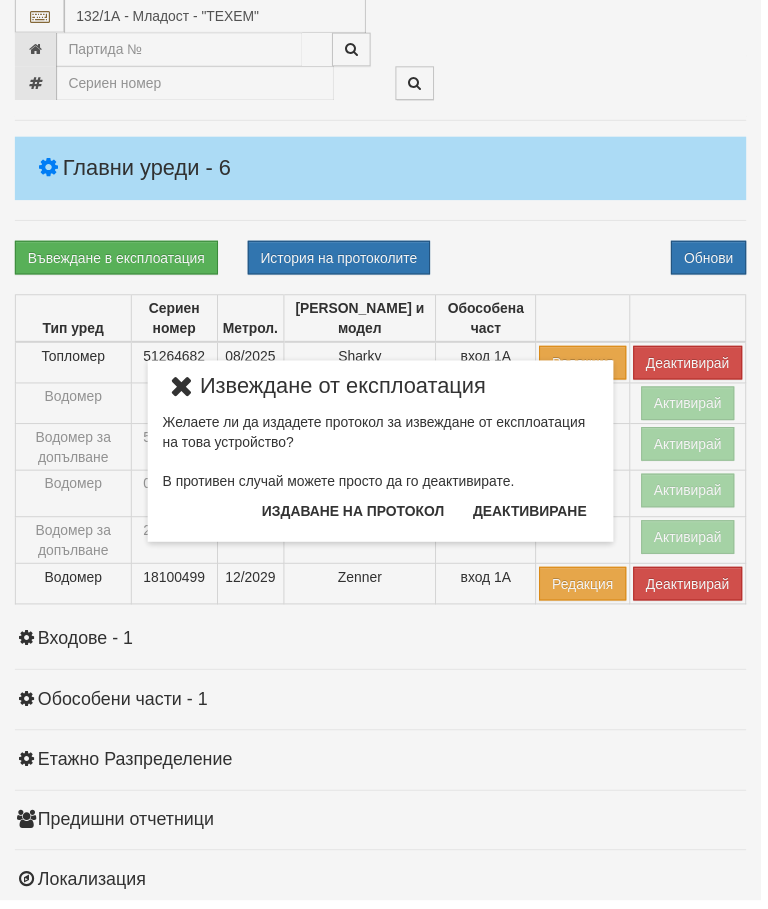 click on "×    Извеждане от експлоатация Желаете ли да издадете протокол за извеждане от експлоатация на това устройство? В противен случай можете просто да го деактивирате. Издаване на протокол Деактивиране" at bounding box center [384, 454] 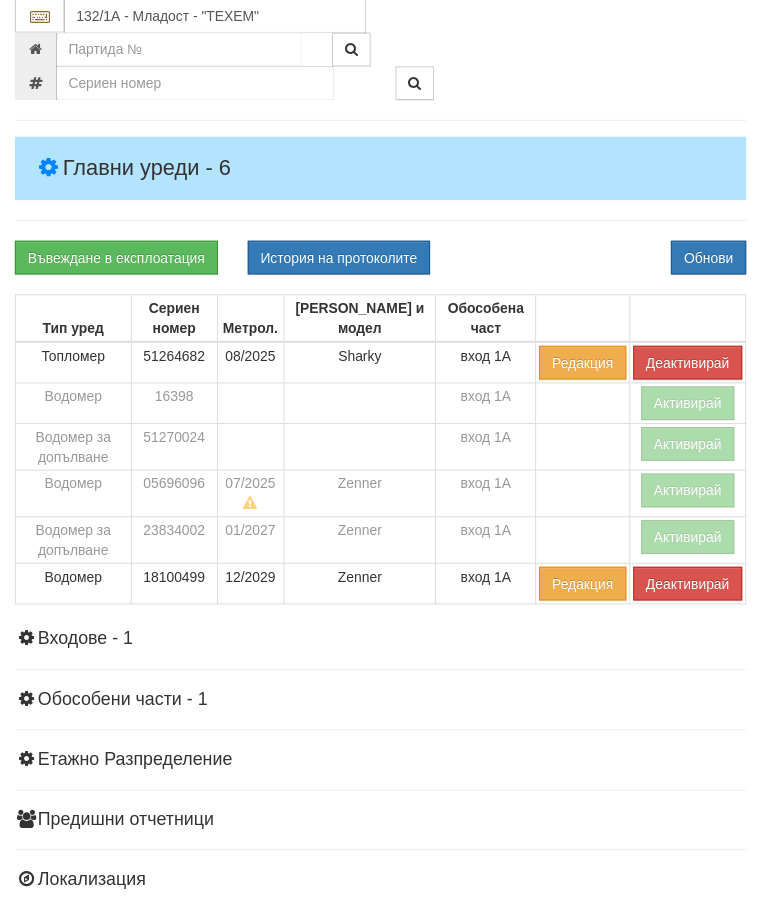 click on "Информация
Параметри
Брой Апартаменти:
12
Ползватели 05/2025
67  %
0  % 30" at bounding box center [384, 485] 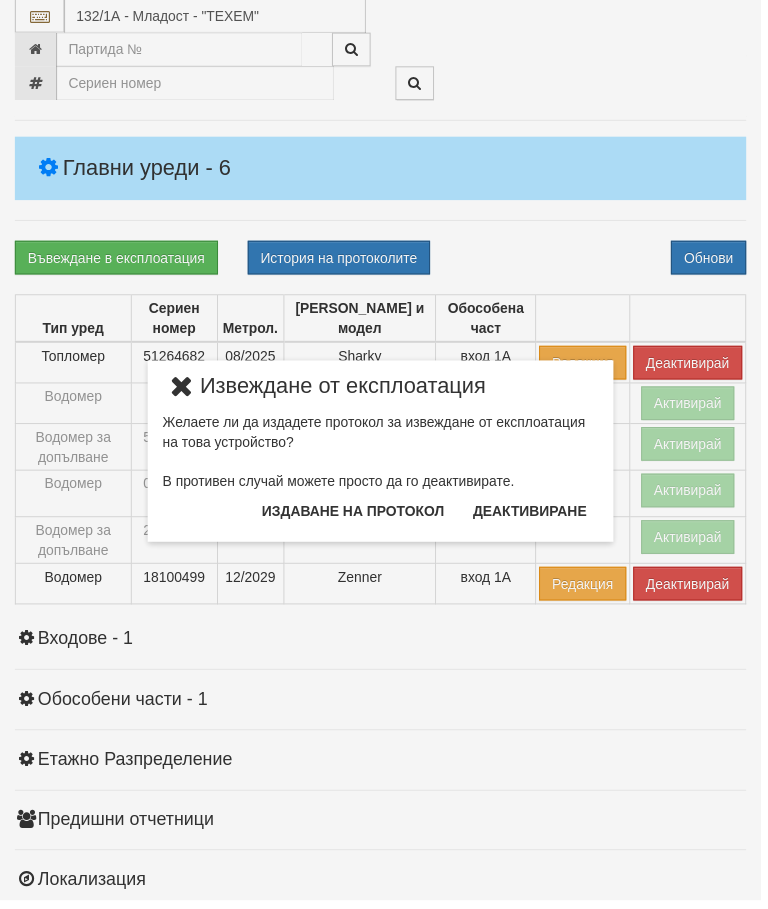 click on "Издаване на протокол" at bounding box center (356, 516) 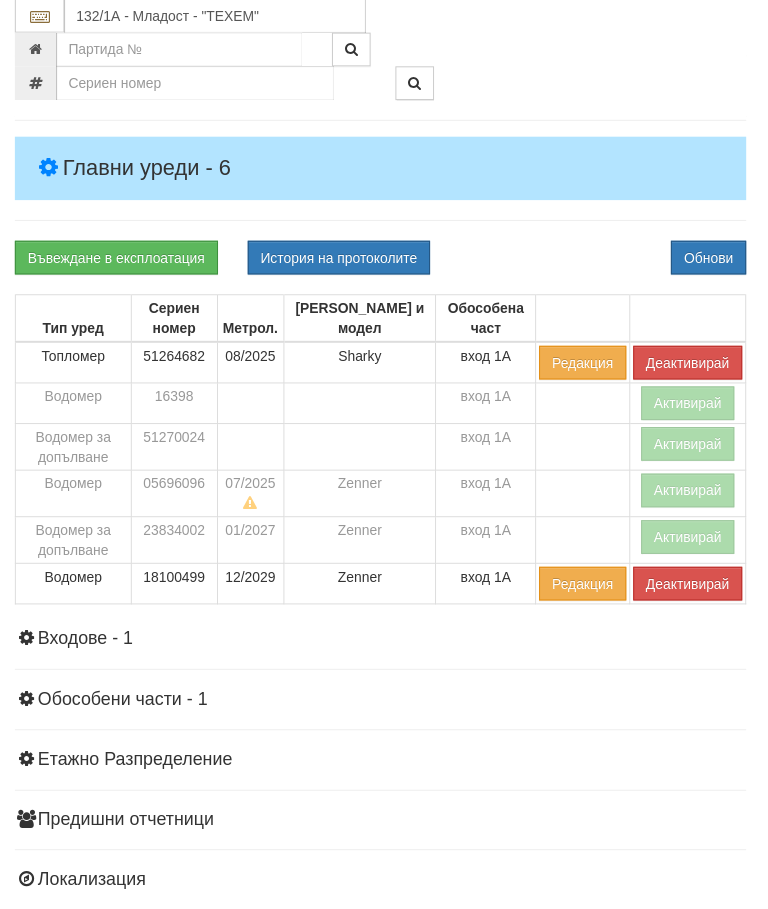 click on "Информация
Параметри
Брой Апартаменти:
12
Ползватели 05/2025
67  %
0  % 30" at bounding box center [384, 485] 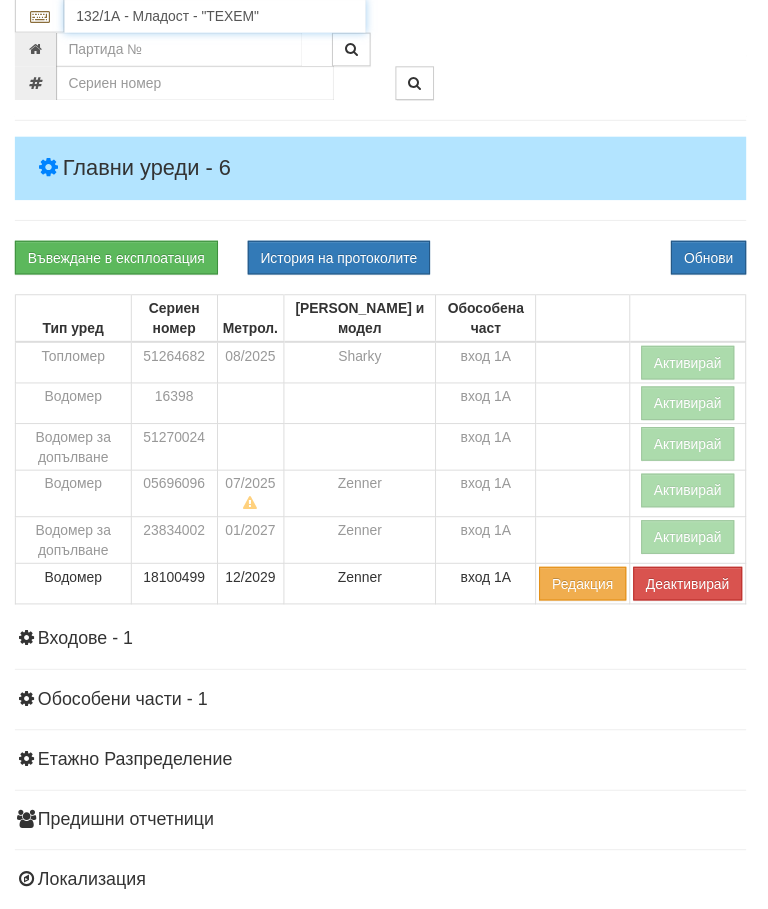 click on "132/1А - Младост - "ТЕХЕМ"" at bounding box center [217, 17] 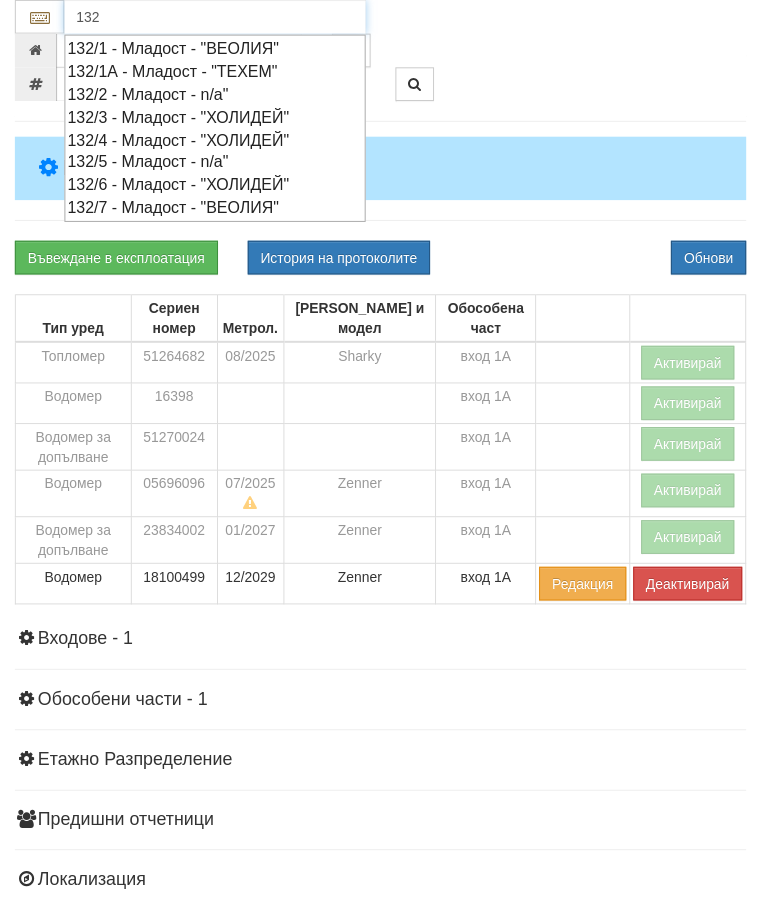 click on "132/1 - Младост - "ВЕОЛИЯ"" at bounding box center [217, 49] 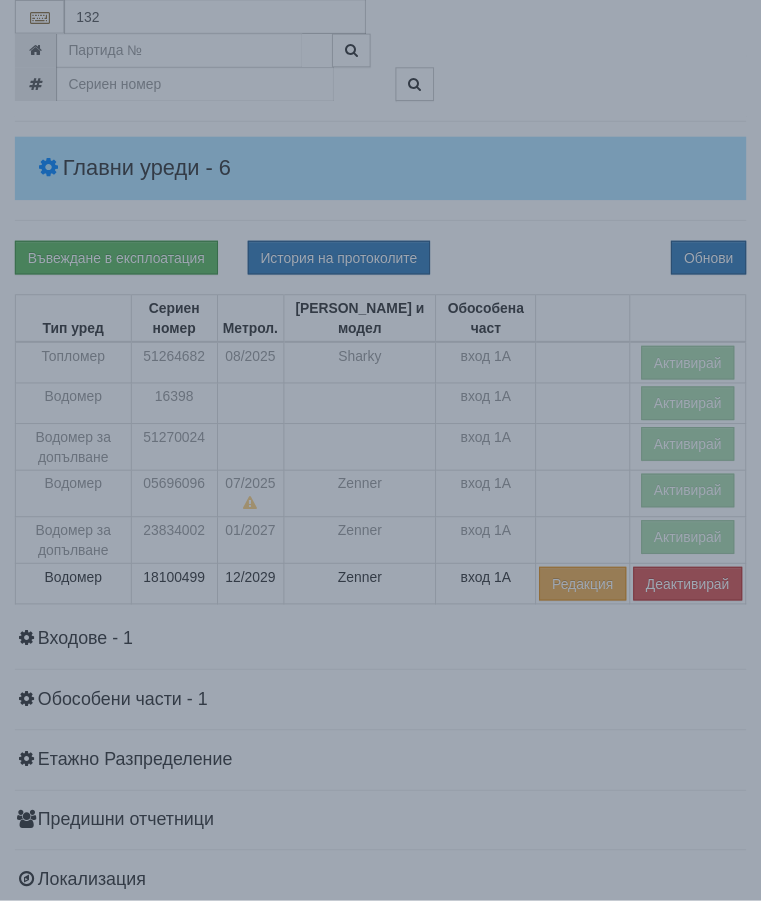 type on "132/1 - Младост - "ВЕОЛИЯ"" 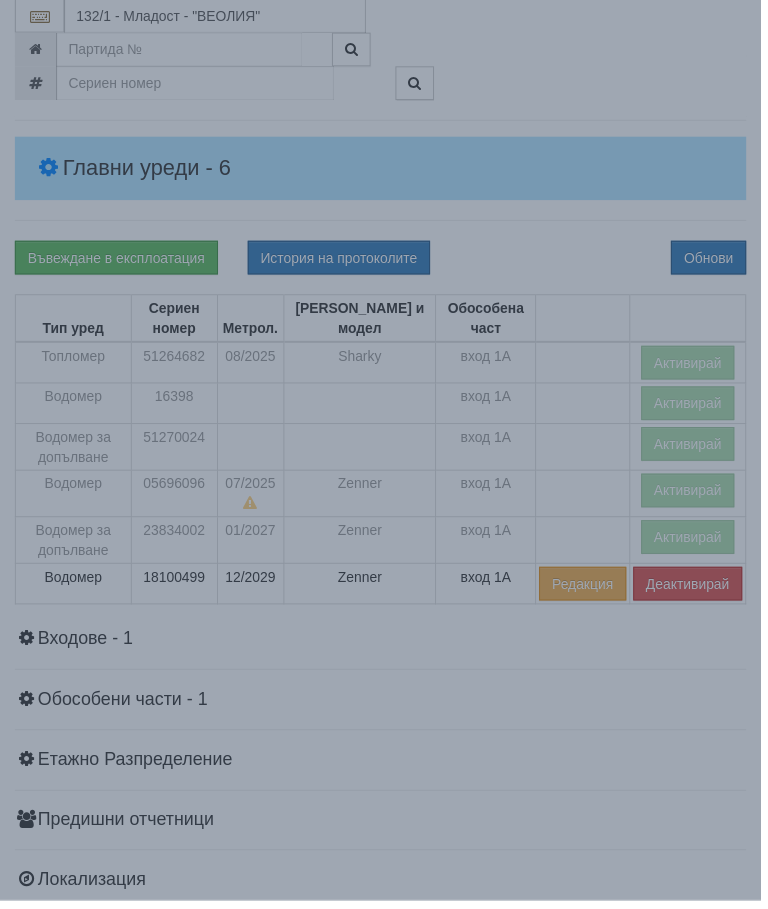 scroll, scrollTop: 340, scrollLeft: 0, axis: vertical 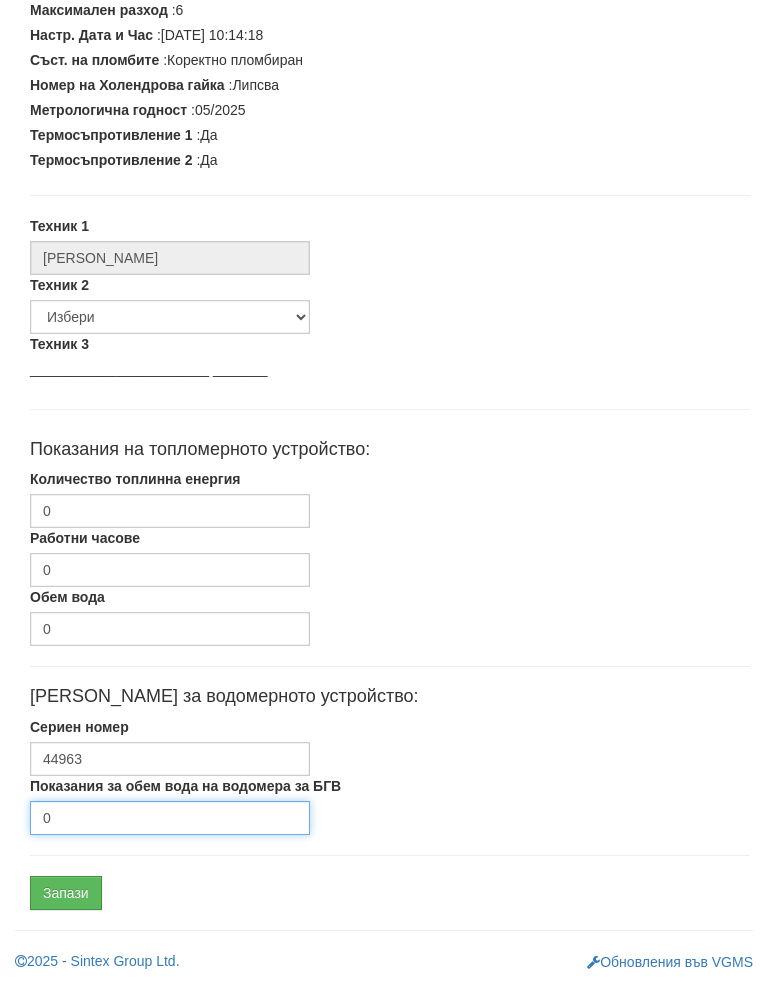 click on "0" at bounding box center (170, 838) 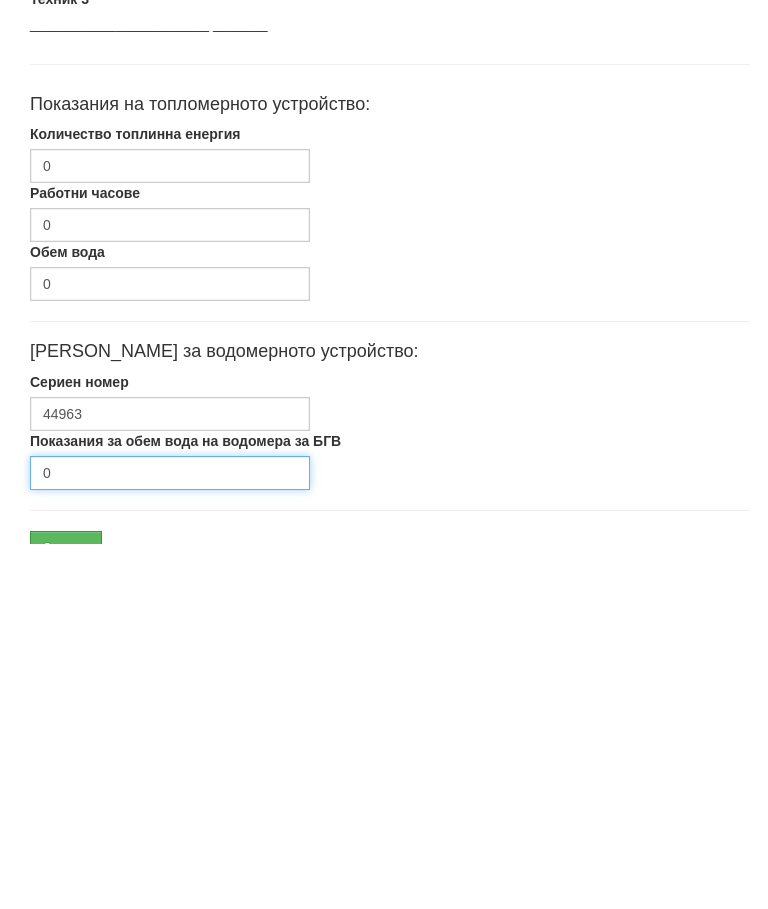 scroll, scrollTop: 602, scrollLeft: 0, axis: vertical 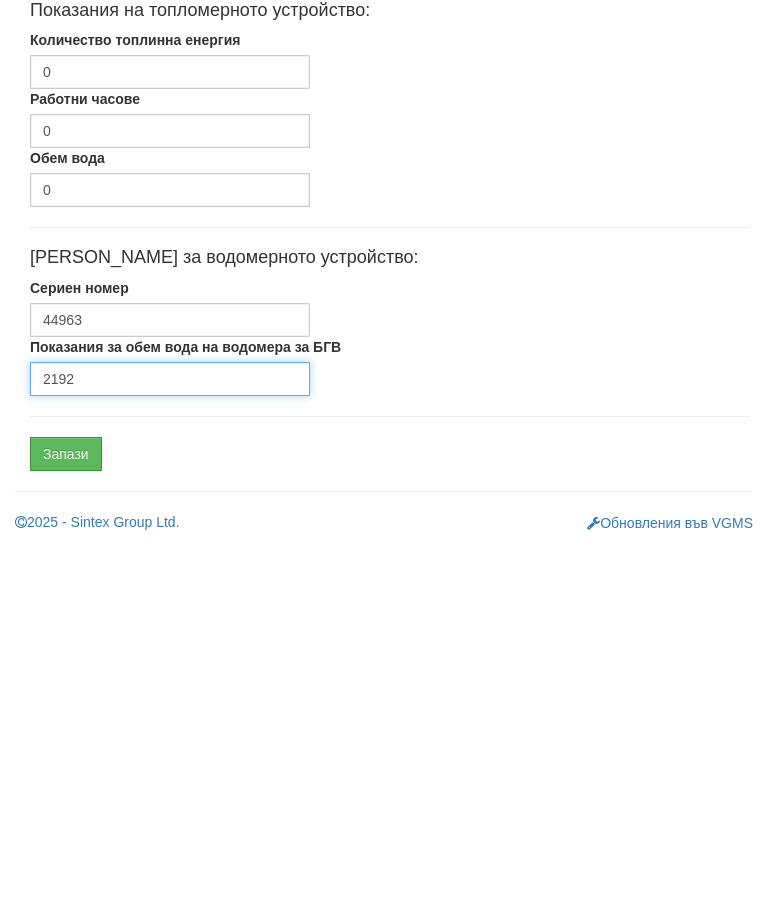 type on "2192" 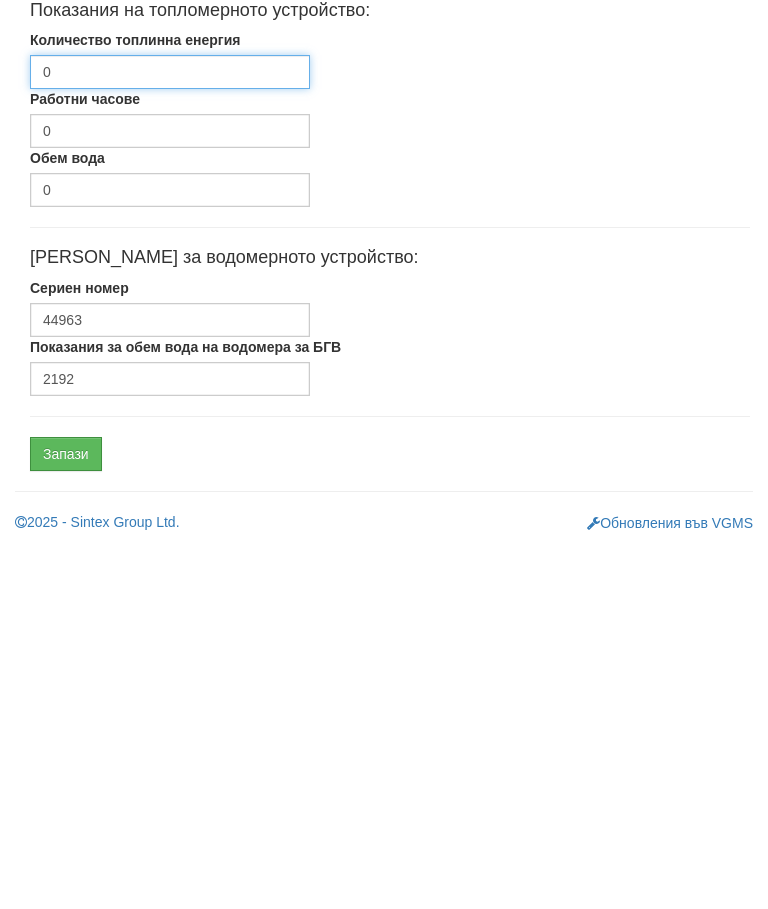 click on "0" at bounding box center (170, 436) 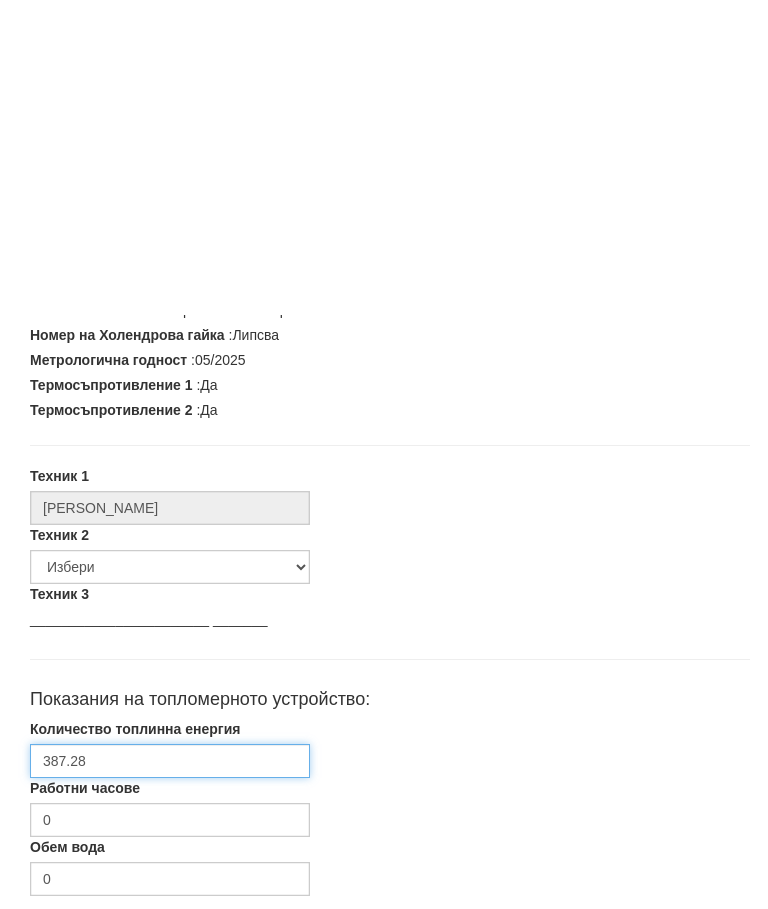 scroll, scrollTop: 602, scrollLeft: 0, axis: vertical 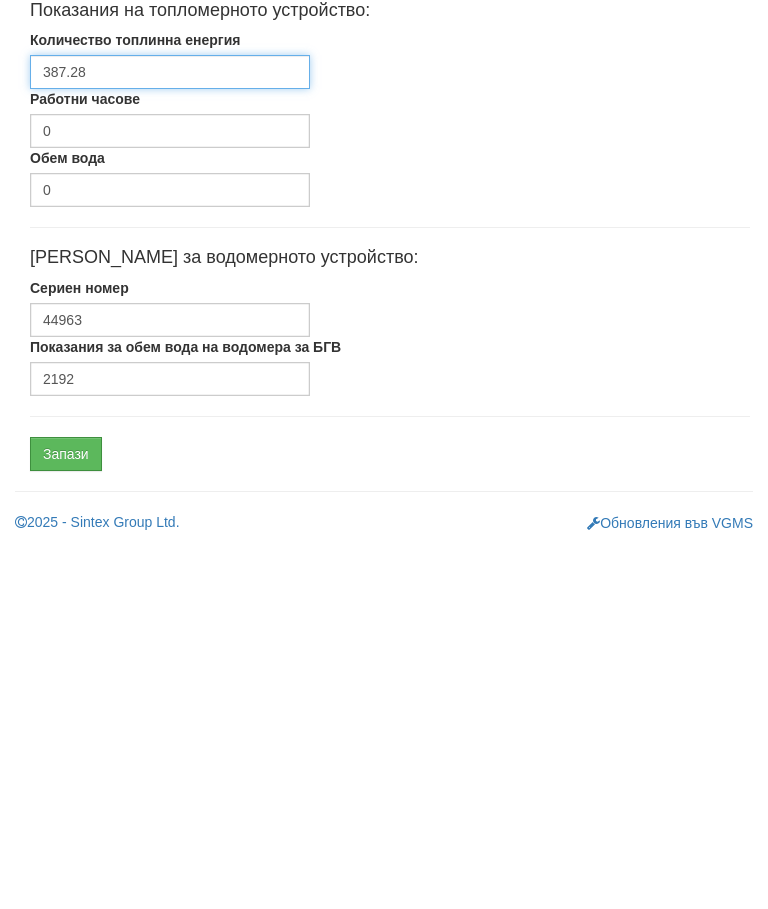 type on "387.28" 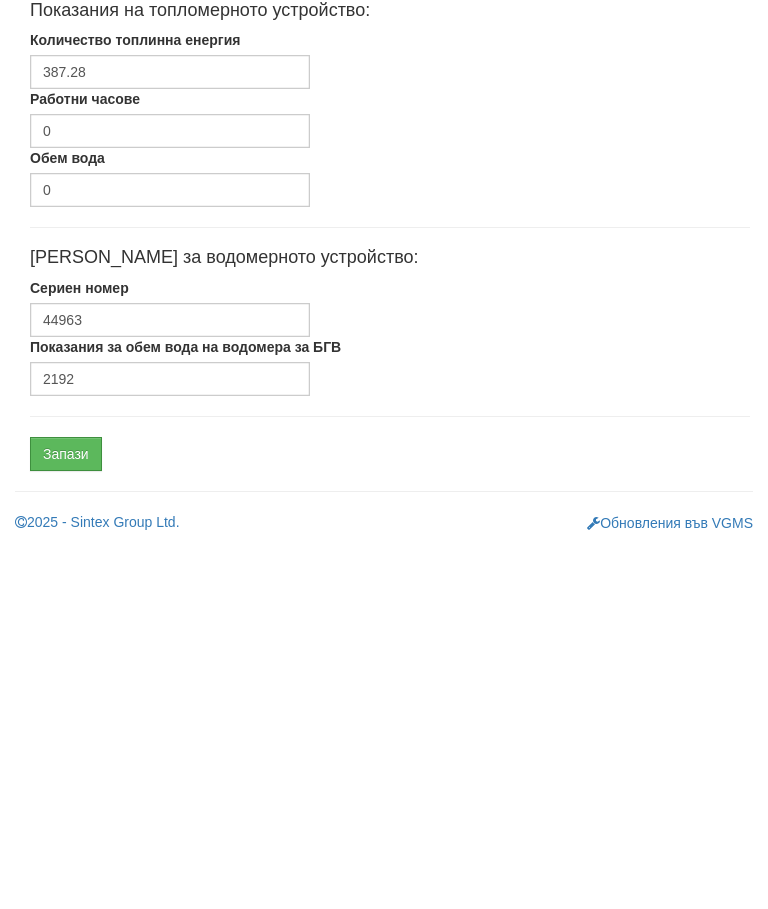 click on "Запази" at bounding box center [66, 818] 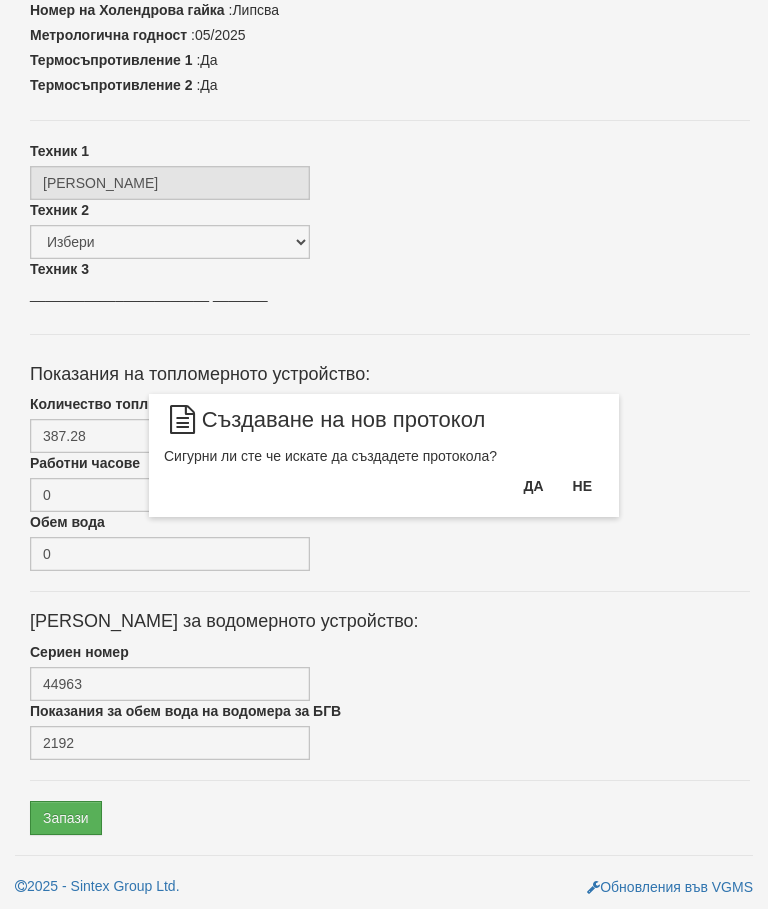 click on "Да" at bounding box center (533, 486) 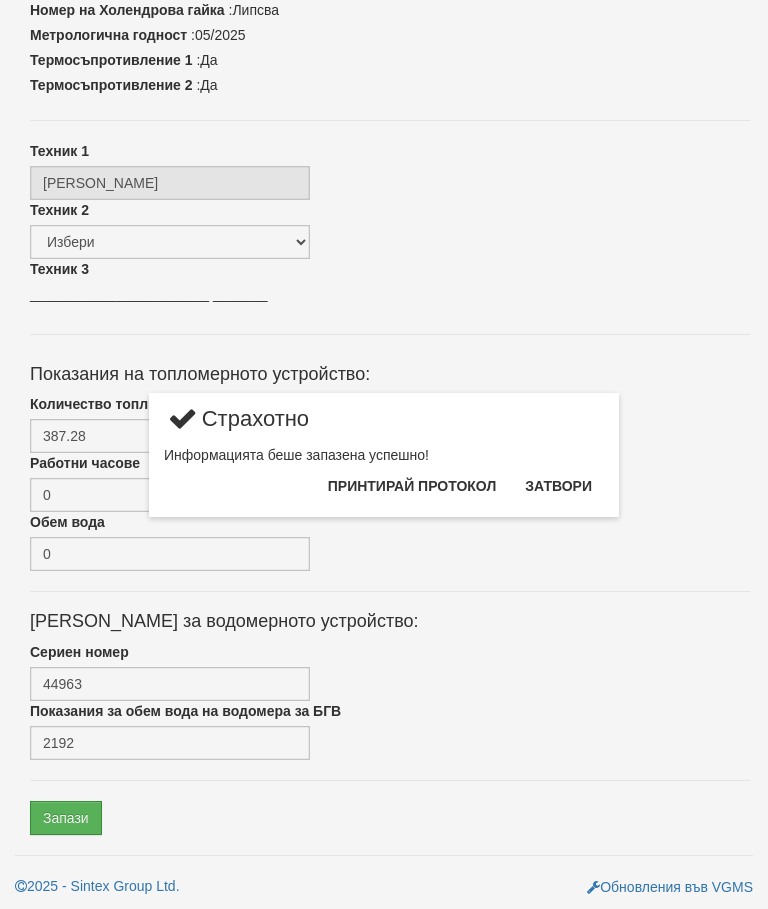 click on "Затвори" at bounding box center (558, 486) 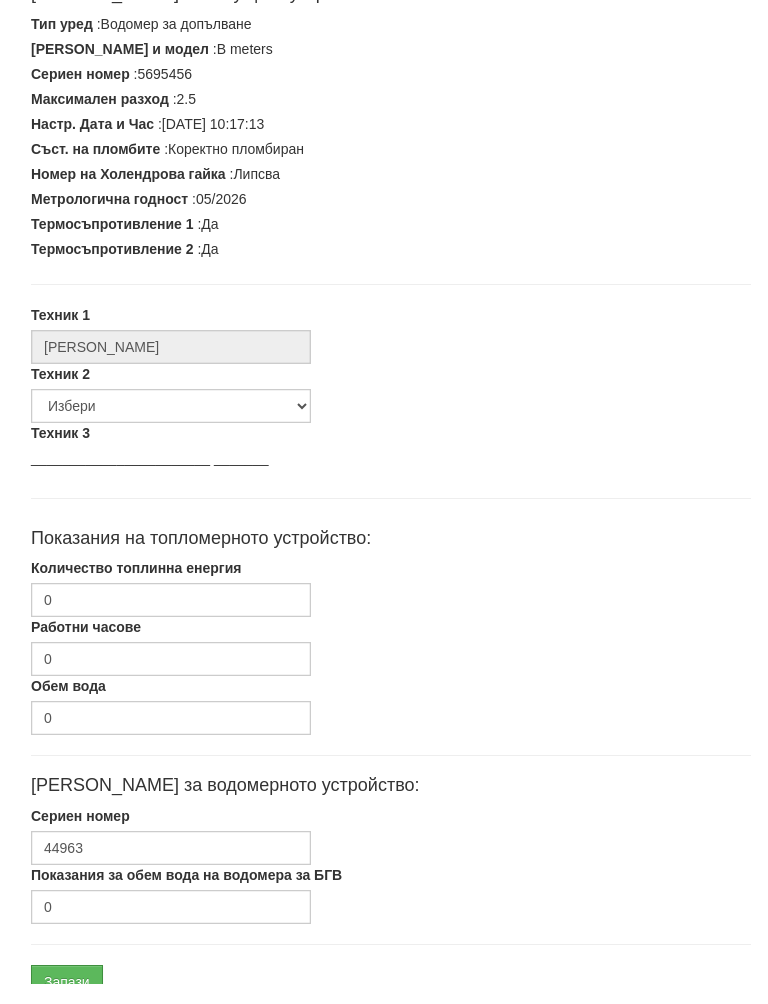 scroll, scrollTop: 428, scrollLeft: 0, axis: vertical 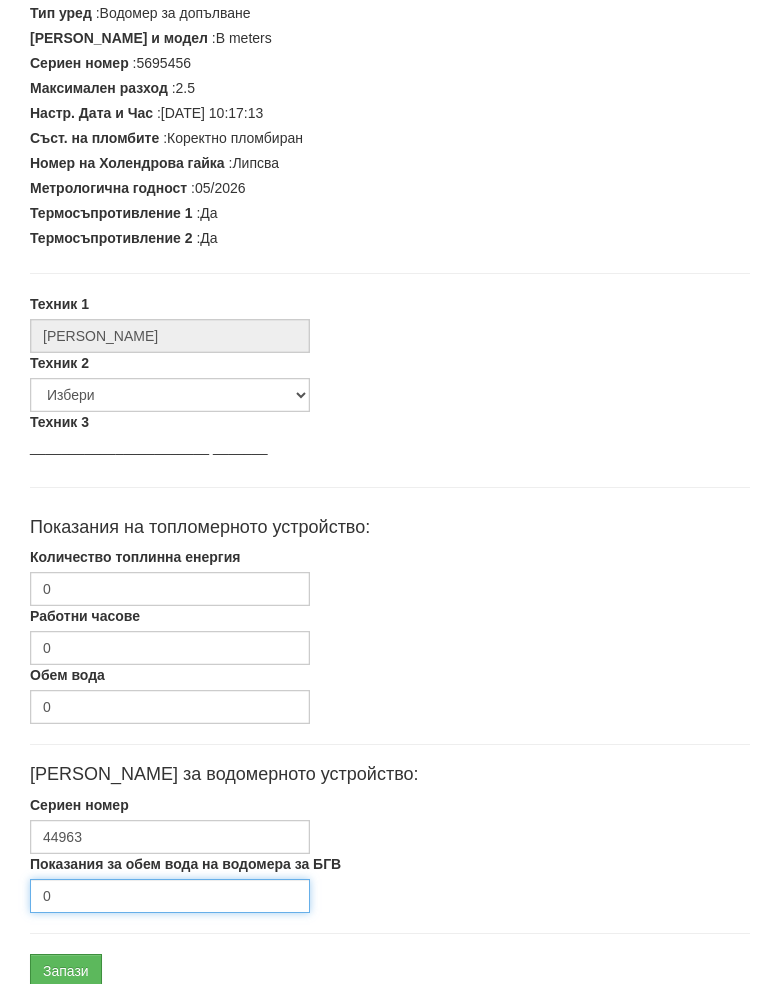 click on "0" at bounding box center [170, 917] 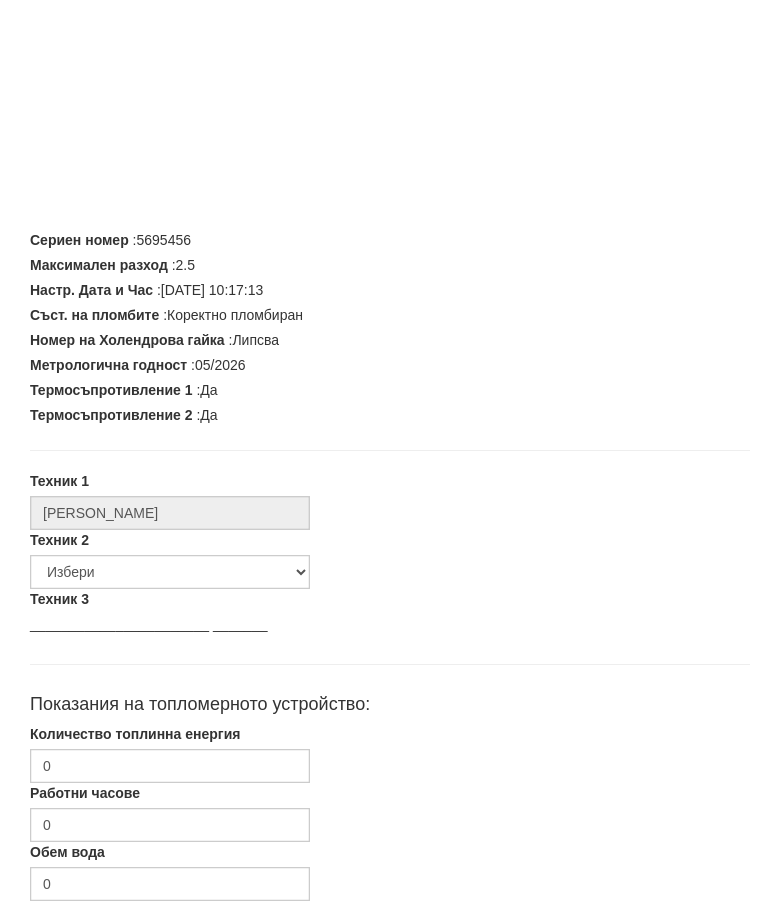 scroll, scrollTop: 602, scrollLeft: 0, axis: vertical 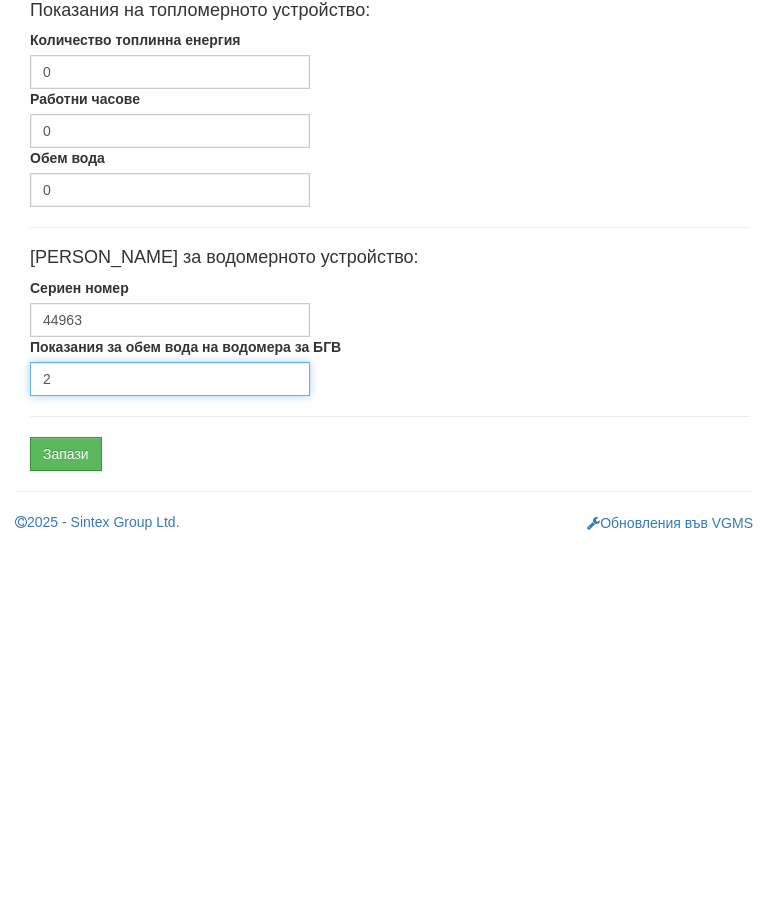 type on "2" 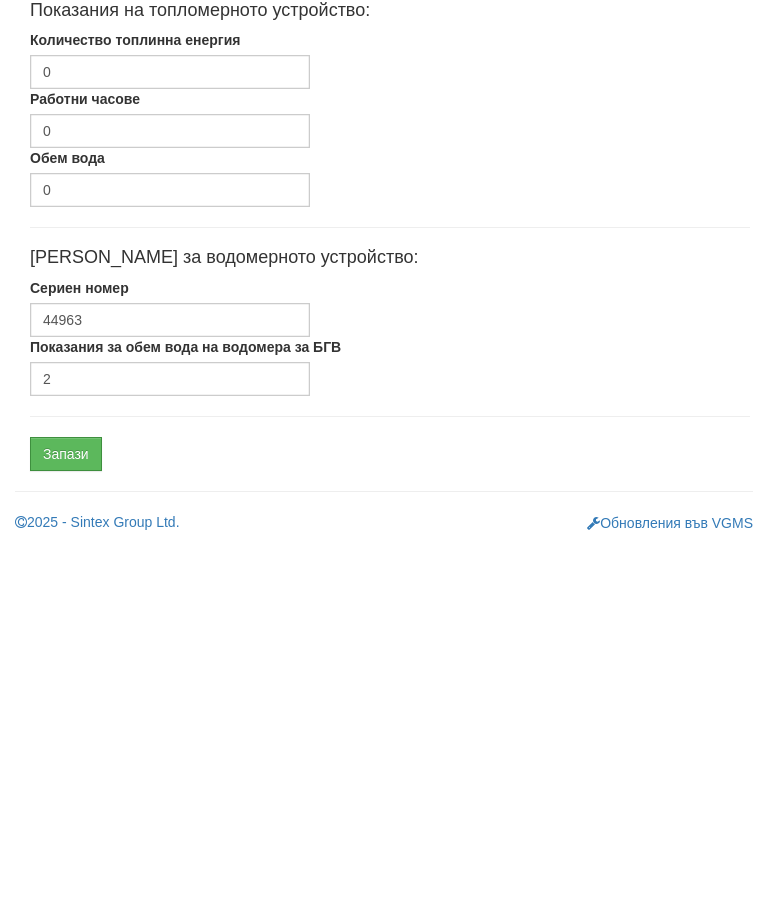 click on "Запази" at bounding box center (66, 818) 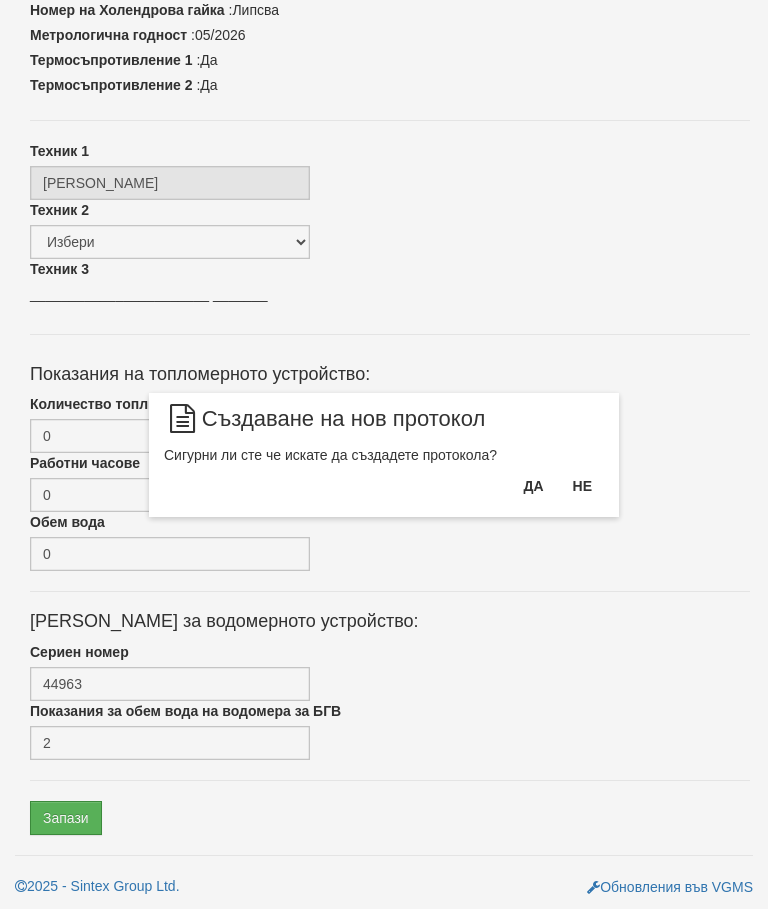 click on "Да" at bounding box center (533, 486) 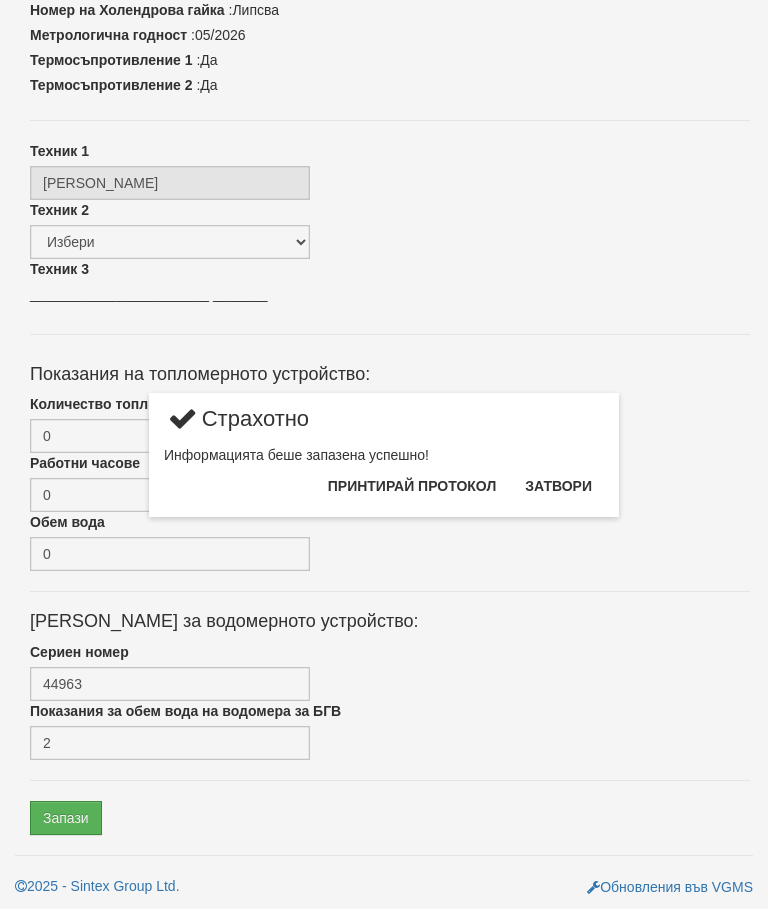 click on "Затвори" at bounding box center (558, 486) 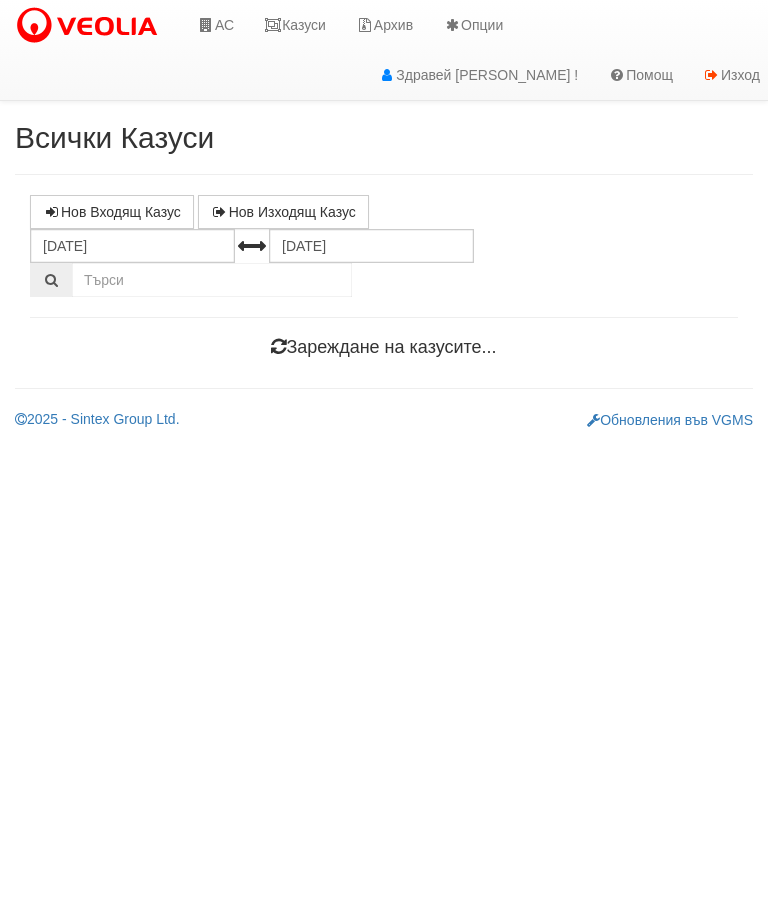 scroll, scrollTop: 0, scrollLeft: 0, axis: both 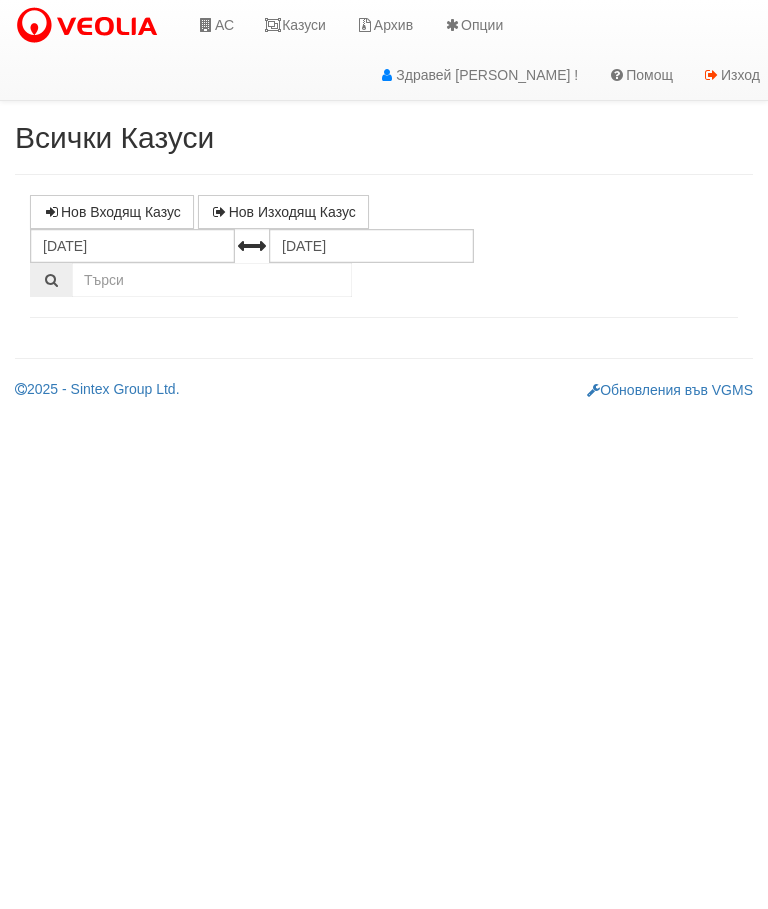 select on "10" 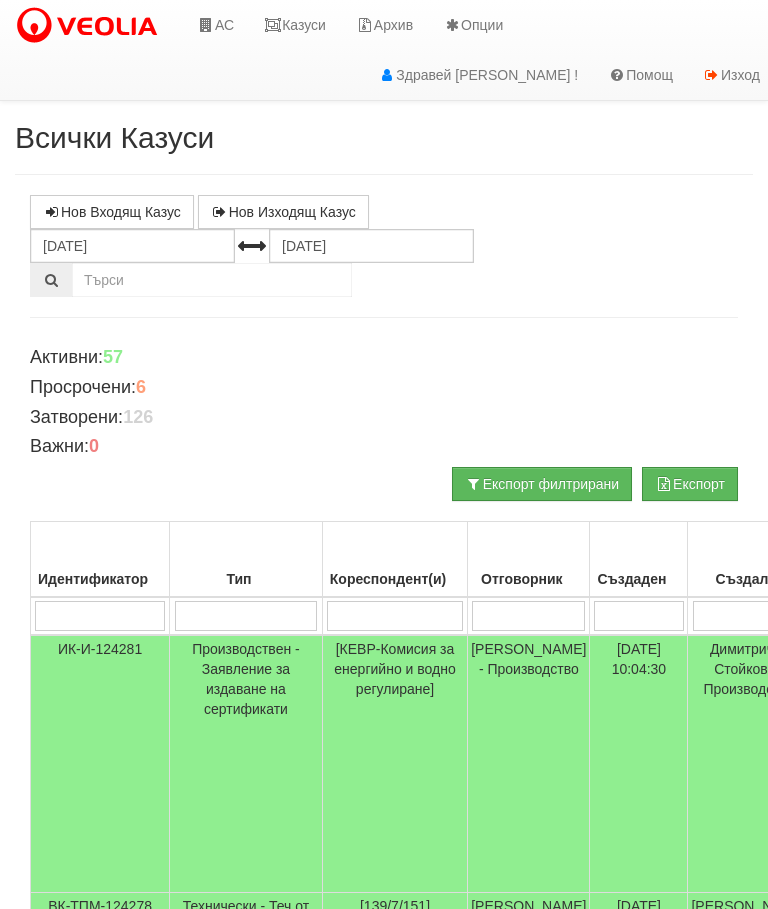 click at bounding box center [395, 616] 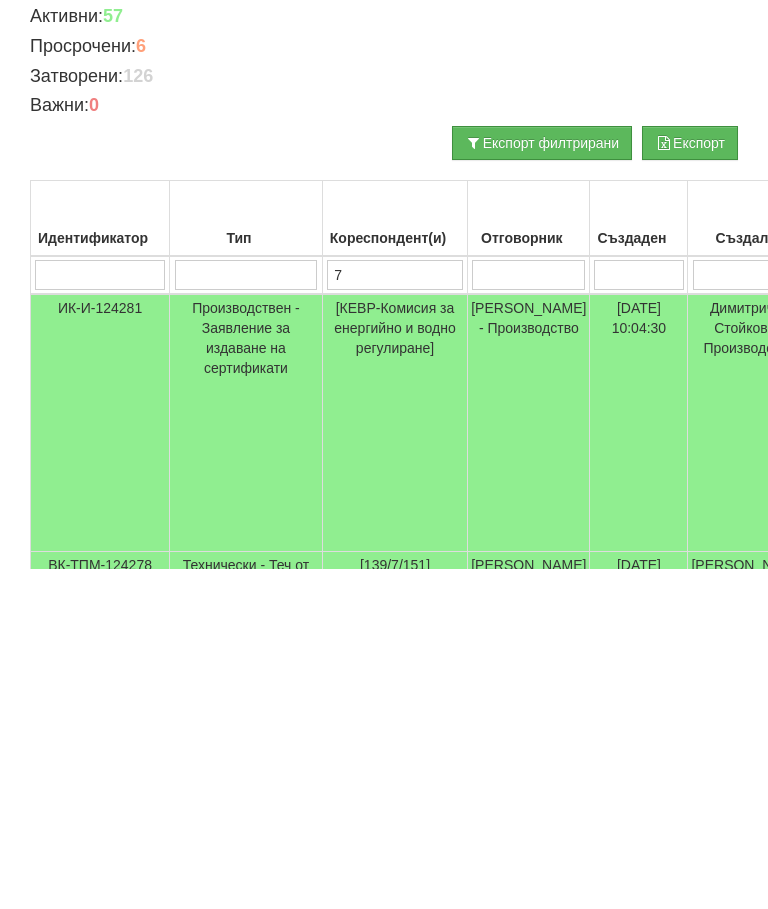 type on "79" 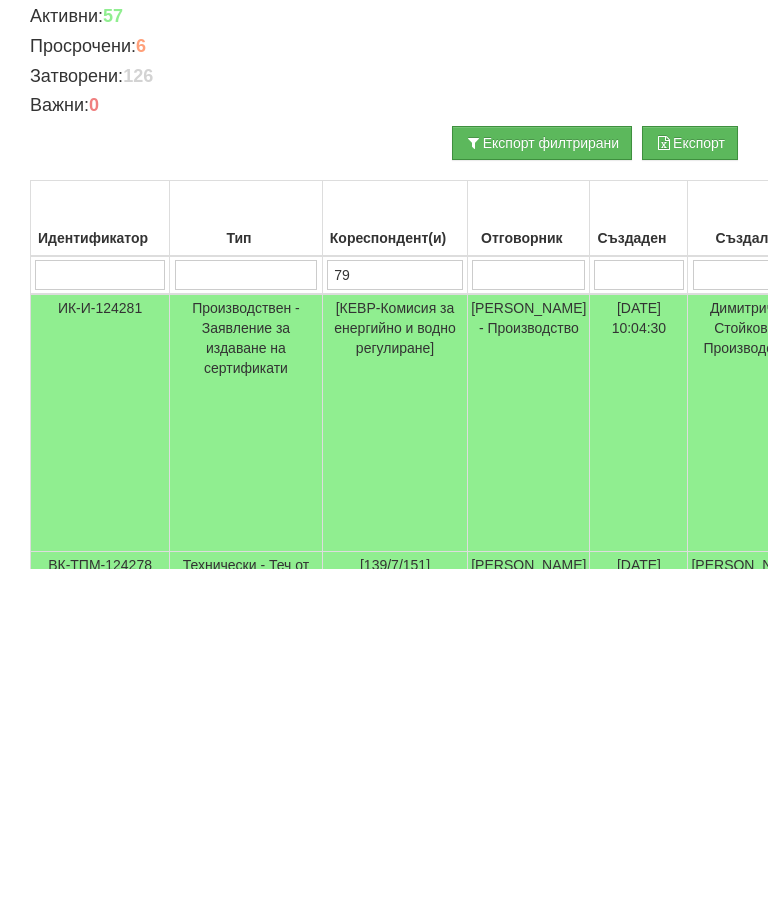 type on "79" 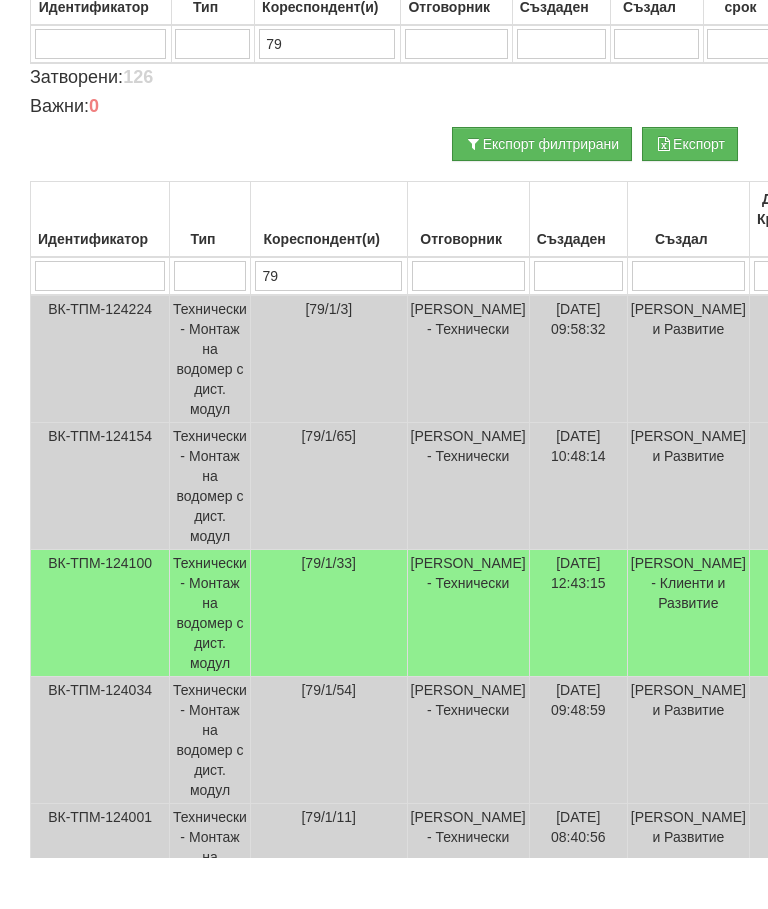 scroll, scrollTop: 293, scrollLeft: 0, axis: vertical 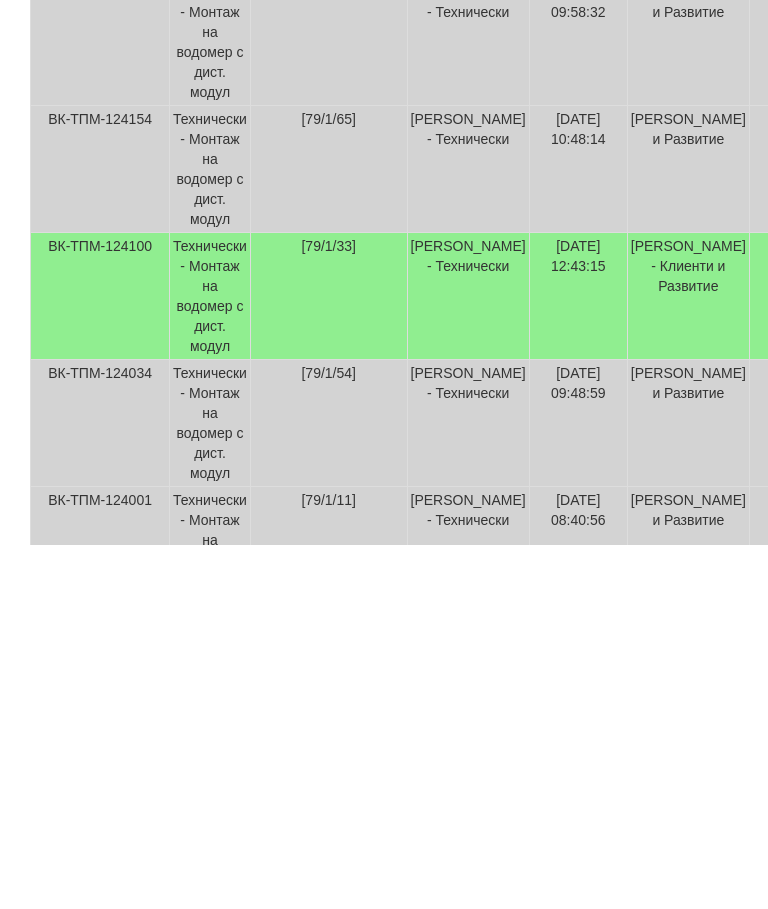 type on "79" 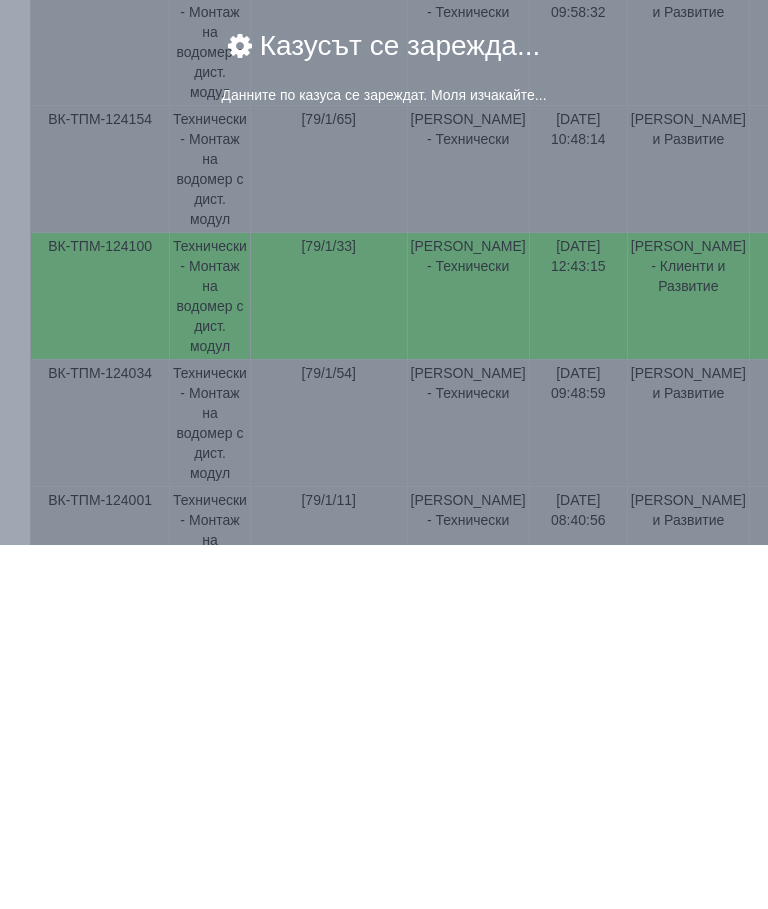scroll, scrollTop: 658, scrollLeft: 0, axis: vertical 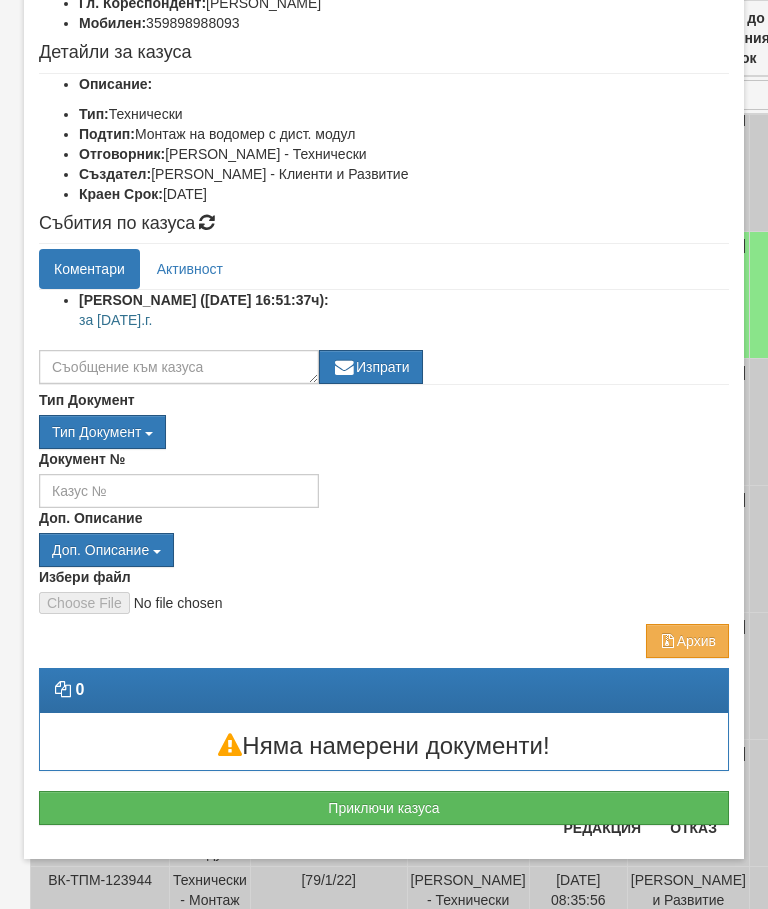 click on "Тип Документ
Тип Документ
П
М
ЗСП
ОК
СМПТ
КПК
ППО
КПА
КПАПО
КПАСО" at bounding box center (384, 419) 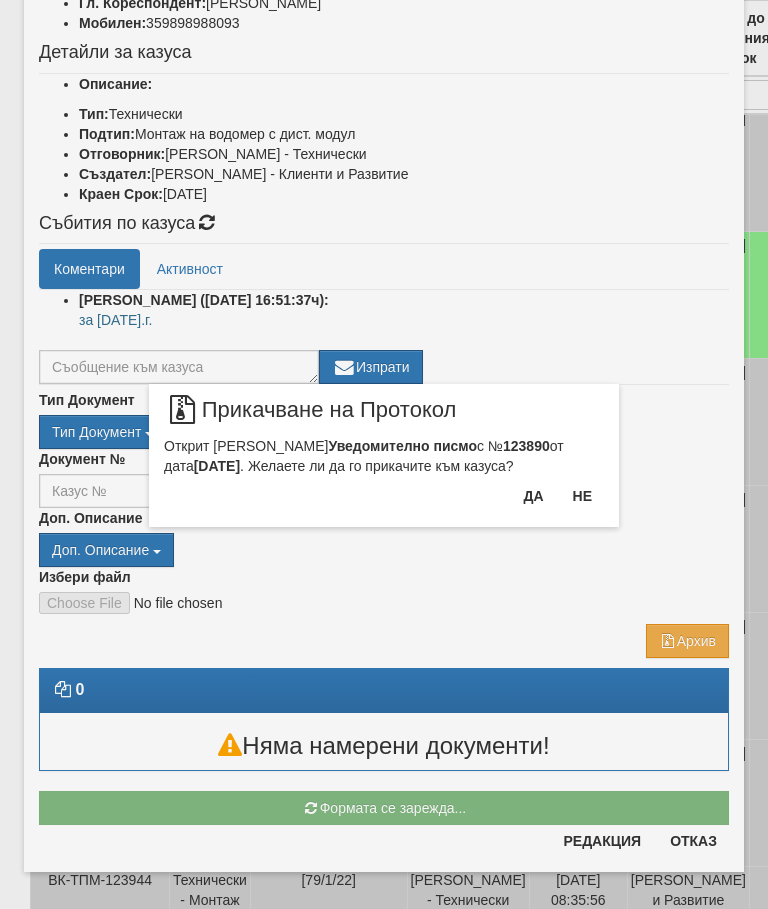 click on "Да" at bounding box center [533, 496] 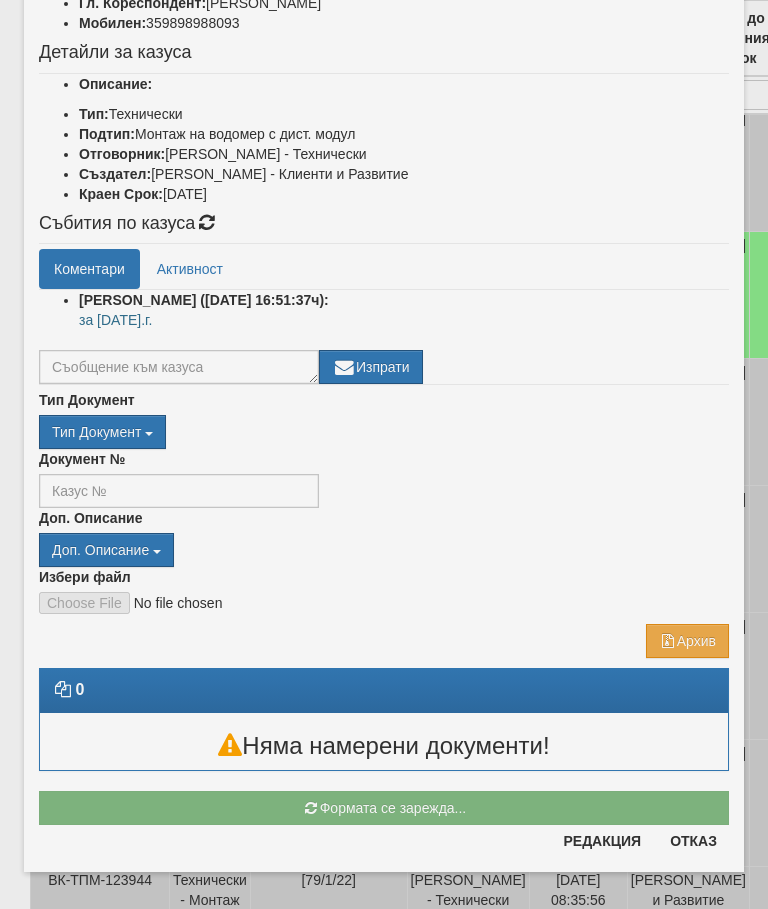 scroll, scrollTop: 50, scrollLeft: 0, axis: vertical 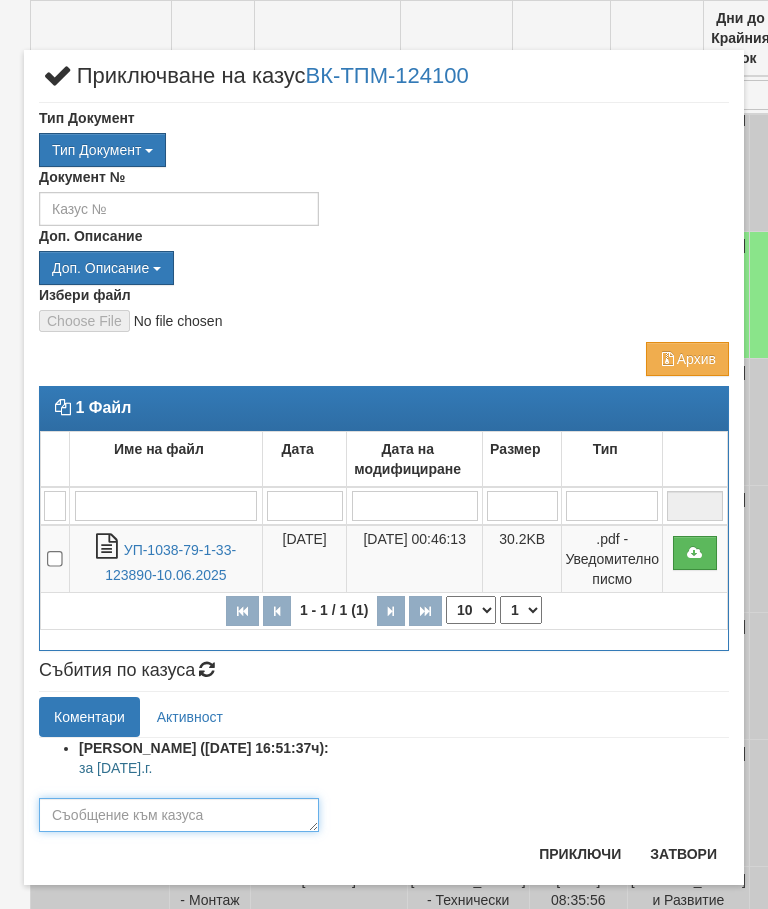 click at bounding box center (179, 815) 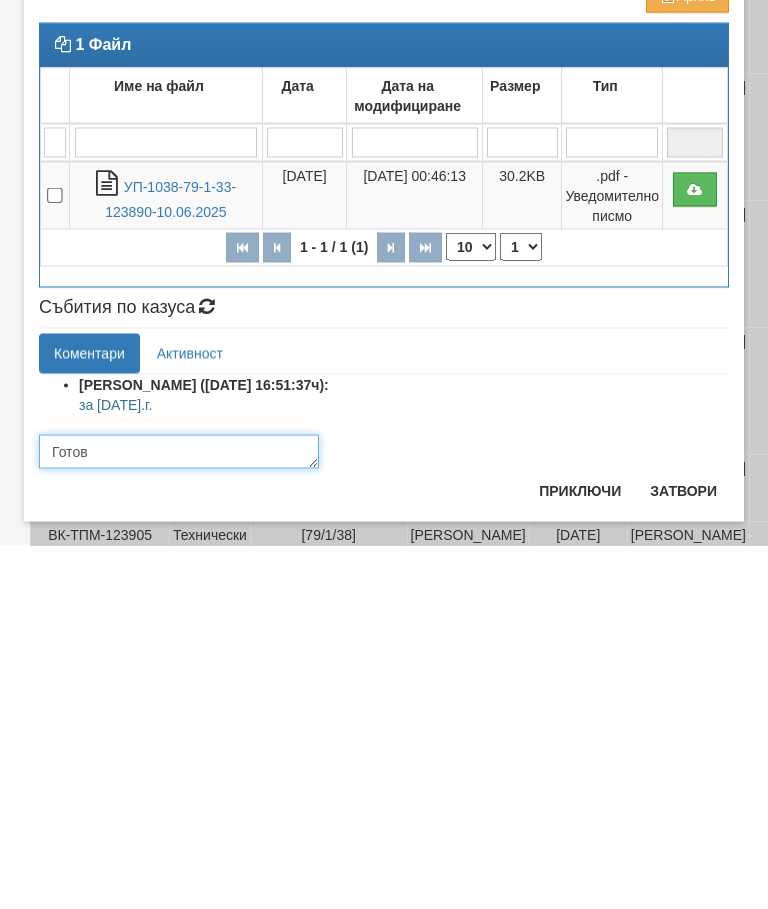 type on "Готов" 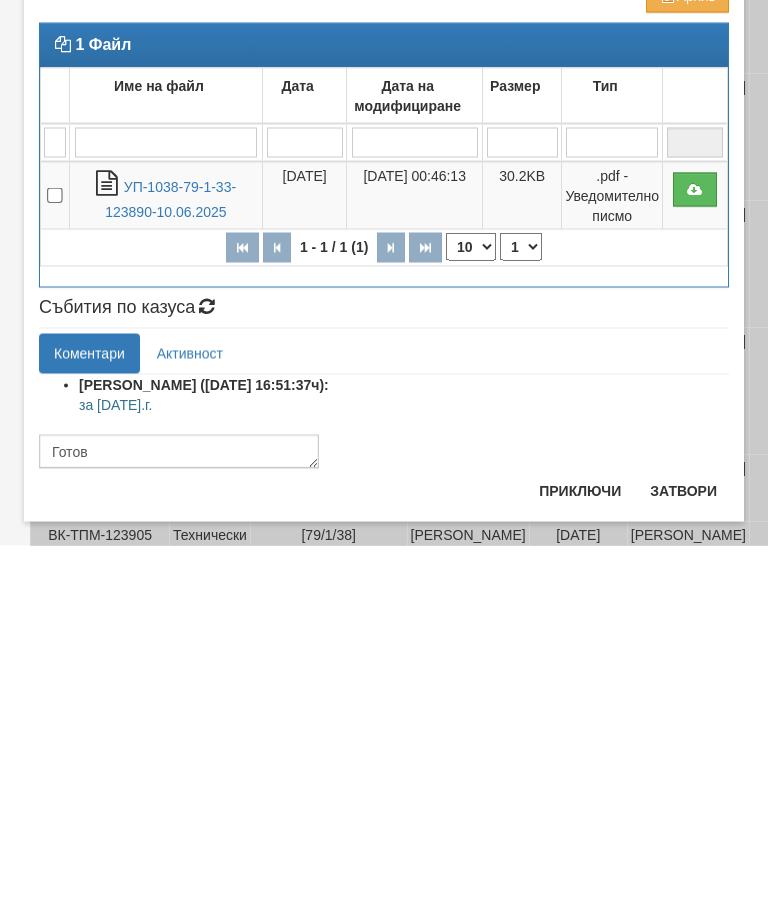 click on "Приключи" at bounding box center (580, 854) 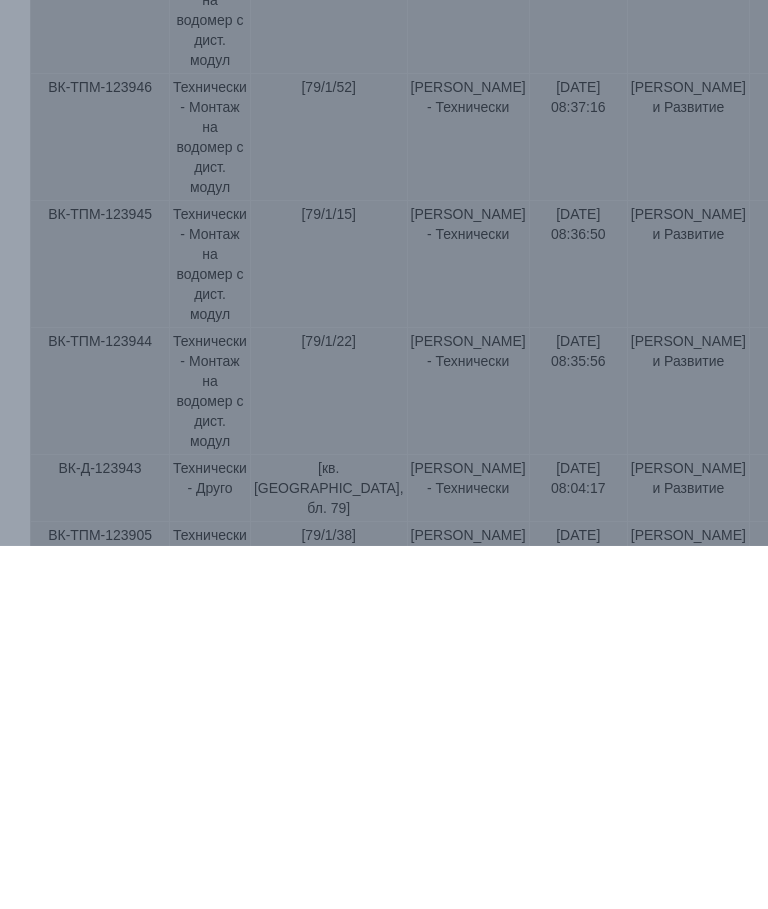 scroll, scrollTop: 1088, scrollLeft: 0, axis: vertical 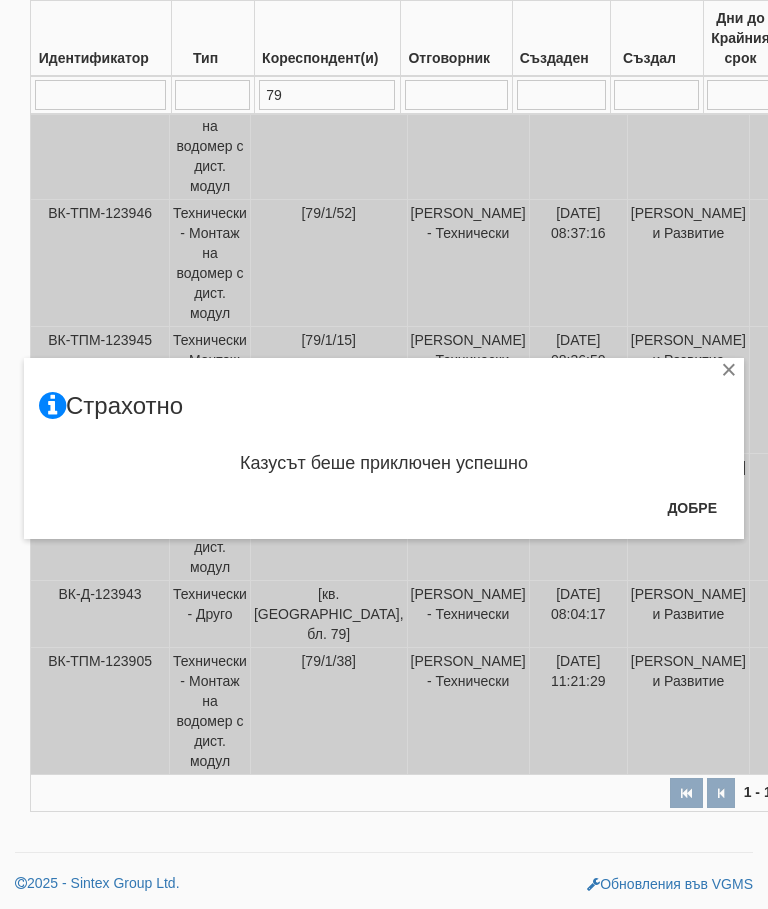 click on "Добре" at bounding box center (692, 508) 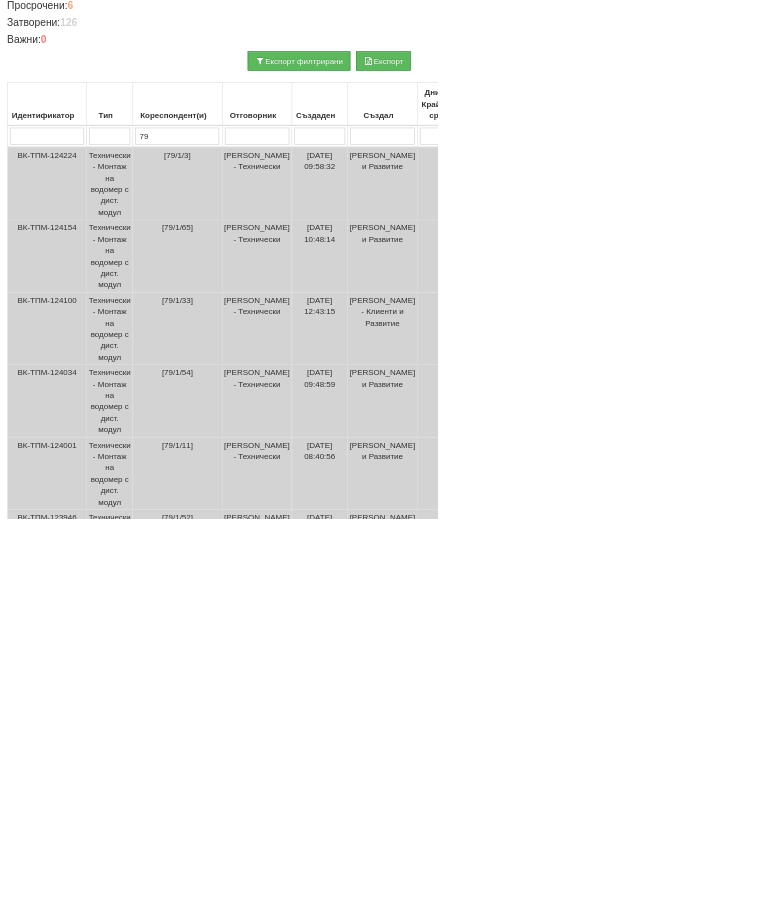 scroll, scrollTop: 377, scrollLeft: 0, axis: vertical 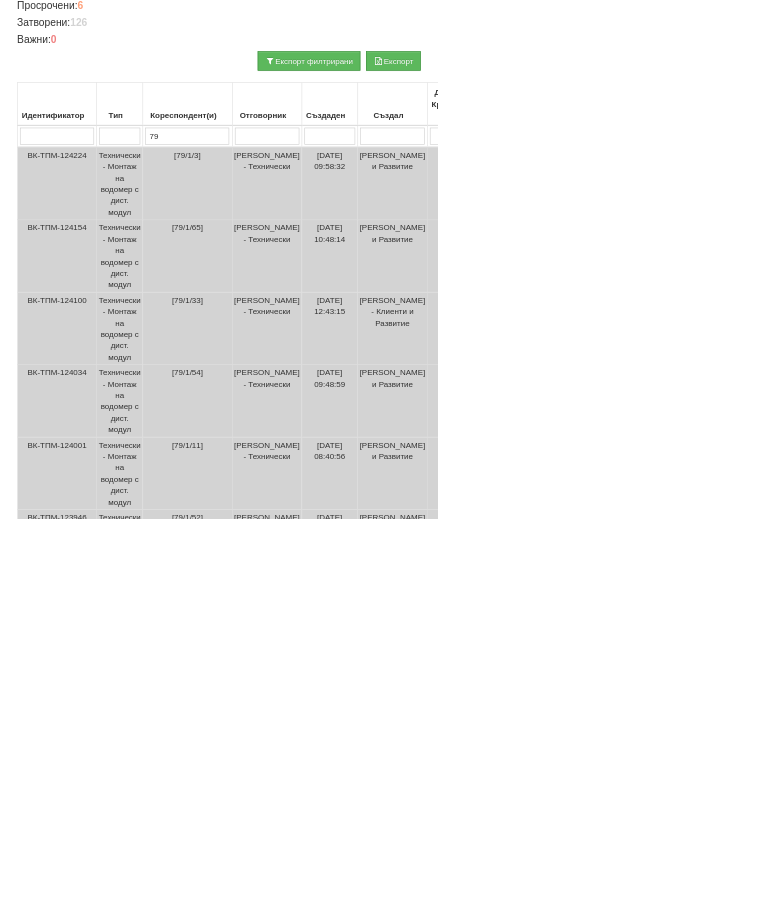 click on "79" at bounding box center (328, 239) 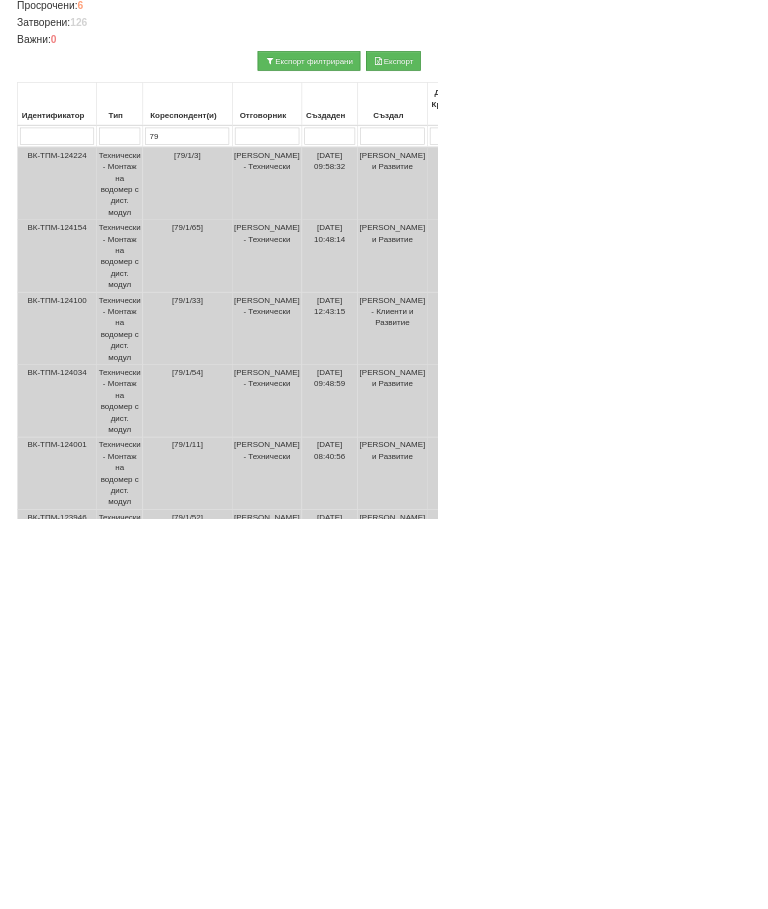 type on "7" 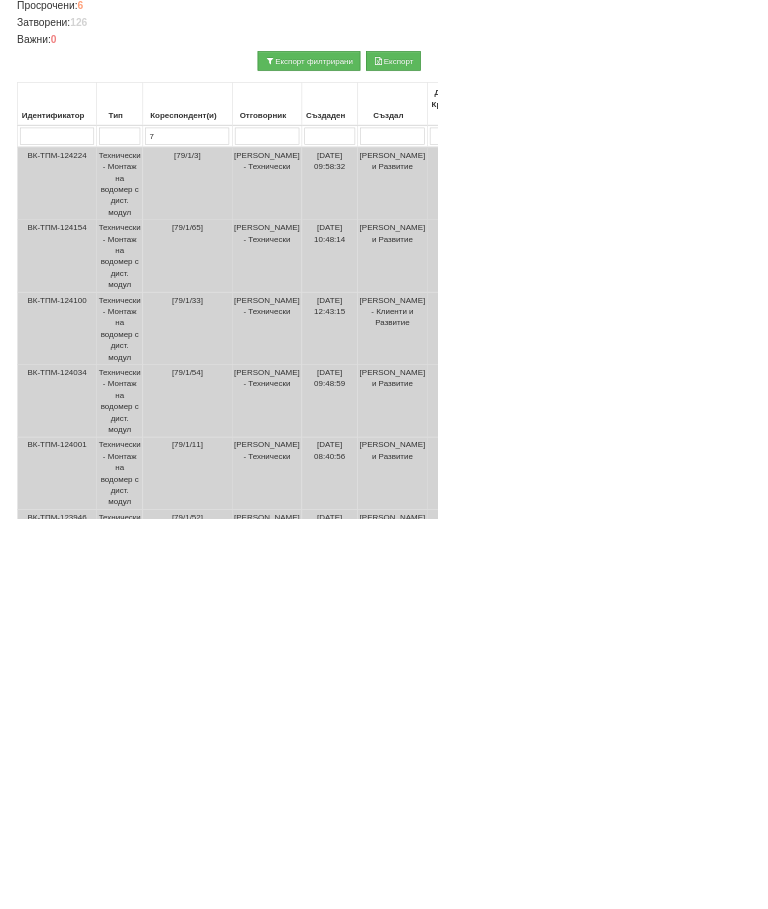 type 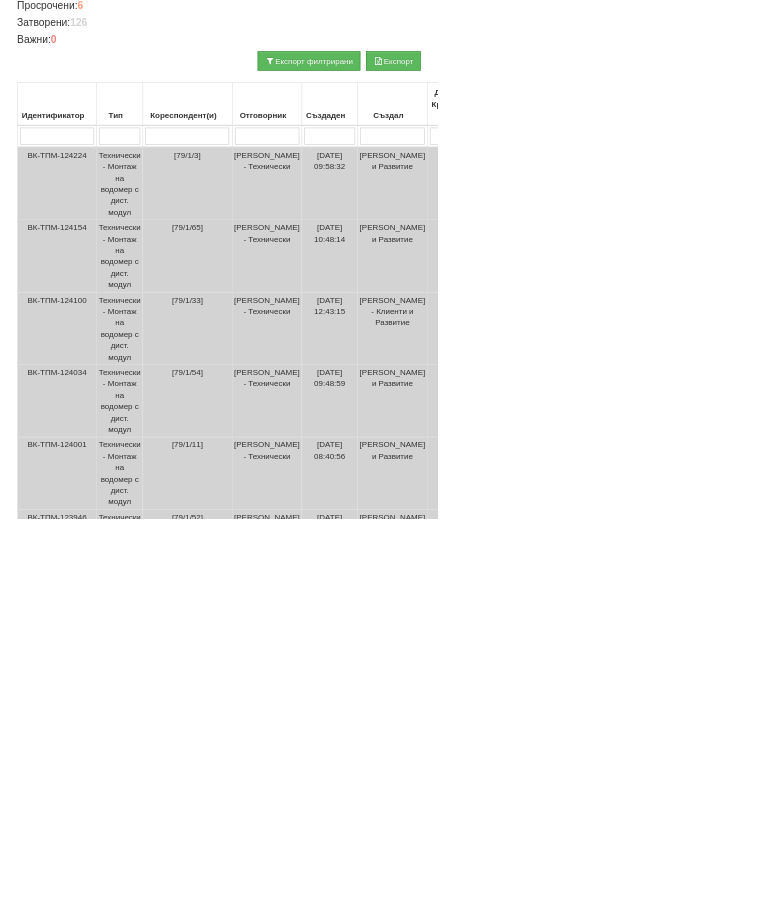 type 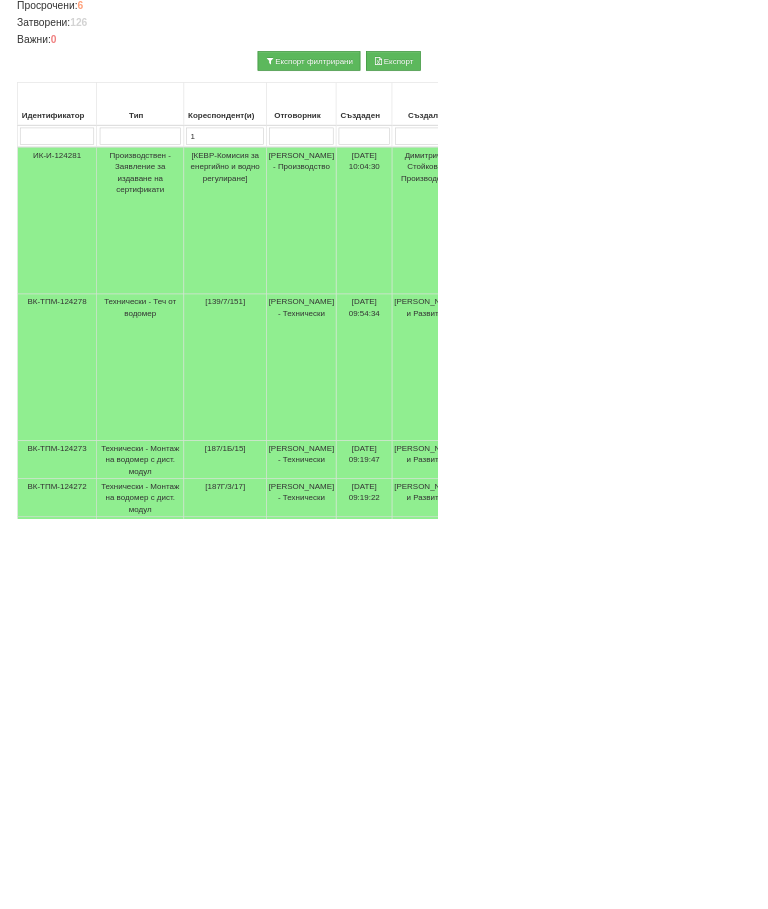 type on "12" 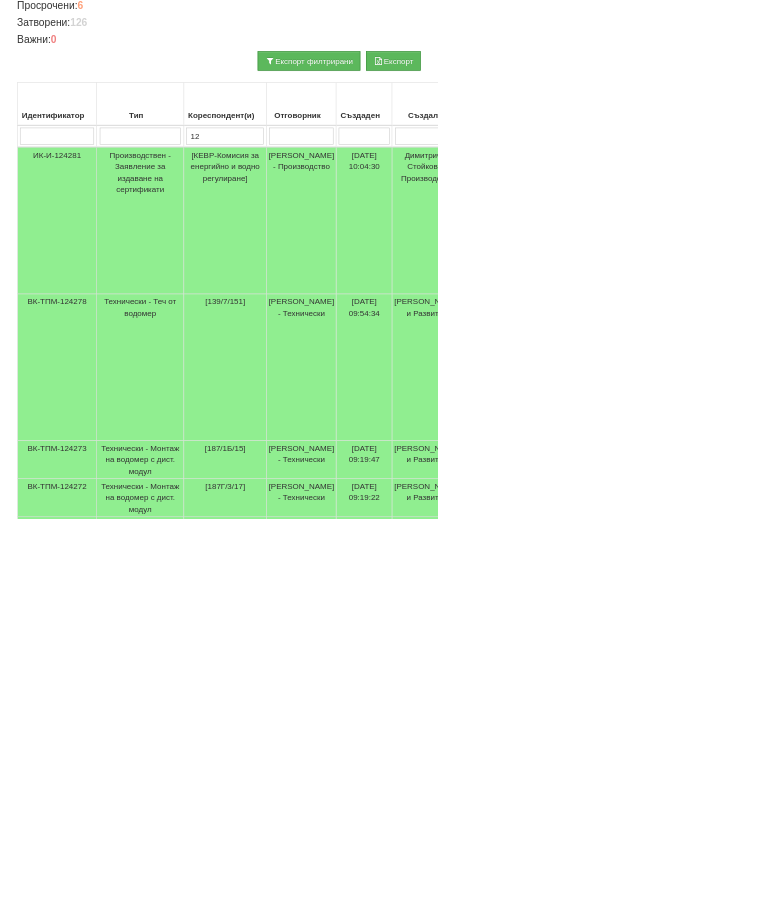 type on "12" 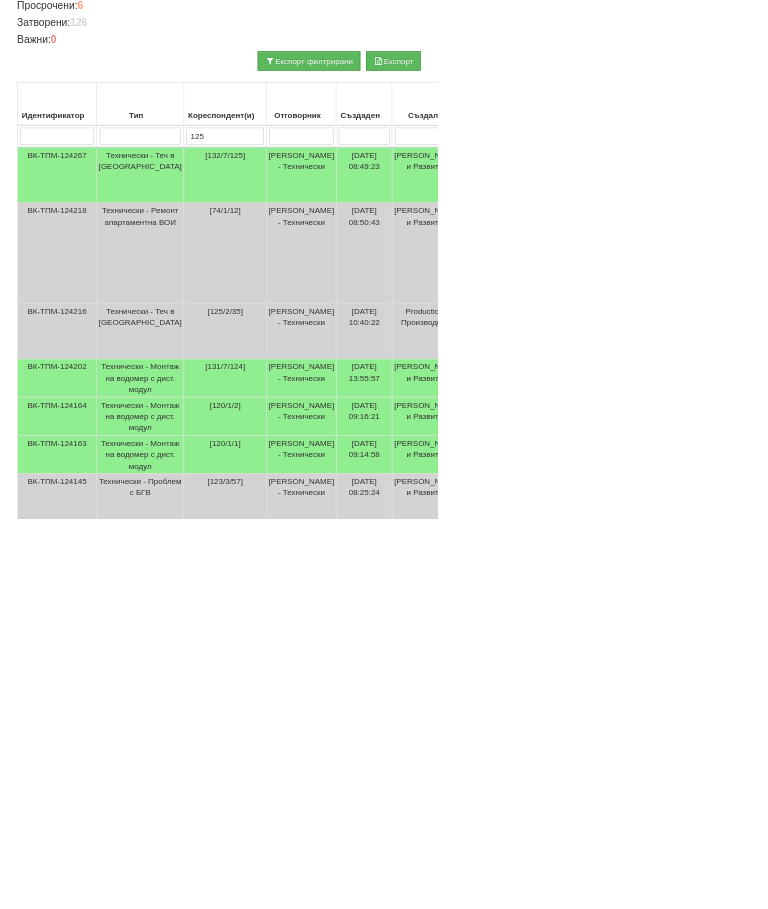 type on "125" 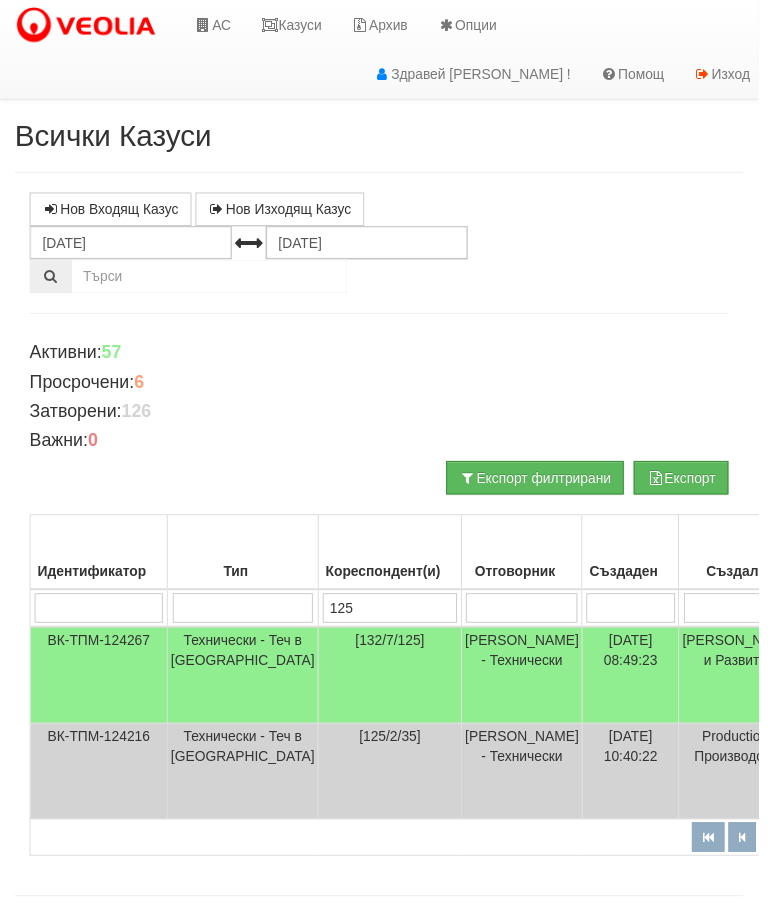 scroll, scrollTop: 12, scrollLeft: 0, axis: vertical 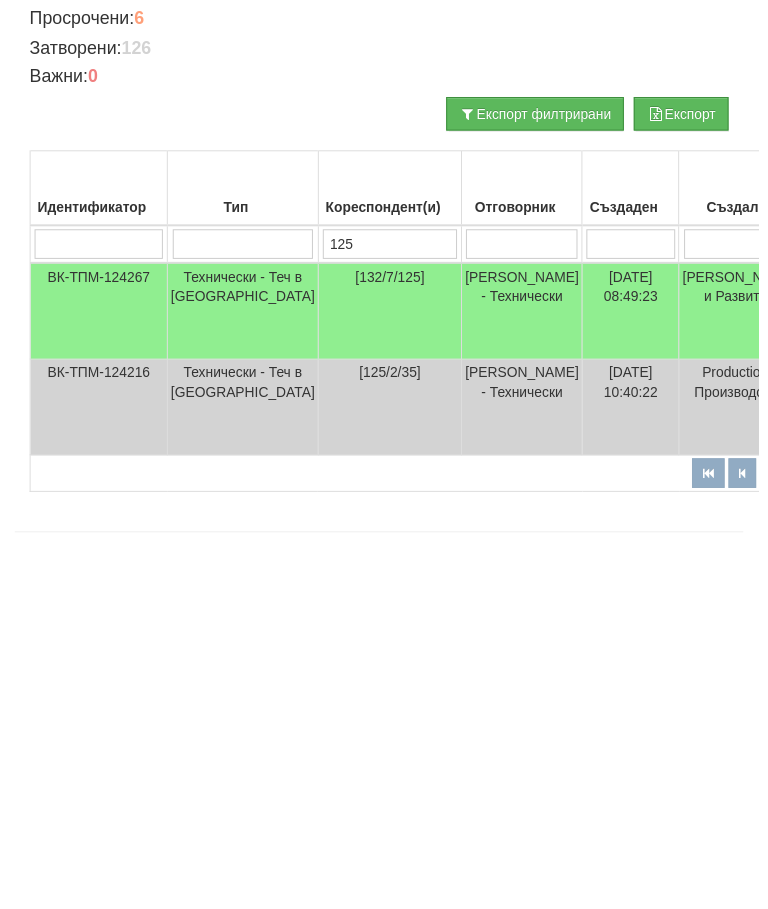type on "12" 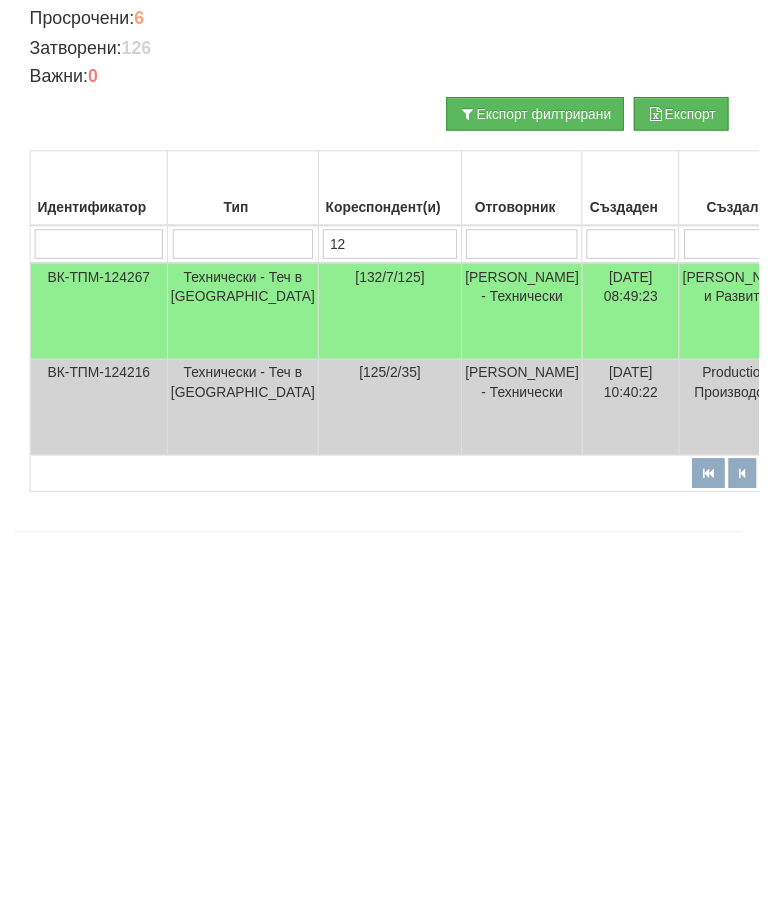 type on "12" 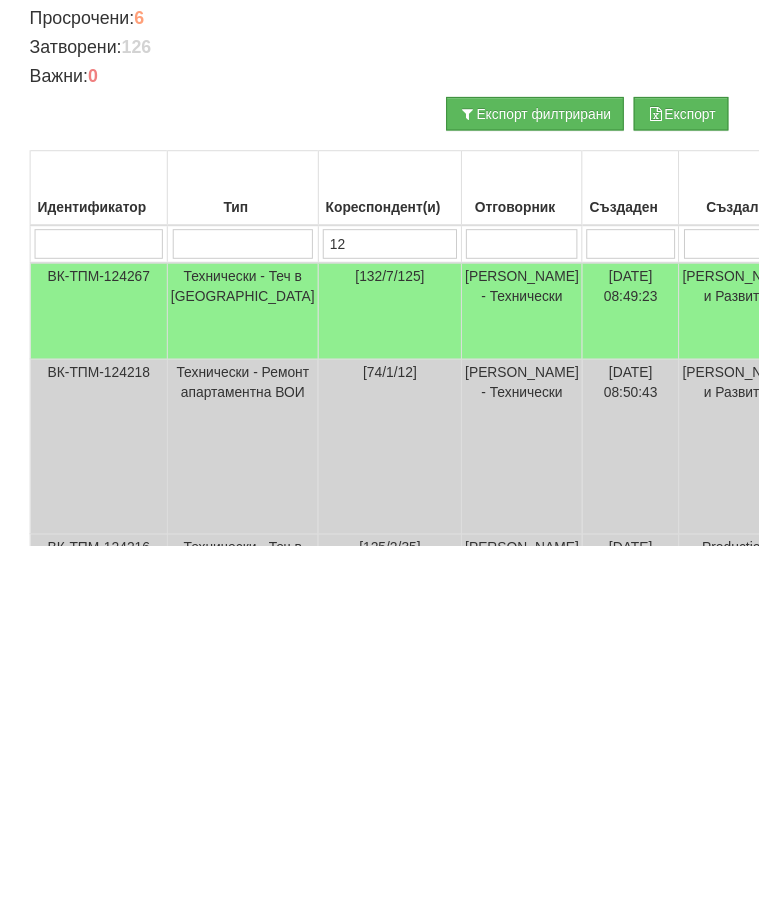 type on "122" 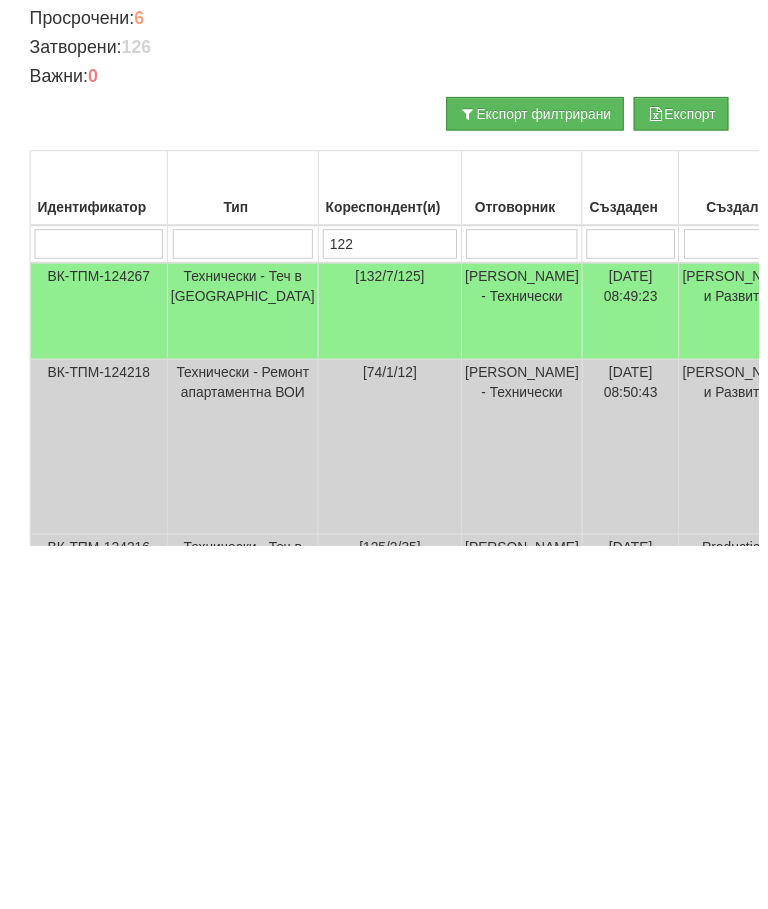 type on "122" 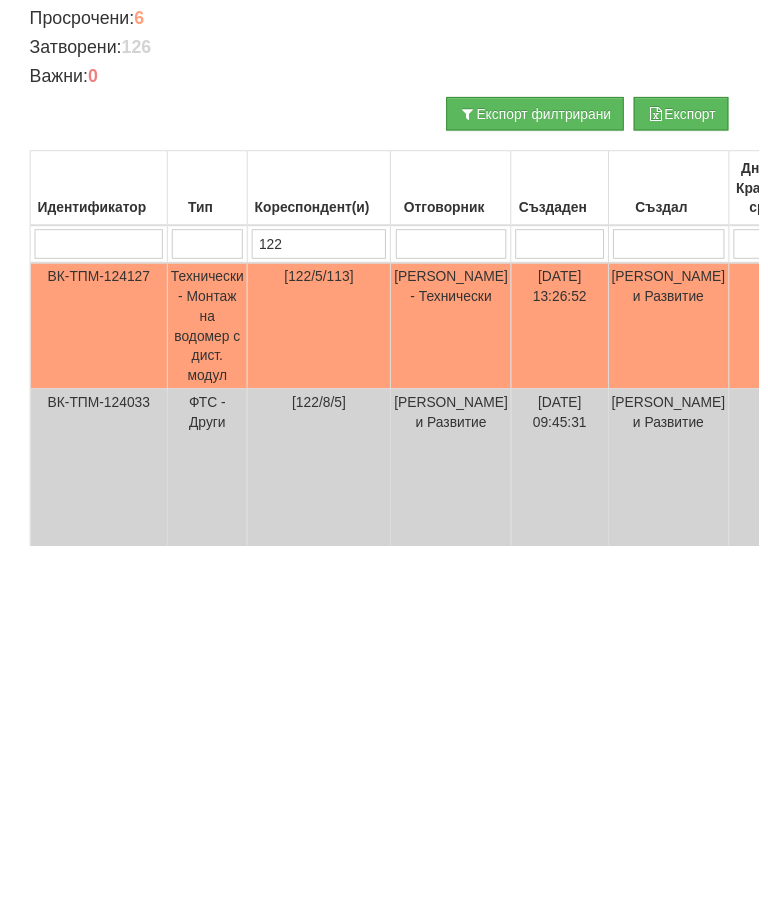 scroll, scrollTop: 369, scrollLeft: 0, axis: vertical 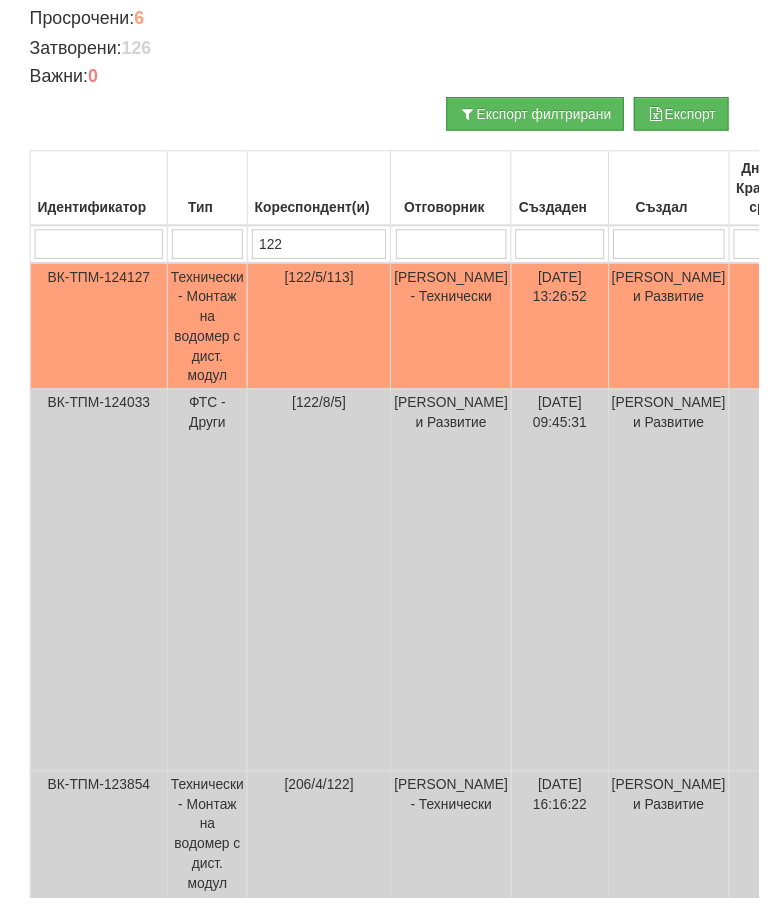 type on "122" 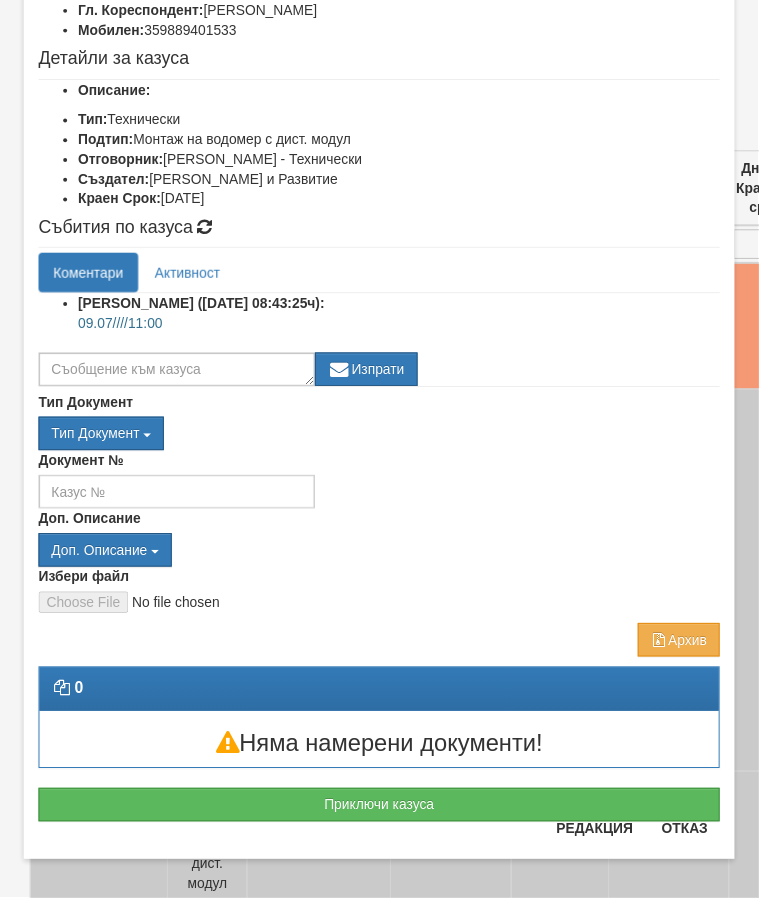 scroll, scrollTop: 187, scrollLeft: 0, axis: vertical 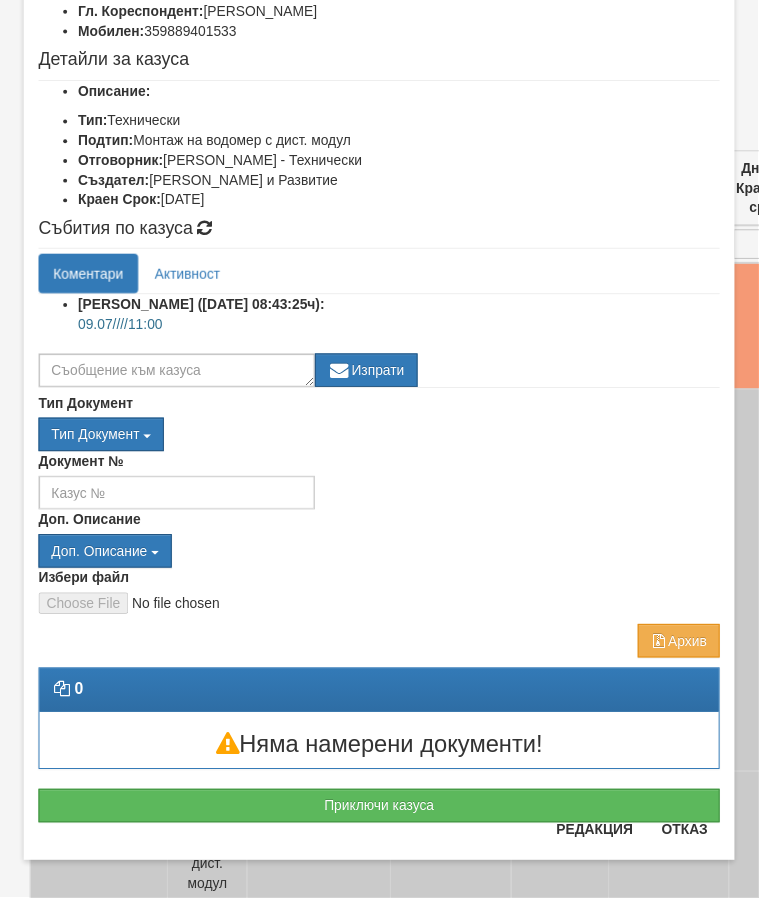 click on "Приключи казуса" at bounding box center (384, 816) 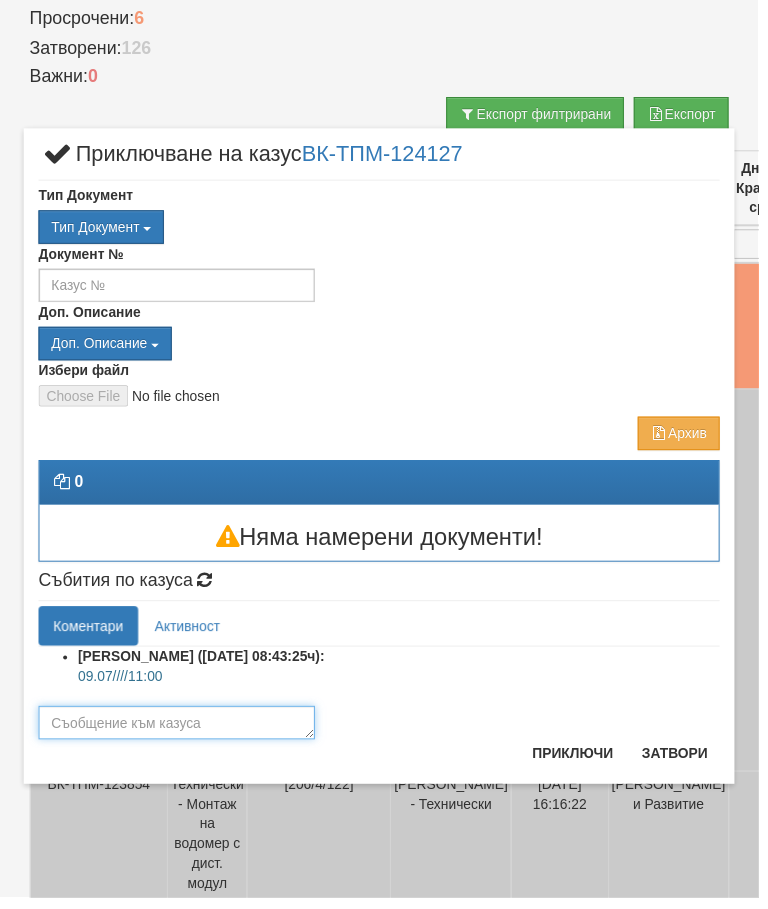 click at bounding box center [179, 732] 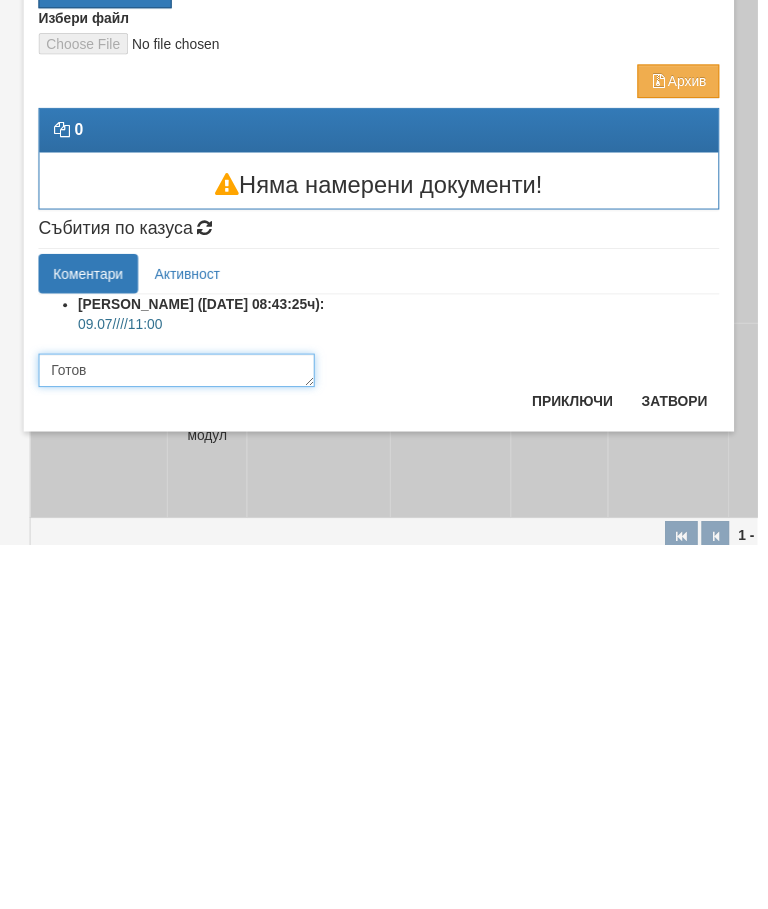 type on "Готов" 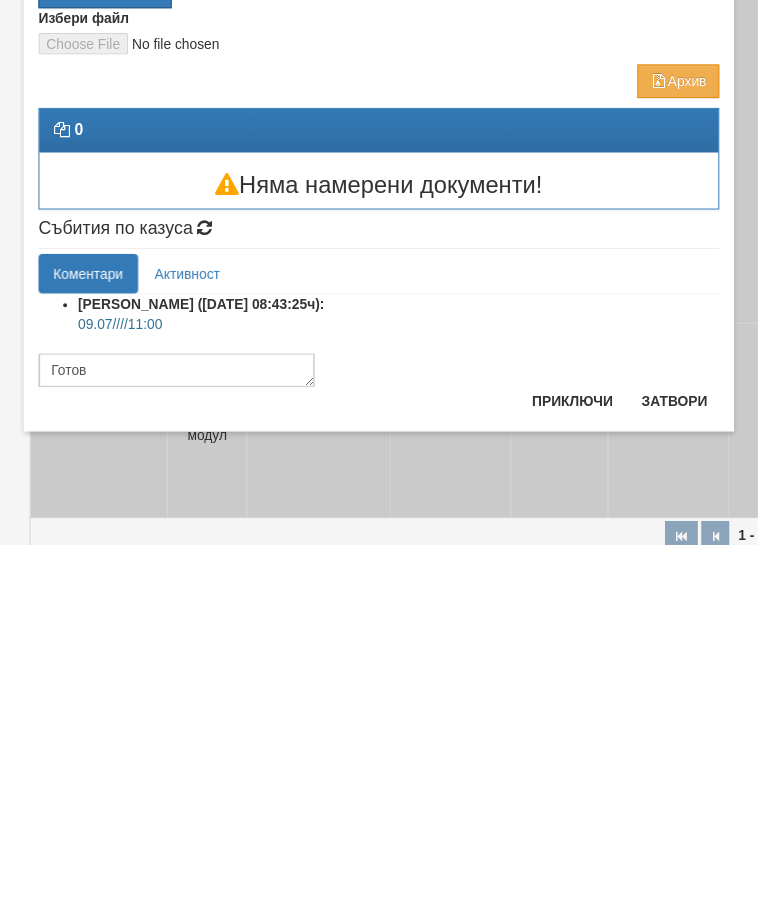 click on "Приключи" at bounding box center [580, 763] 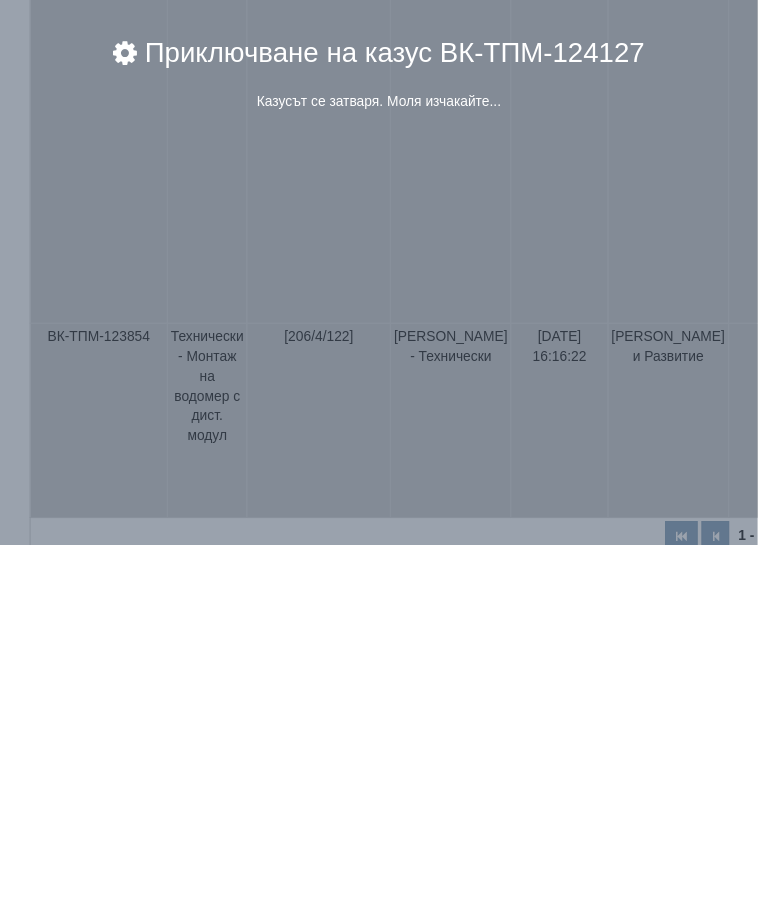 scroll, scrollTop: 536, scrollLeft: 0, axis: vertical 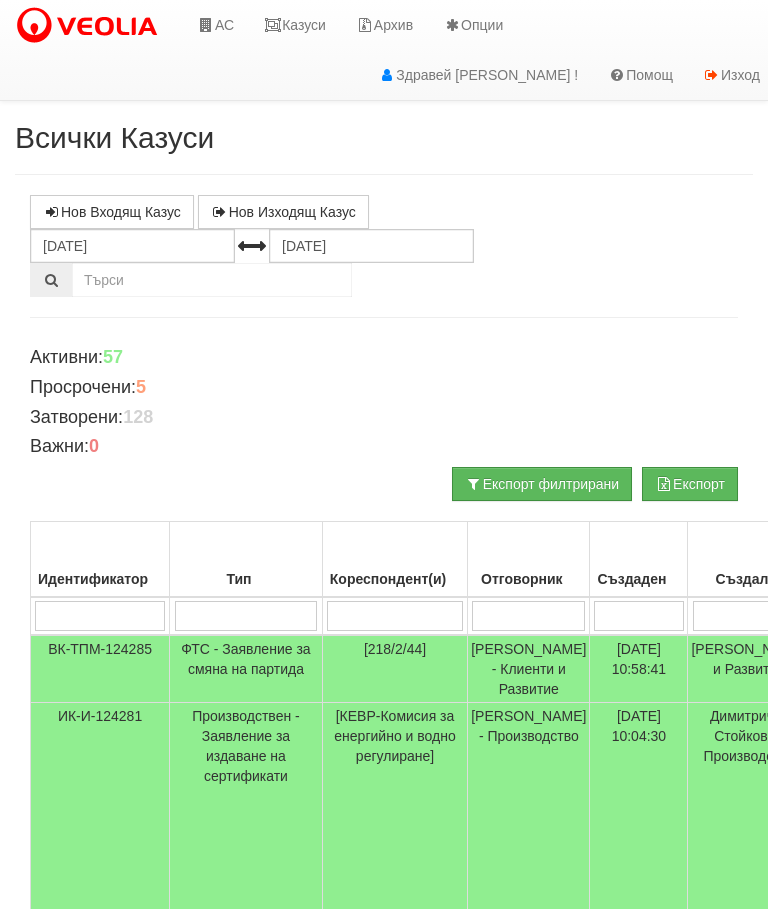 click at bounding box center [246, 616] 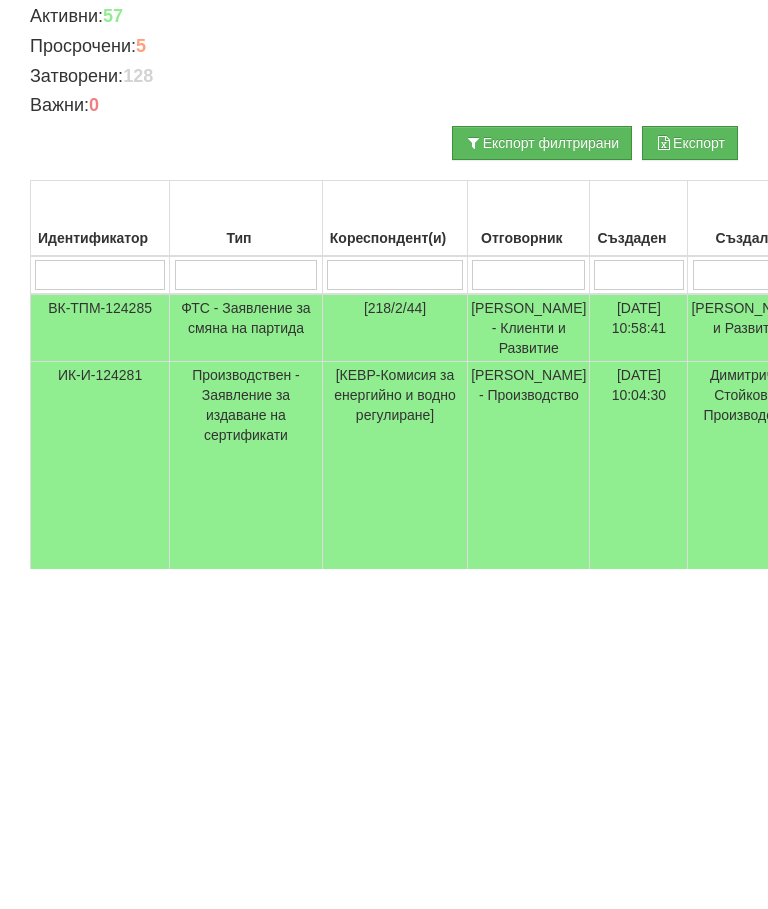 type on "Т" 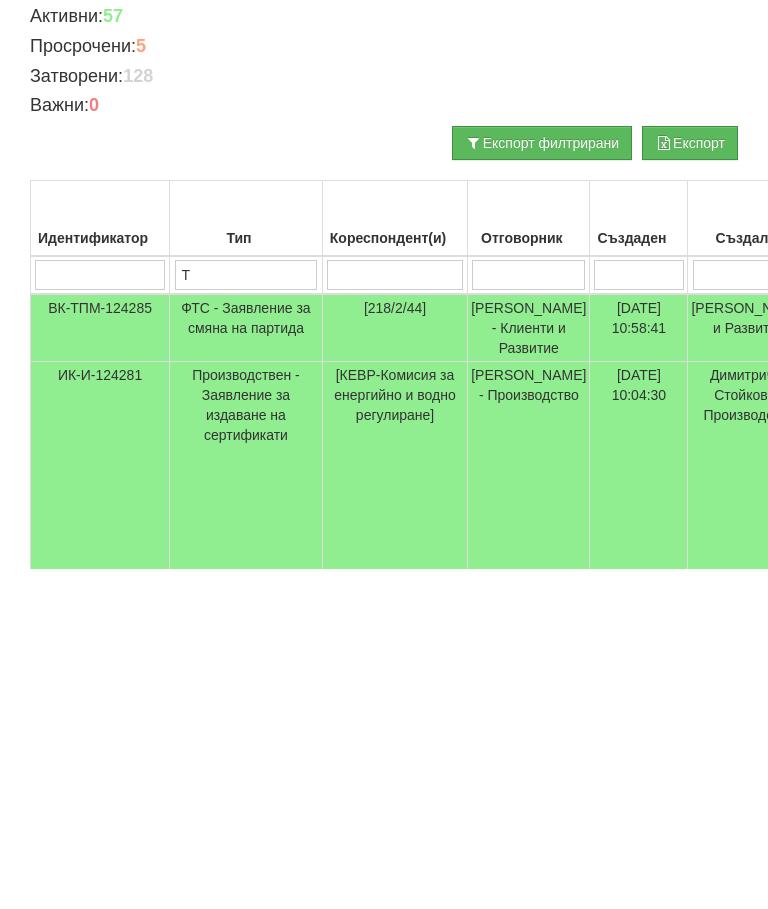 type on "Т" 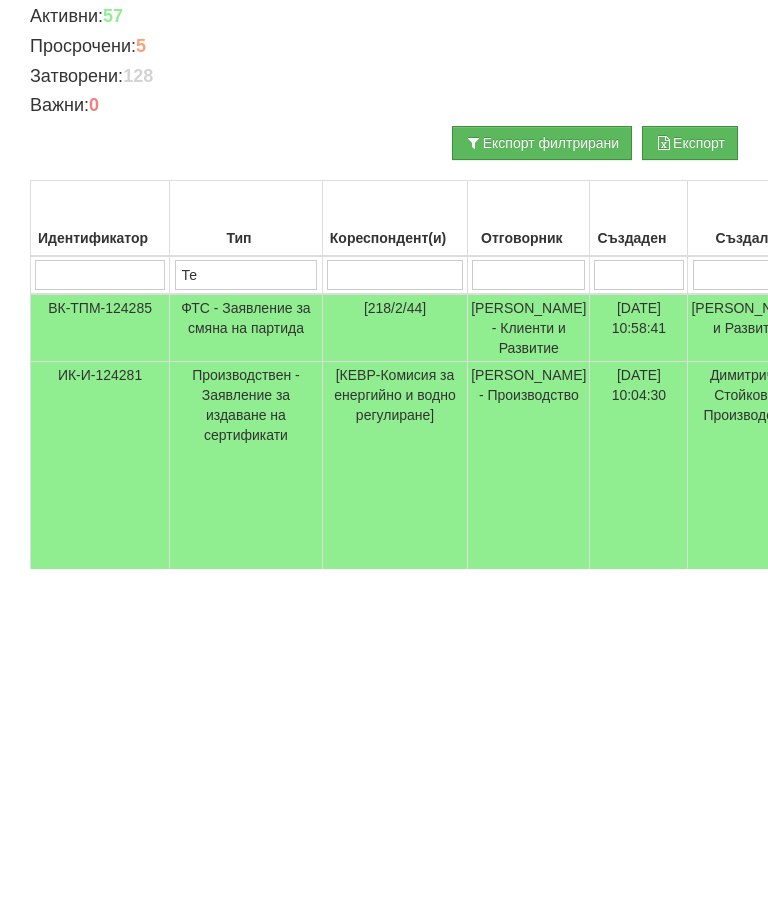 type on "Те" 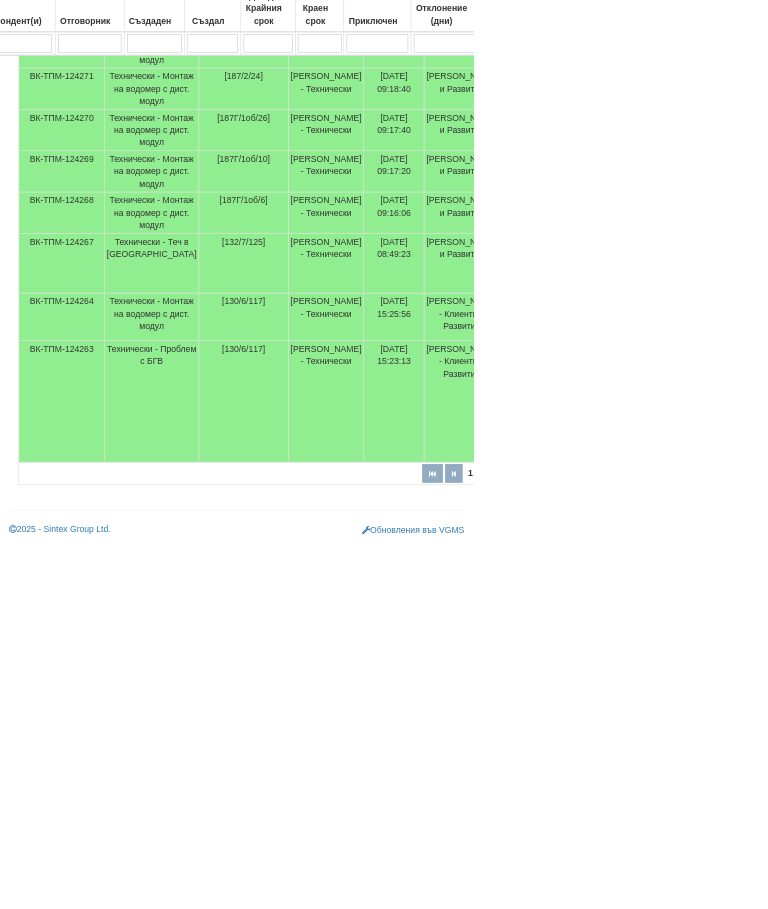 scroll, scrollTop: 1298, scrollLeft: 307, axis: both 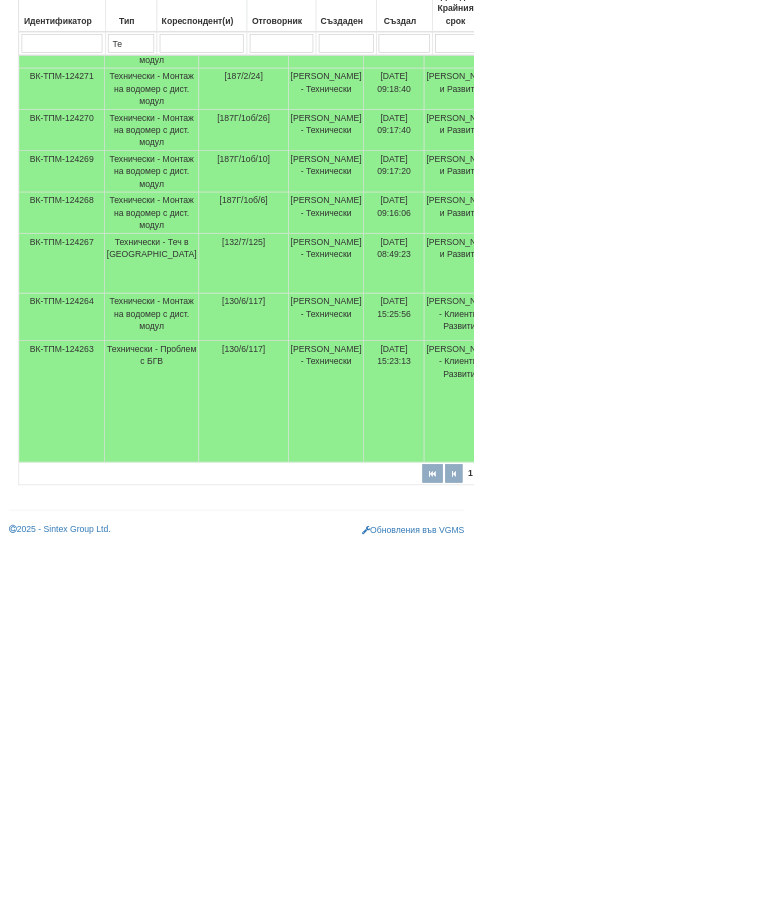 type on "Те" 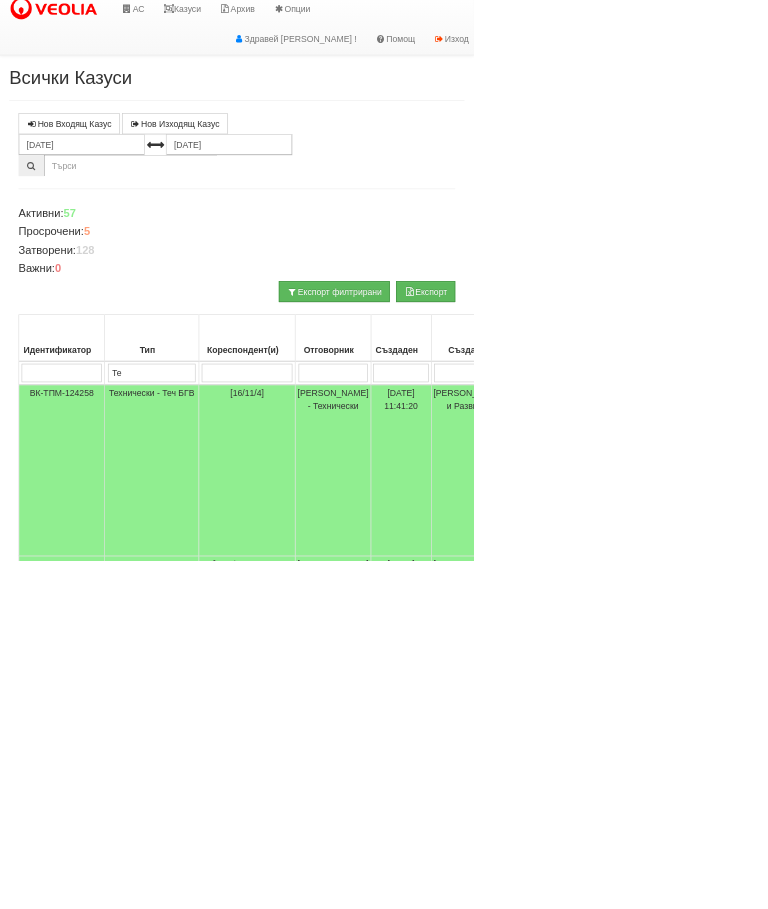 scroll, scrollTop: 0, scrollLeft: 0, axis: both 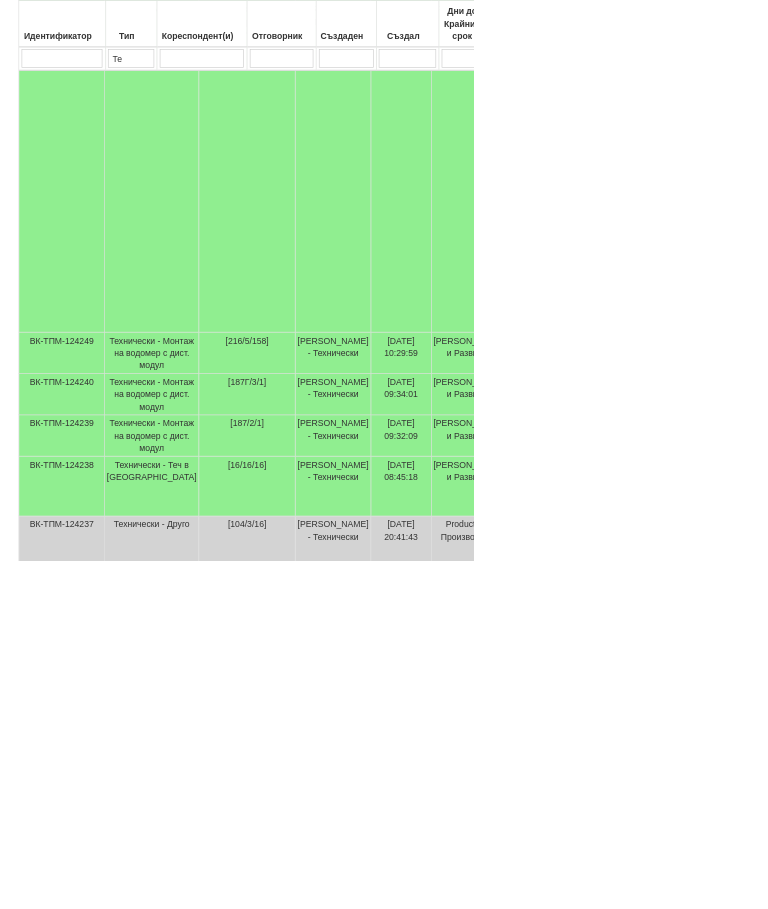 click at bounding box center [756, 1293] 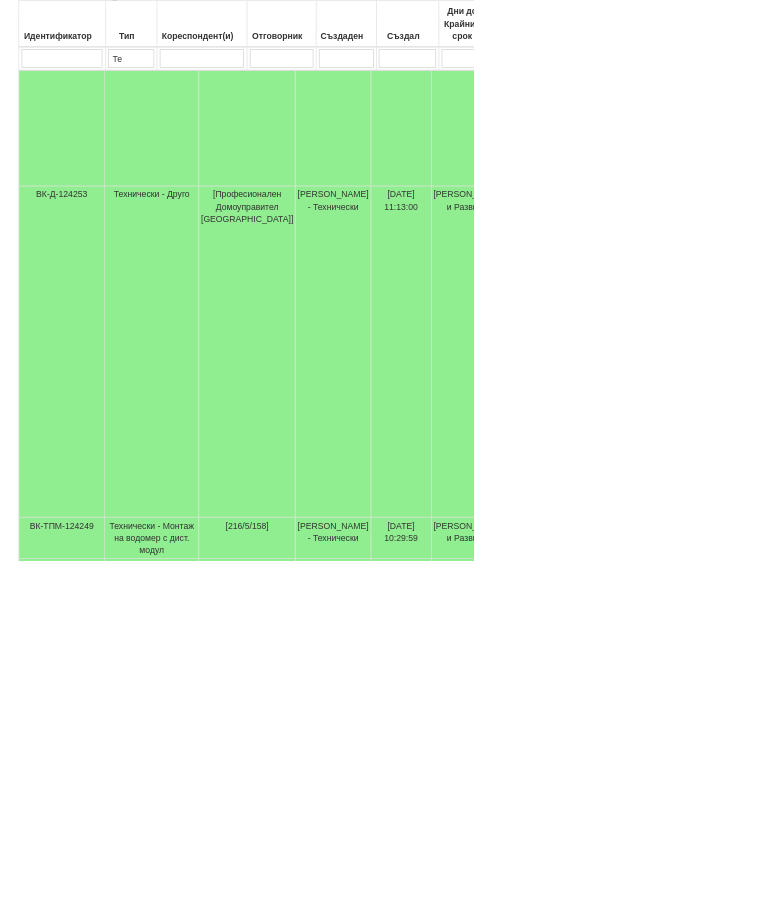 select on "1" 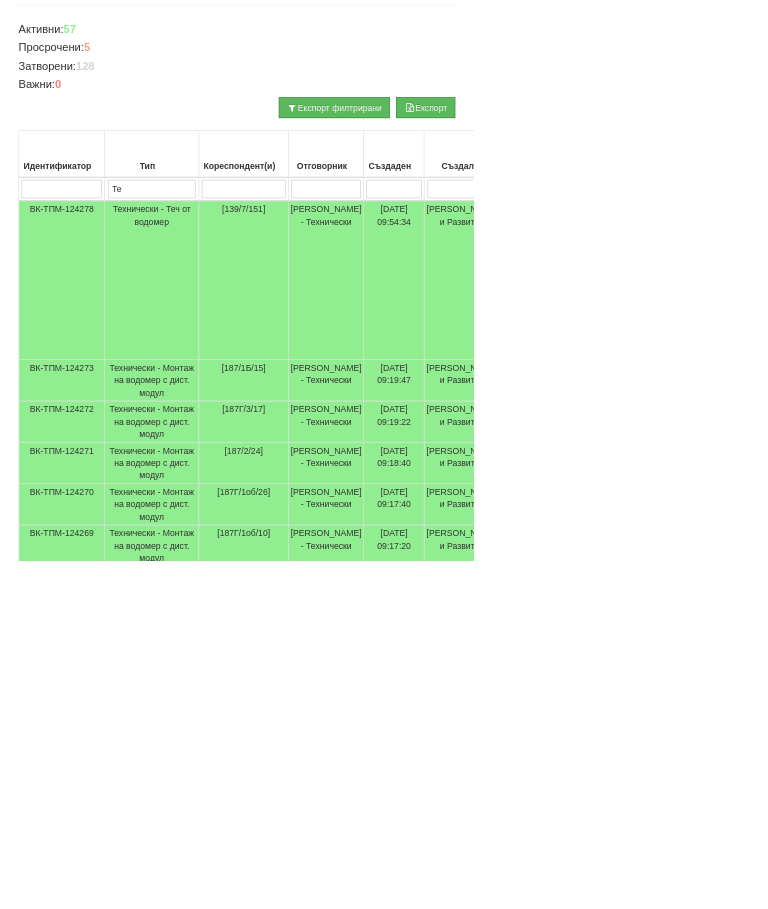 scroll, scrollTop: 0, scrollLeft: 0, axis: both 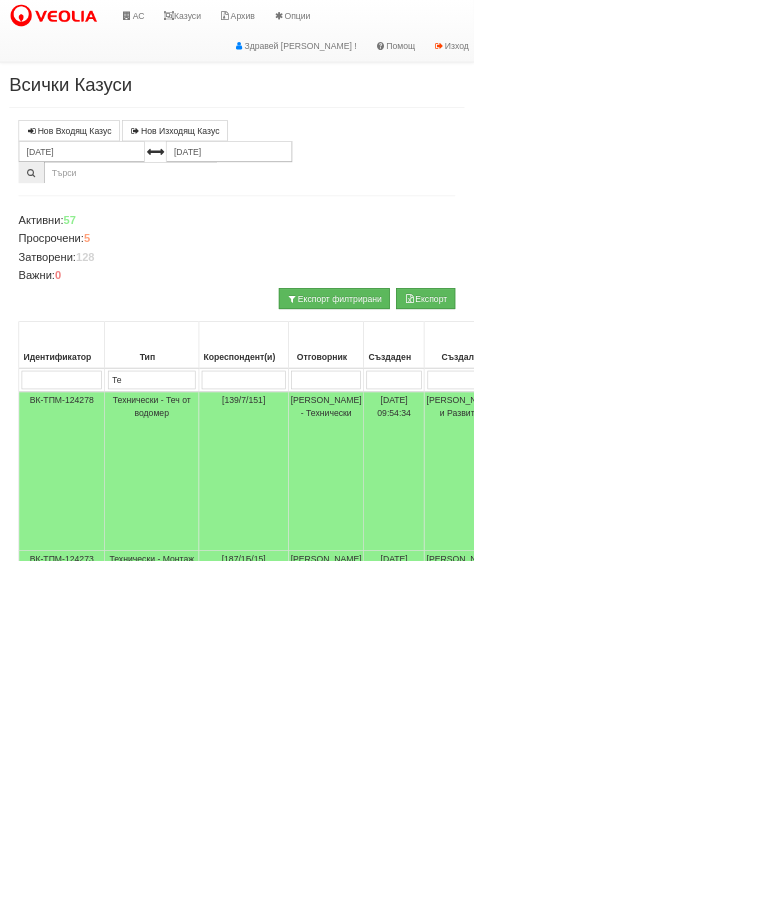 click on "Технически - Теч от водомер" at bounding box center [246, 764] 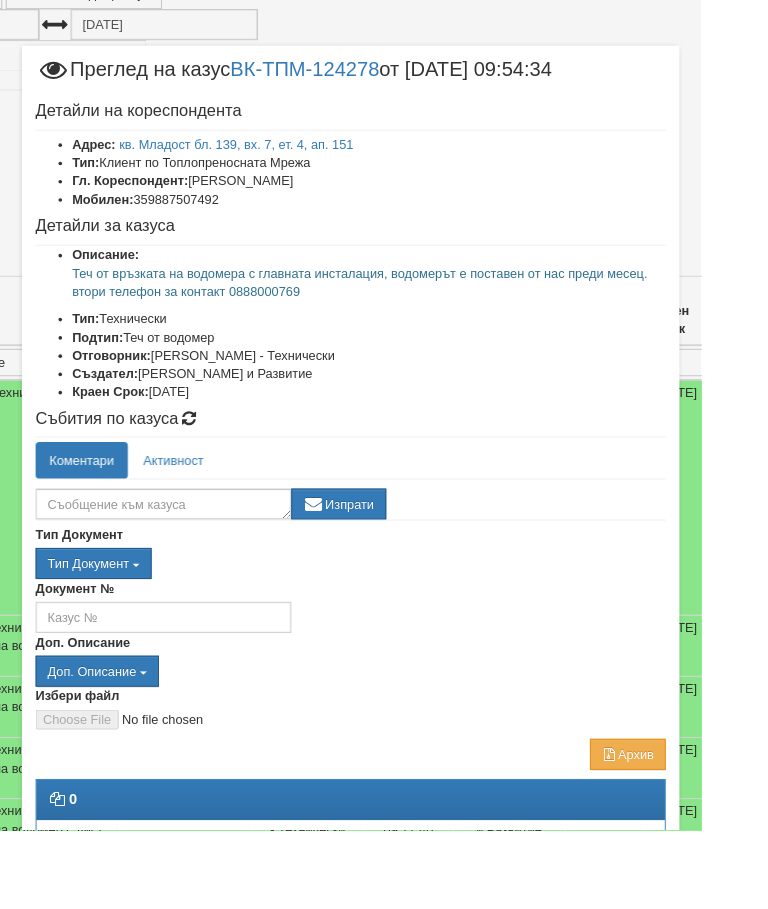 scroll, scrollTop: 219, scrollLeft: 193, axis: both 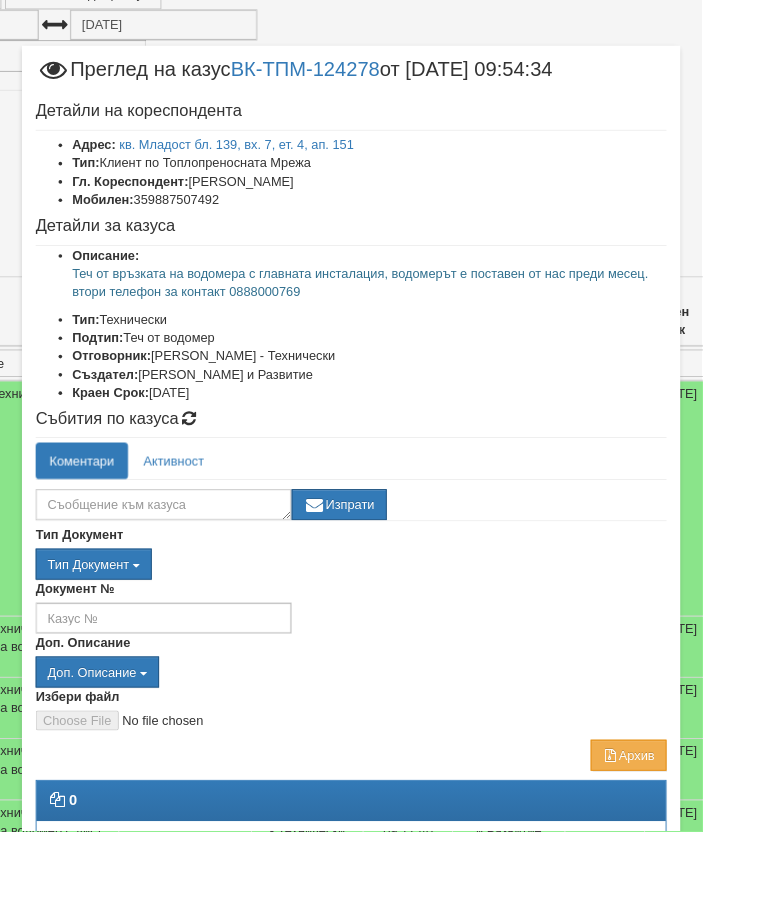 click on "Документ №" at bounding box center (384, 663) 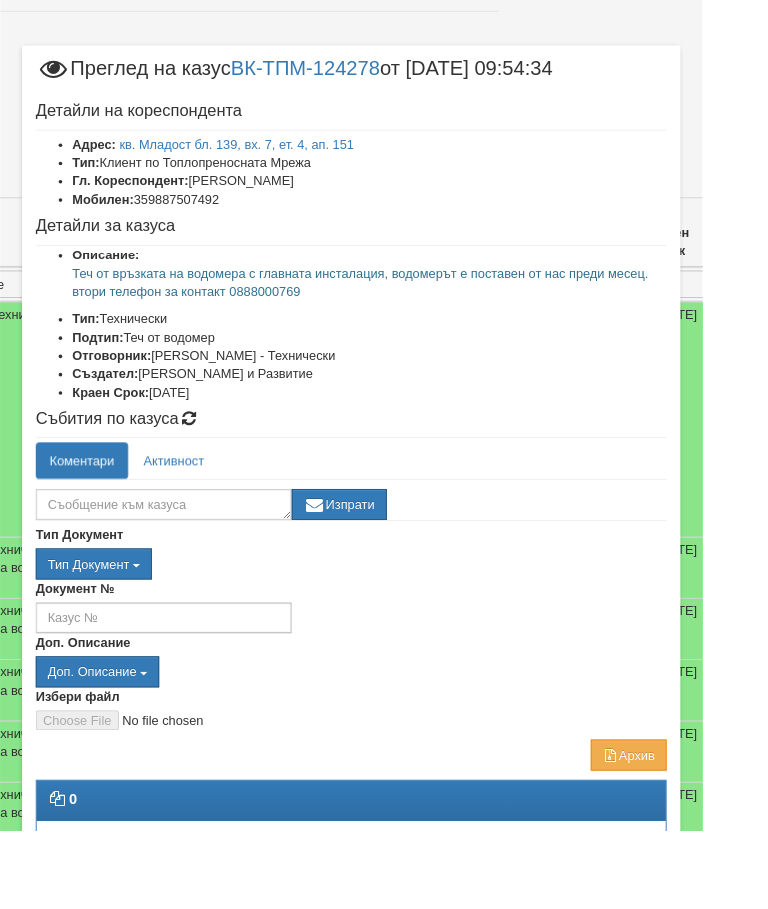 scroll, scrollTop: 306, scrollLeft: 193, axis: both 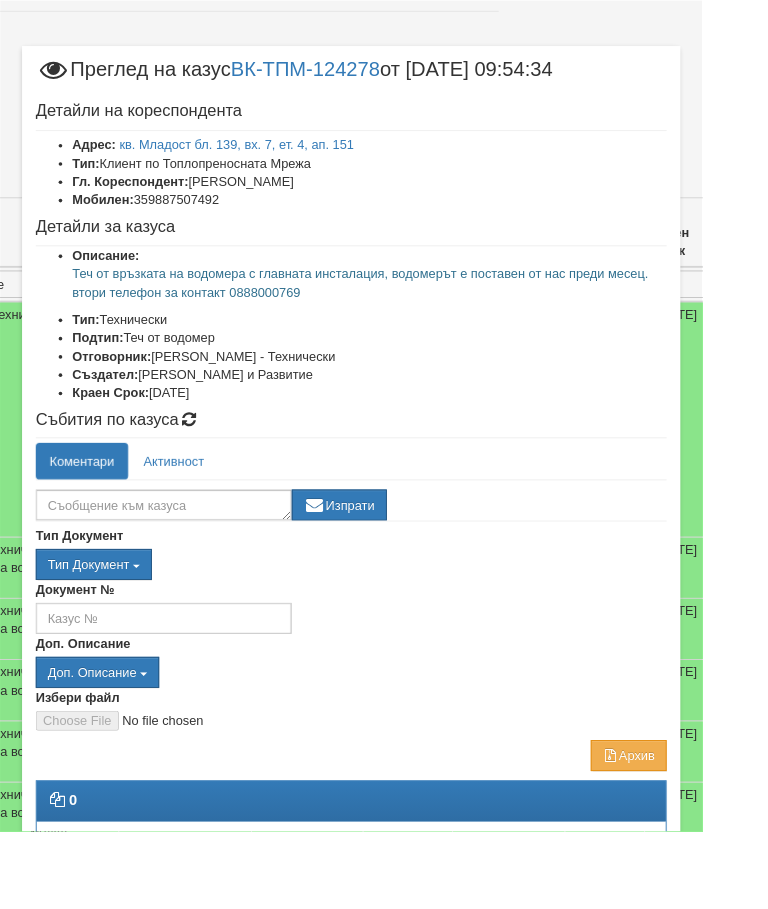 click on "Отказ" at bounding box center [693, 977] 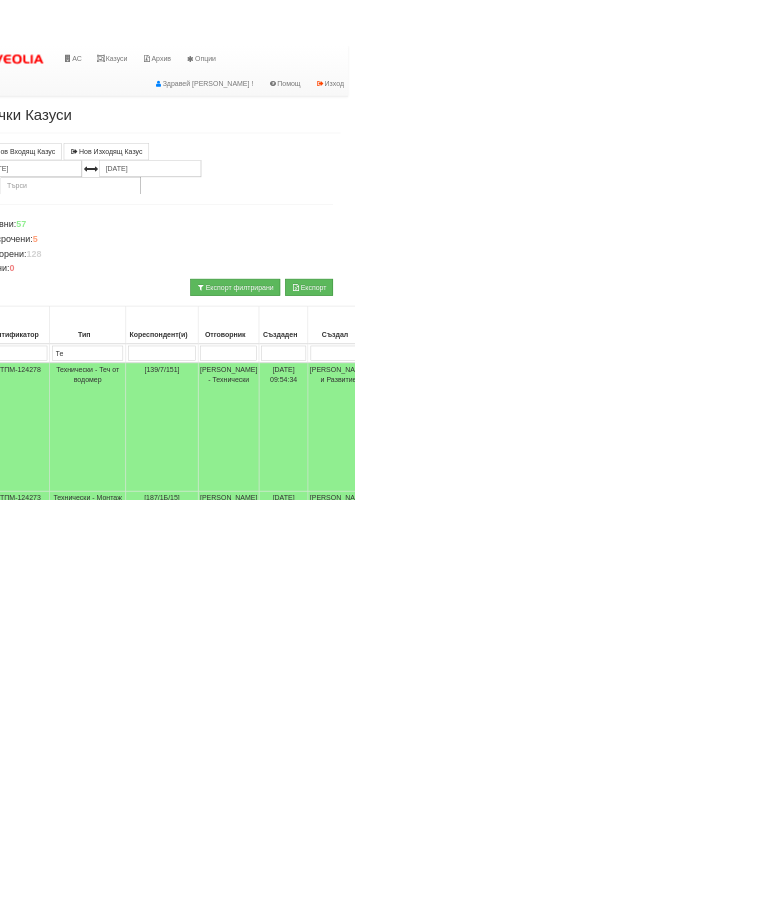 scroll, scrollTop: 0, scrollLeft: 0, axis: both 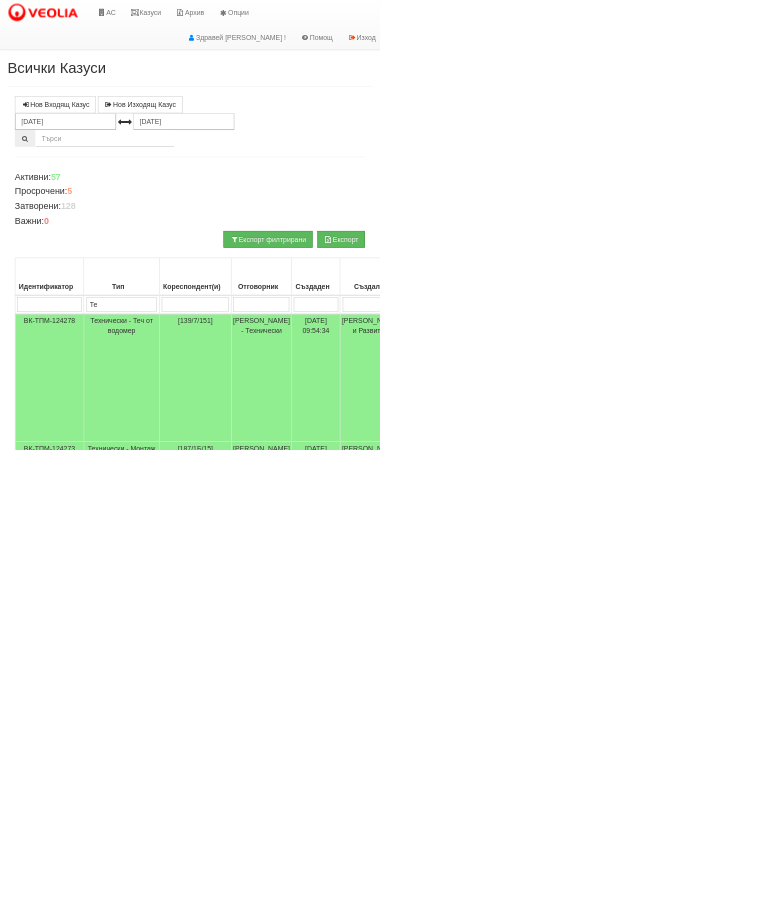 click on "АС
Казуси
Архив
Опции
Здравей  Петър !
Помощ
Изход
Всички Казуси
Нов Входящ Казус" at bounding box center (384, 900) 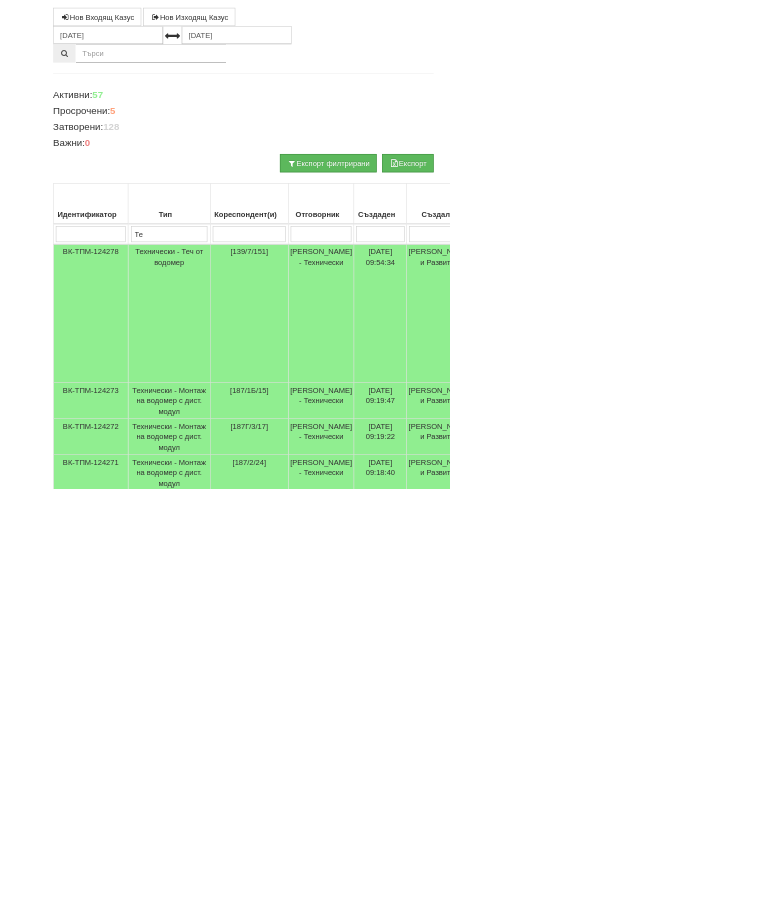 scroll, scrollTop: 174, scrollLeft: 0, axis: vertical 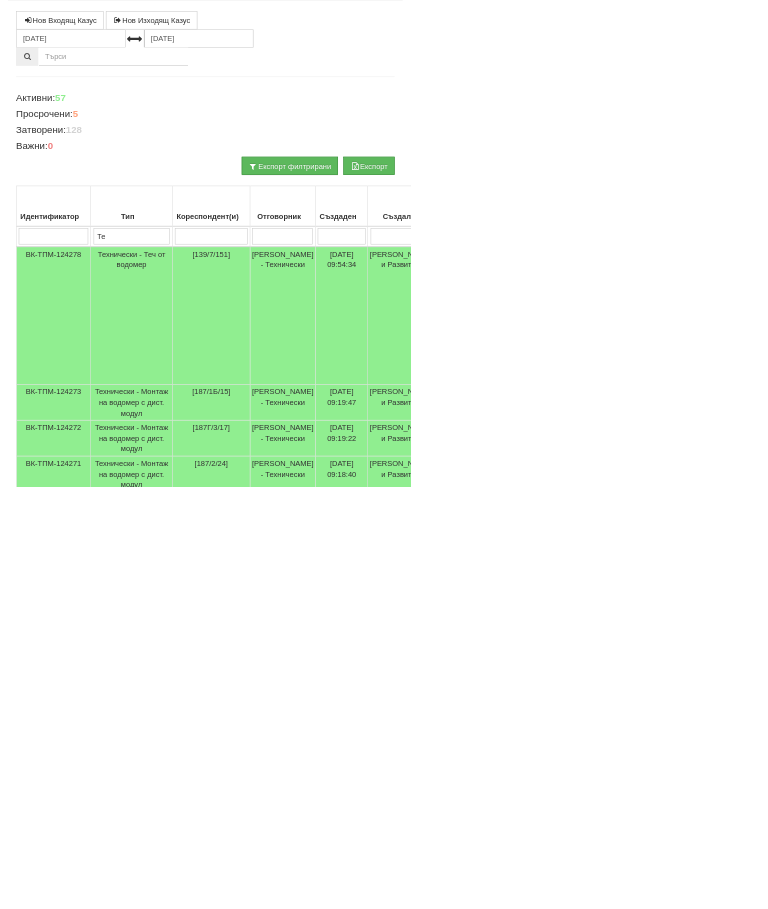 click on "Технически - Теч от водомер" at bounding box center (246, 590) 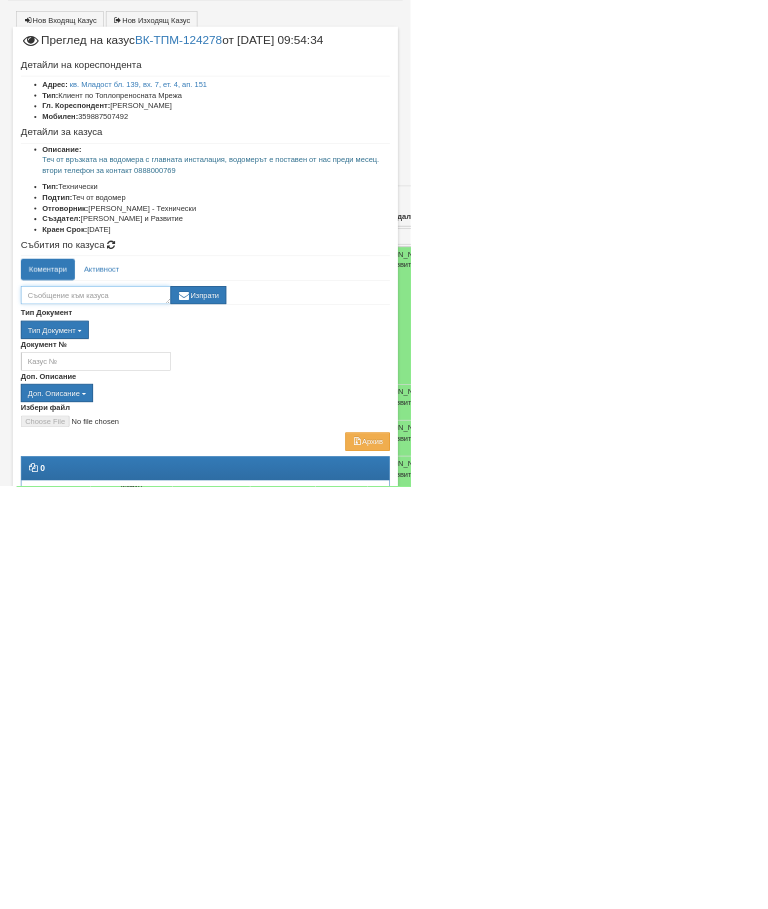click at bounding box center [179, 552] 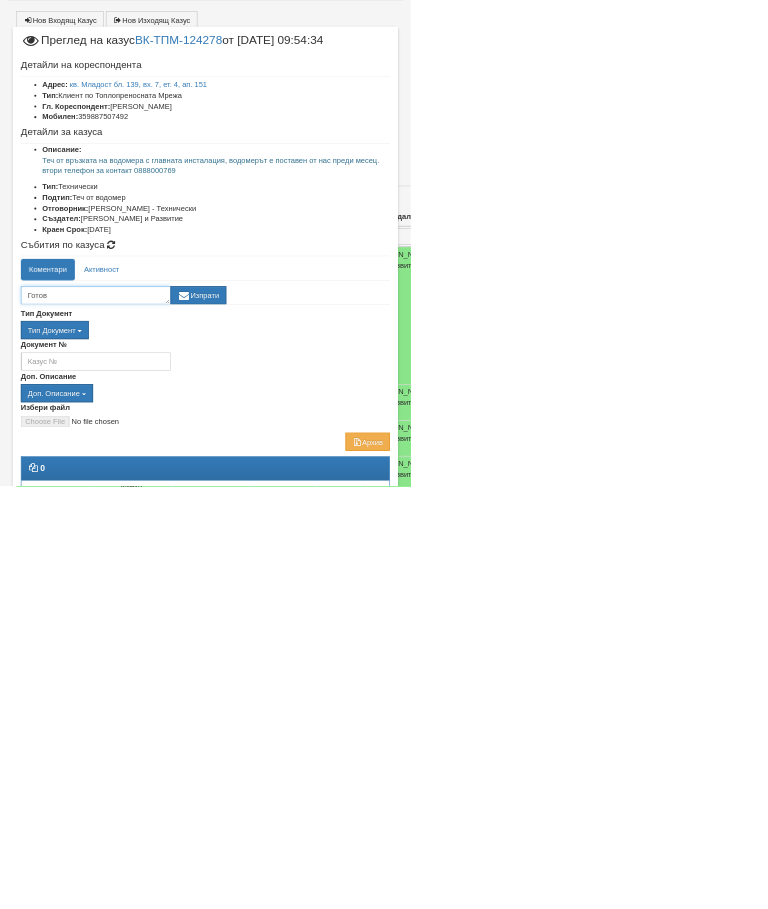 type on "Готов" 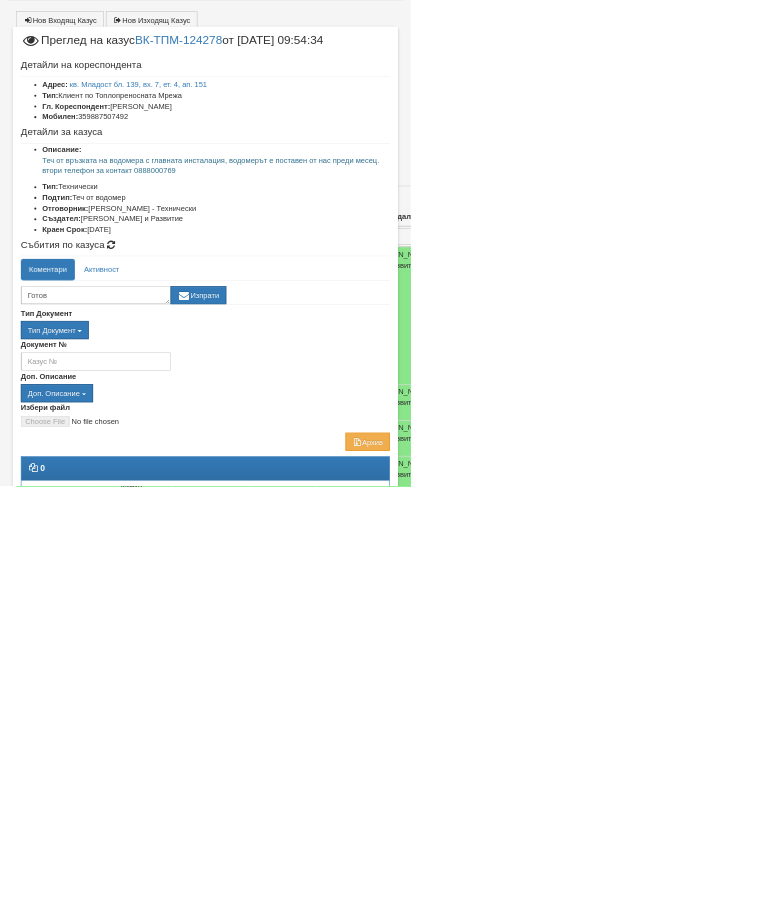 click on "Изпрати" at bounding box center [371, 552] 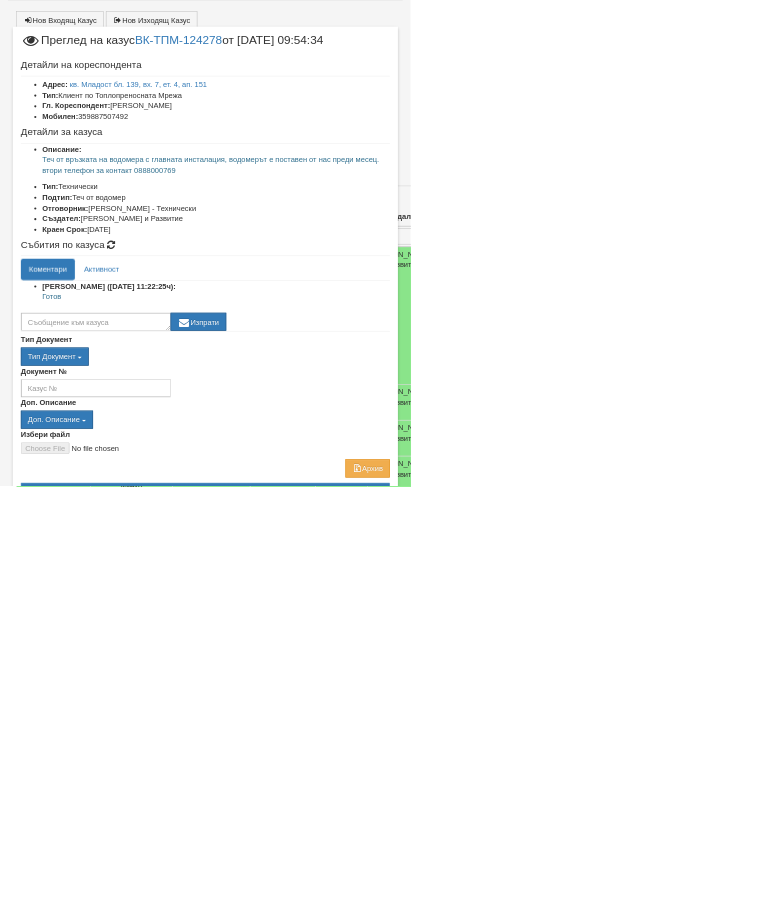 click on "Отказ" at bounding box center [693, 1023] 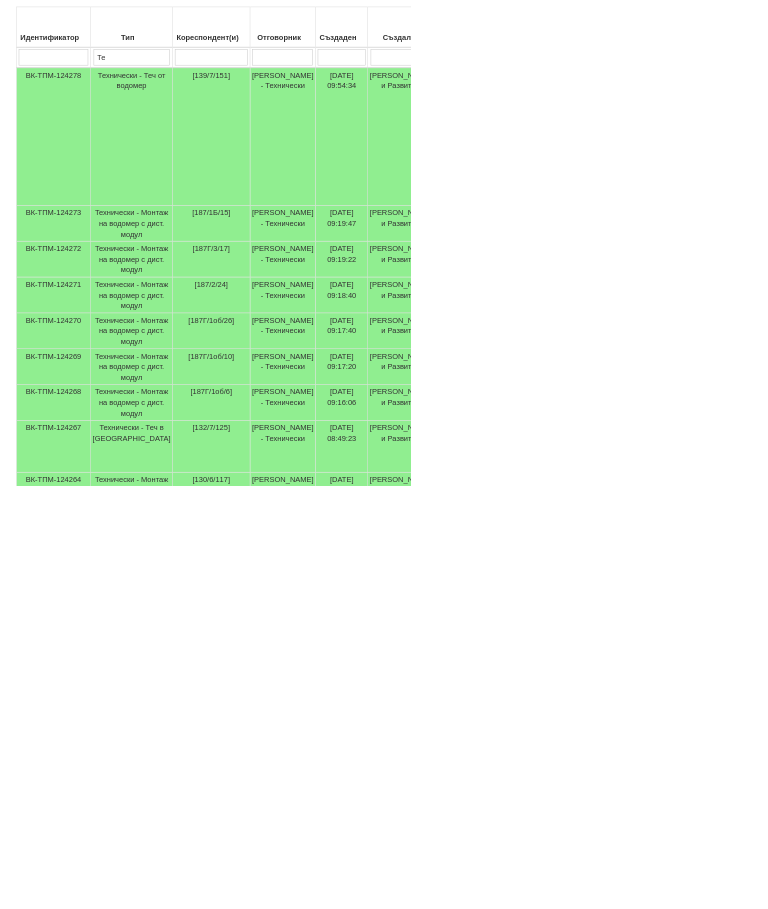 scroll, scrollTop: 507, scrollLeft: 0, axis: vertical 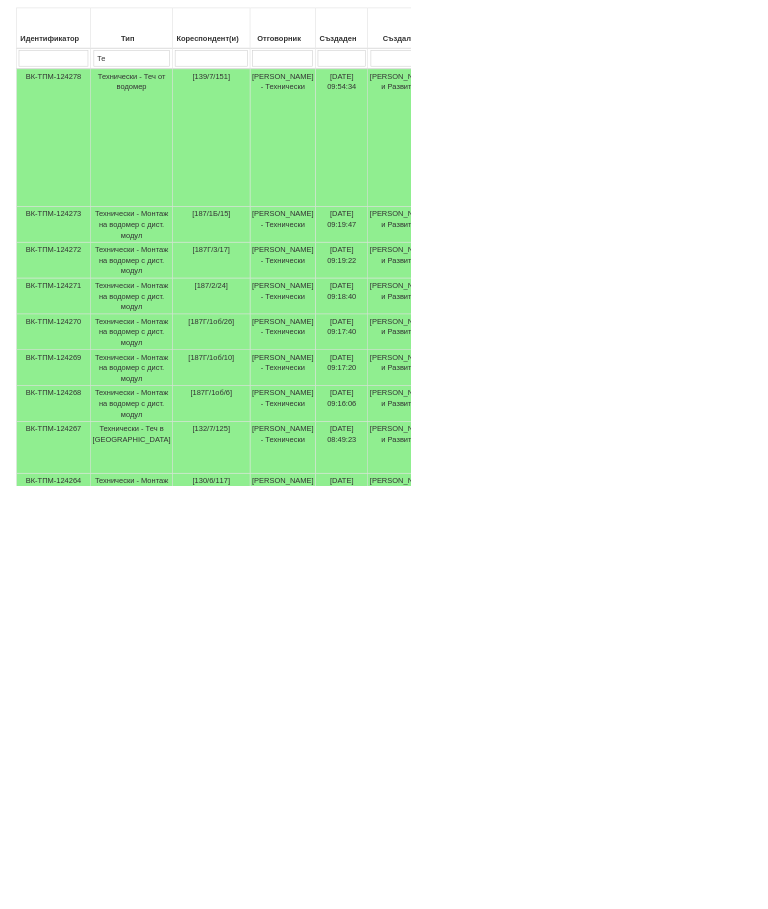 click at bounding box center (889, 1177) 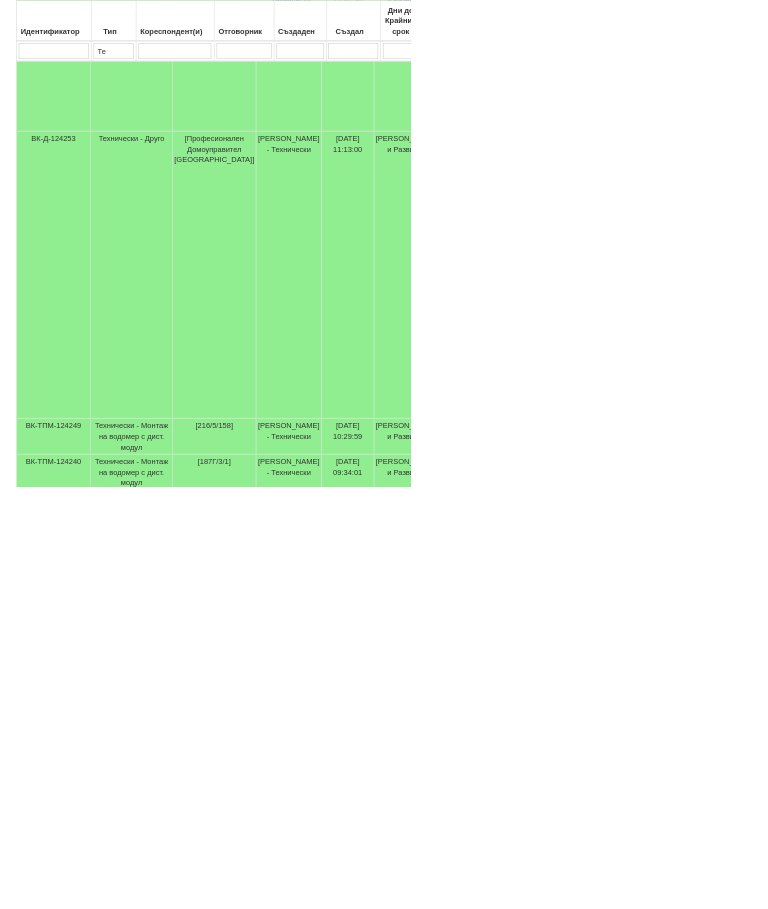 scroll, scrollTop: 666, scrollLeft: 0, axis: vertical 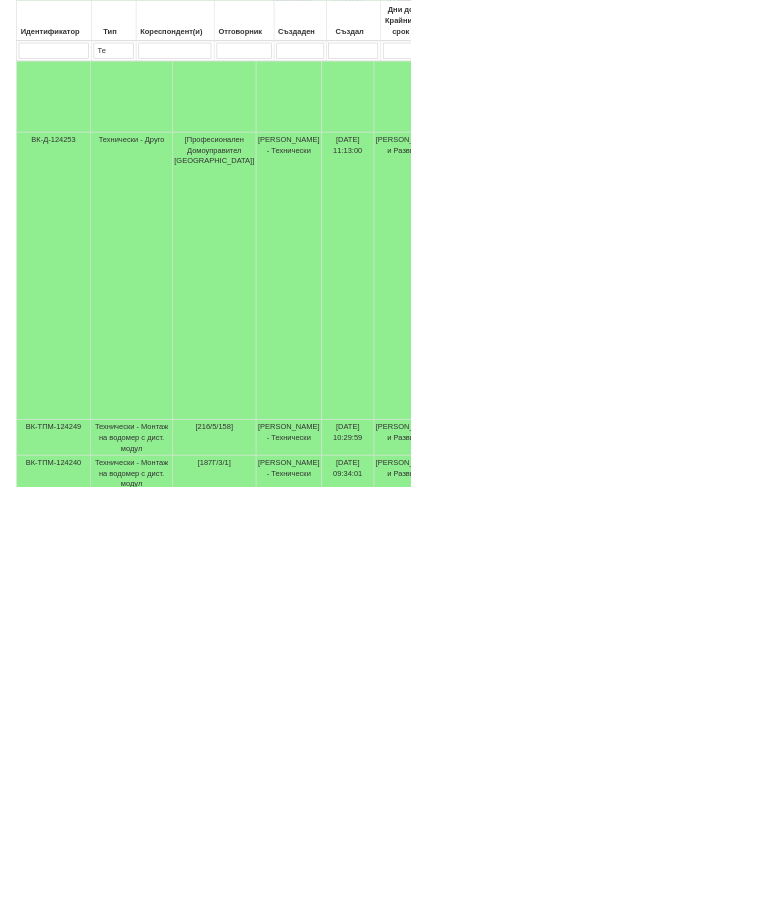 click at bounding box center [917, 1538] 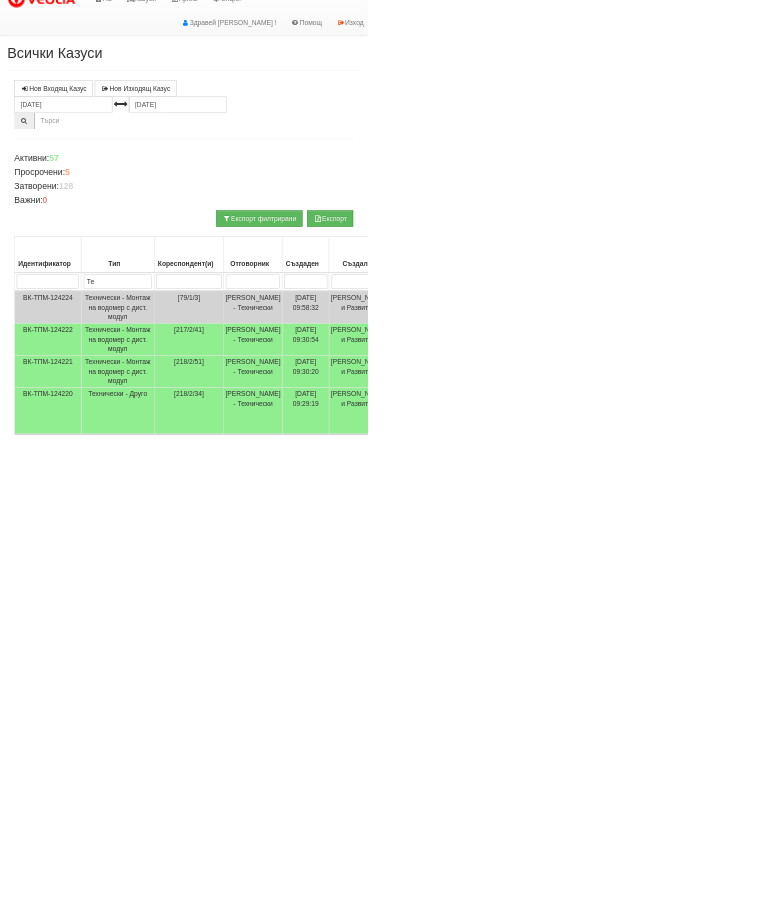 scroll, scrollTop: 0, scrollLeft: 0, axis: both 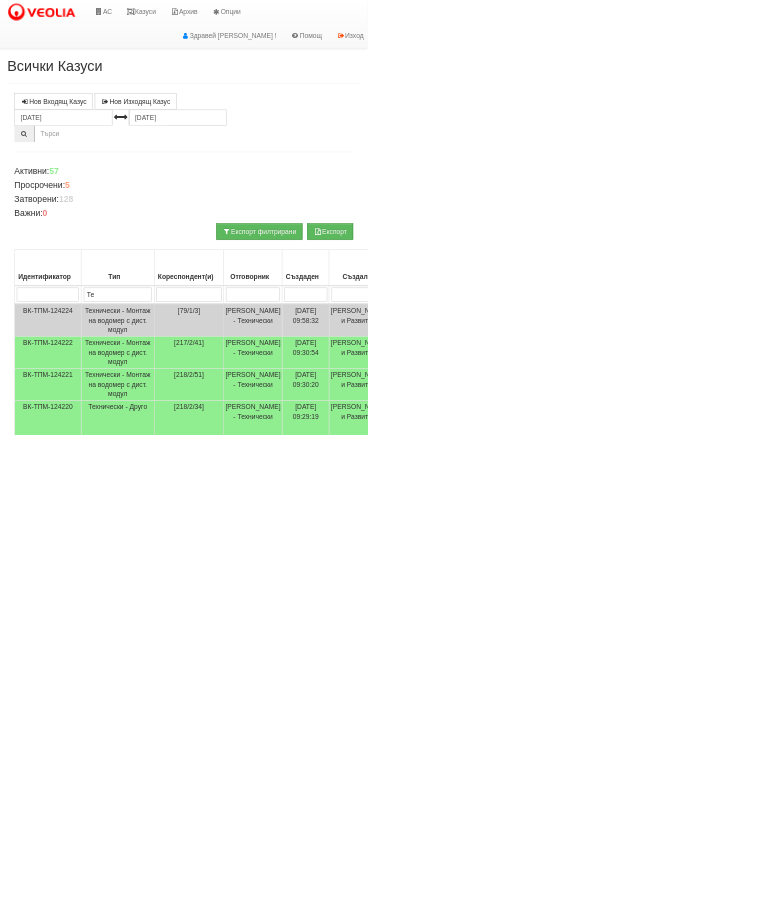 click at bounding box center (893, 1793) 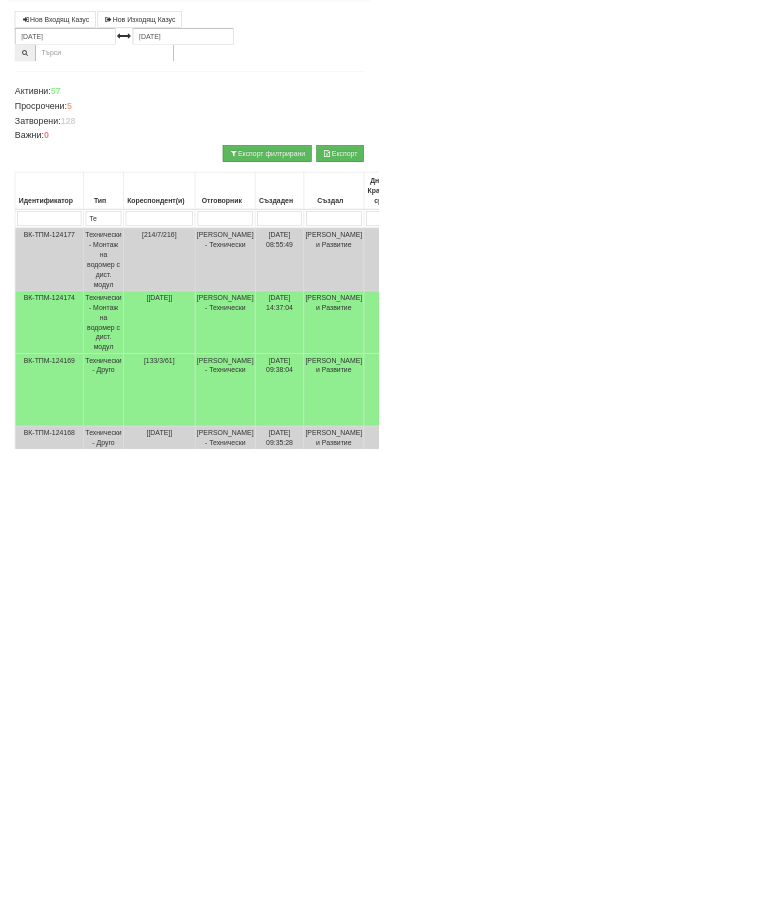 scroll, scrollTop: 172, scrollLeft: 0, axis: vertical 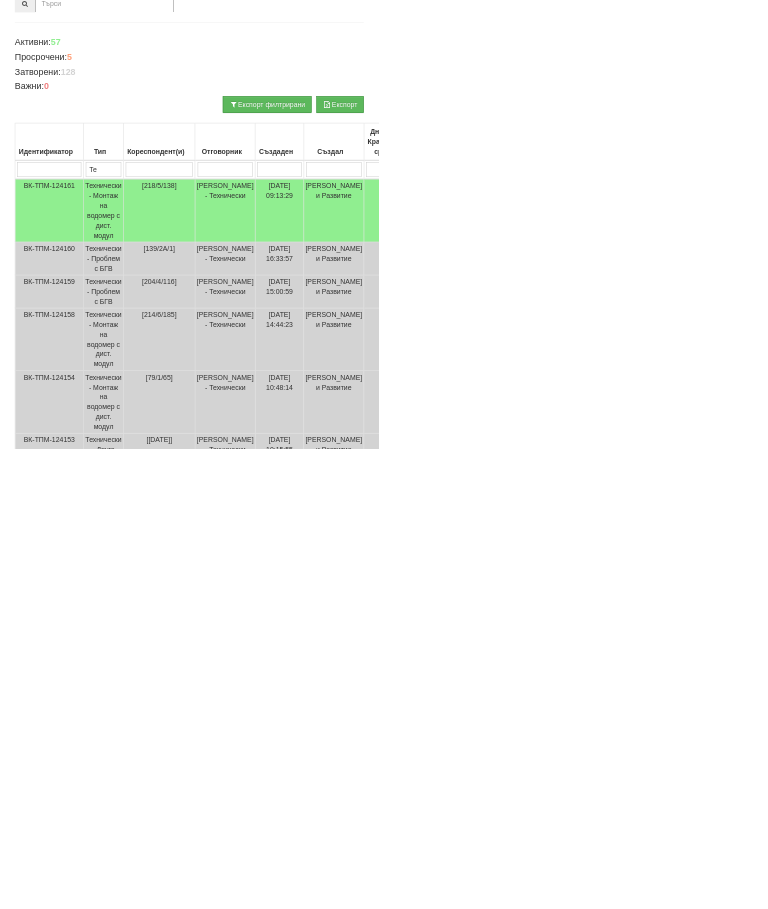 click at bounding box center [698, 1652] 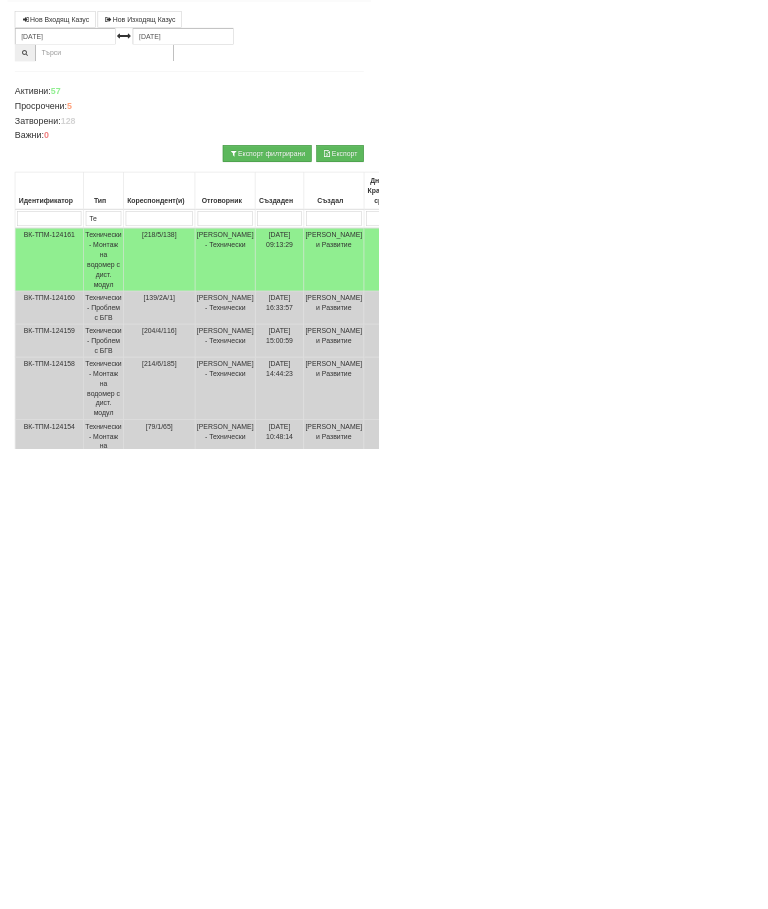 select on "4" 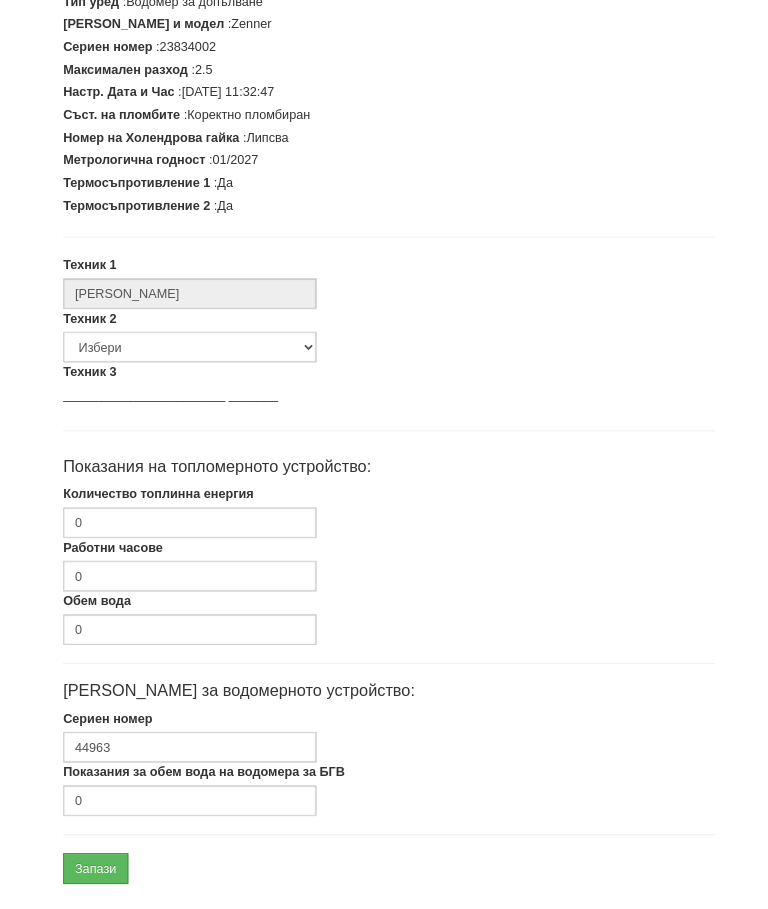 scroll, scrollTop: 507, scrollLeft: 0, axis: vertical 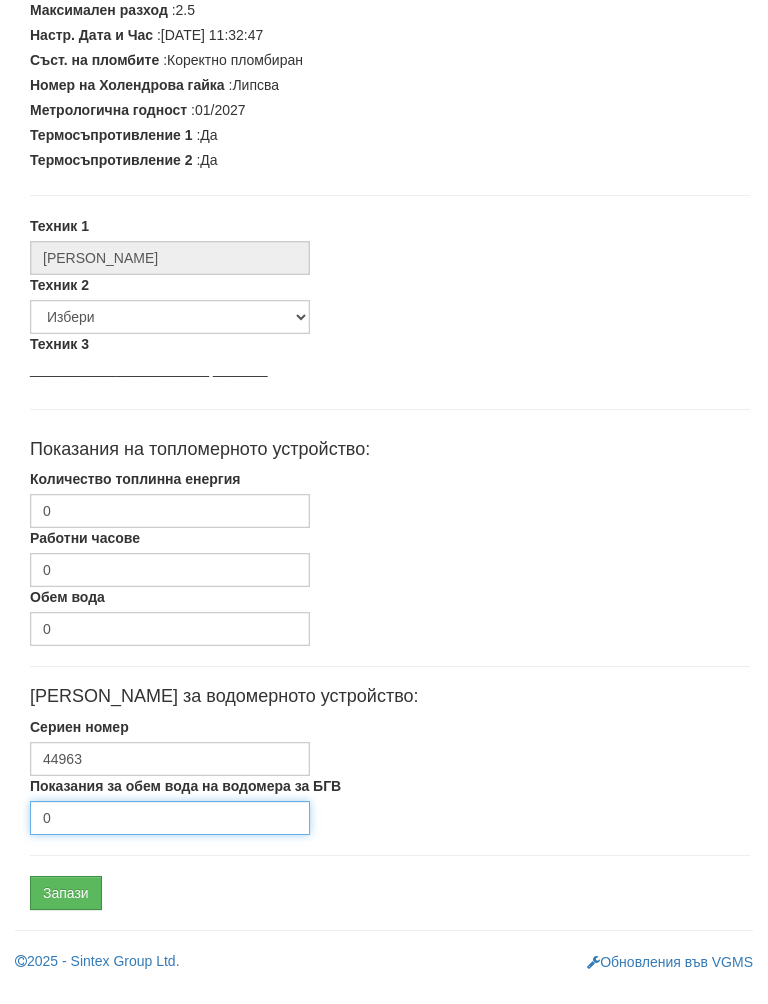 click on "0" at bounding box center [170, 838] 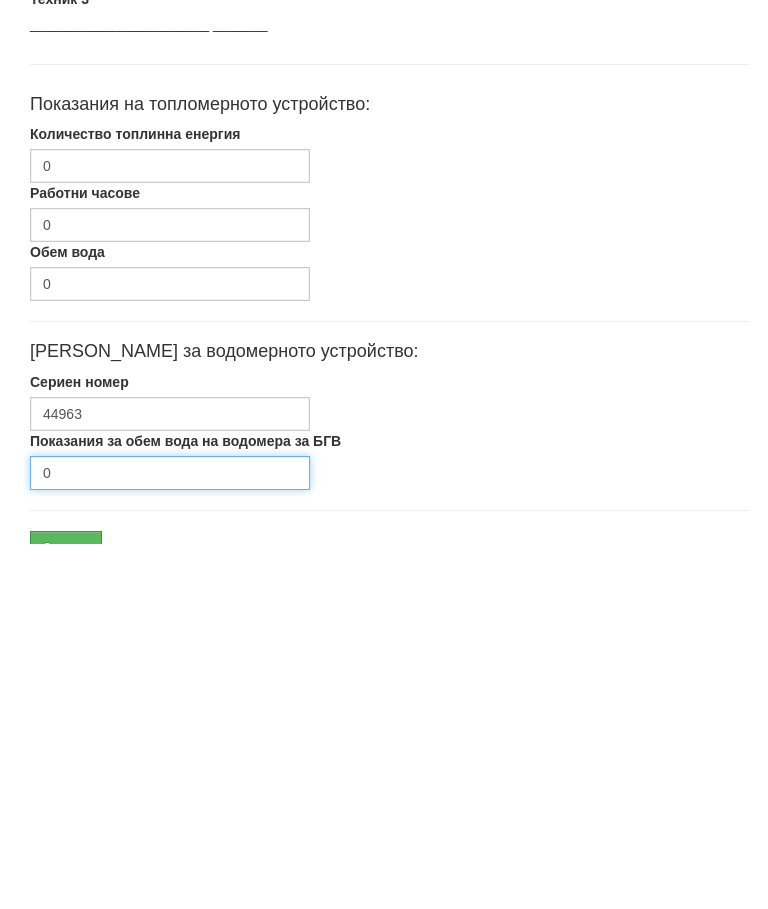 scroll, scrollTop: 602, scrollLeft: 0, axis: vertical 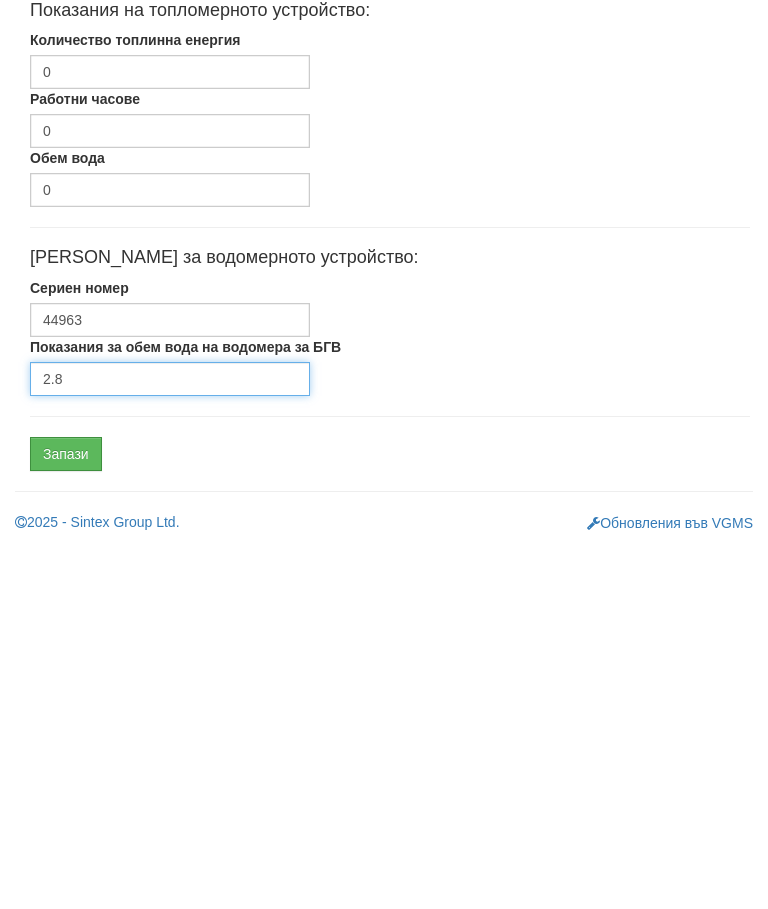 type on "2.8" 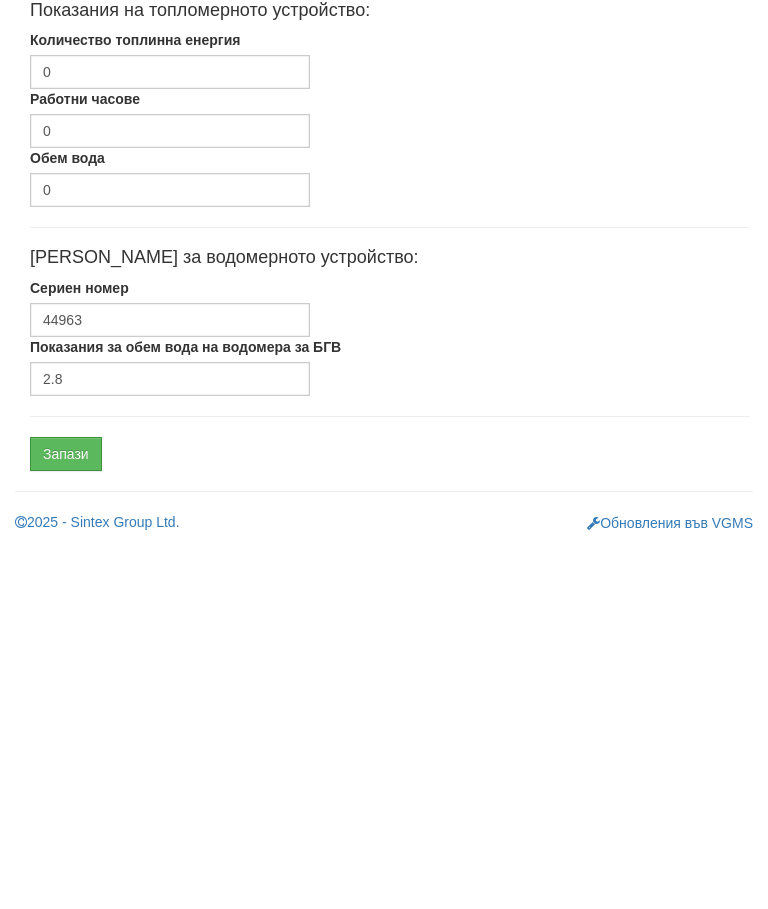 click on "Запази" at bounding box center (66, 818) 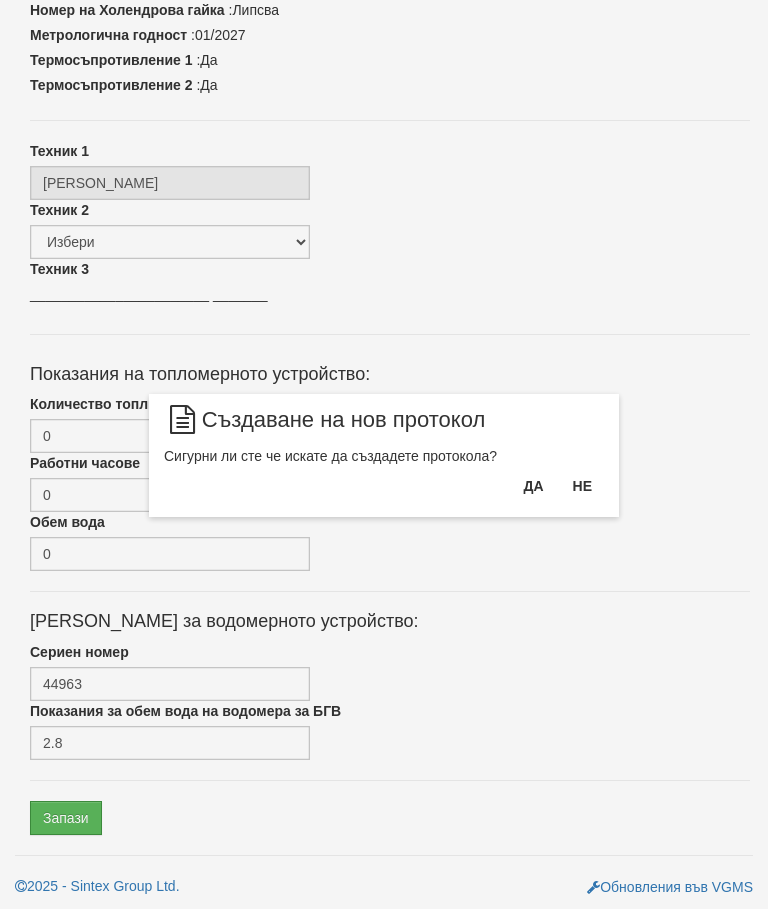 click on "Да" at bounding box center [533, 486] 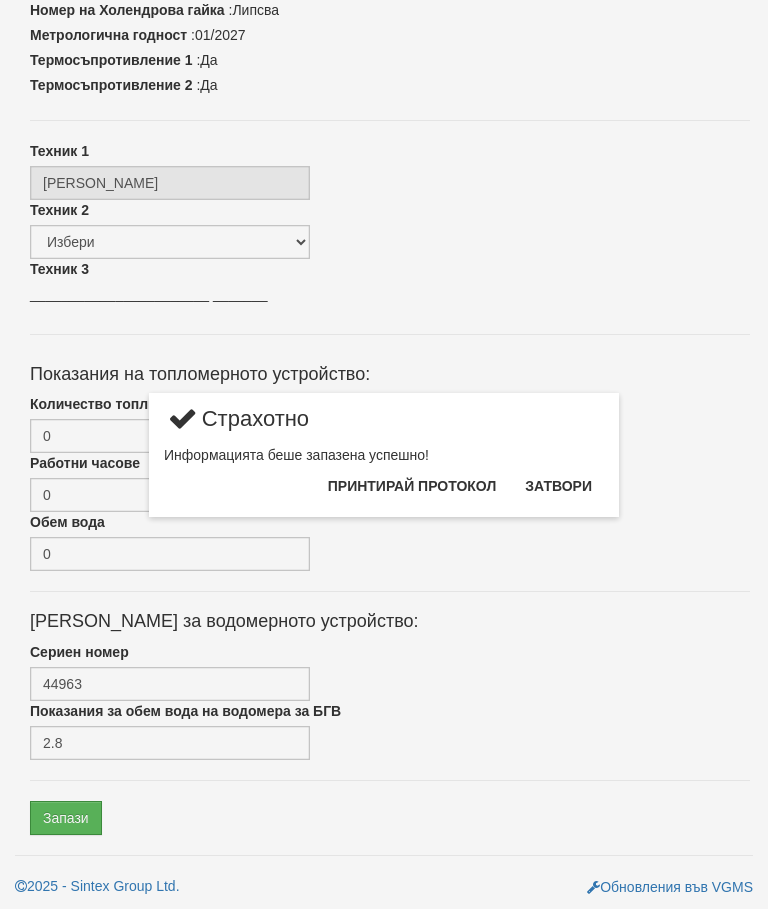 click on "Затвори" at bounding box center [558, 486] 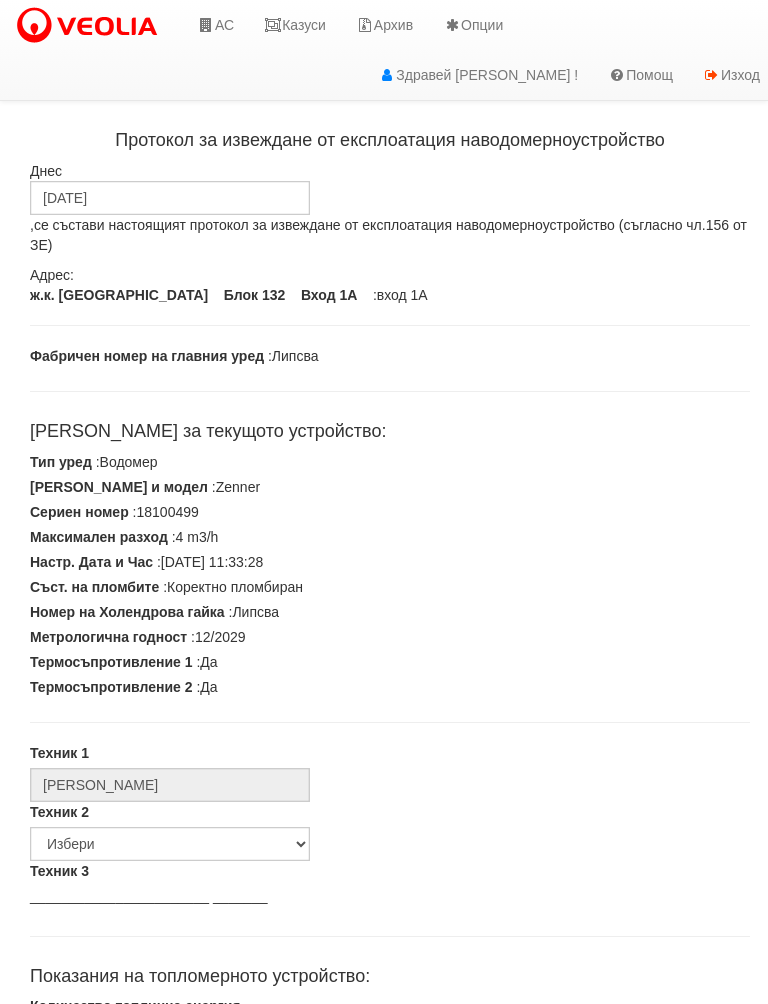 scroll, scrollTop: 0, scrollLeft: 0, axis: both 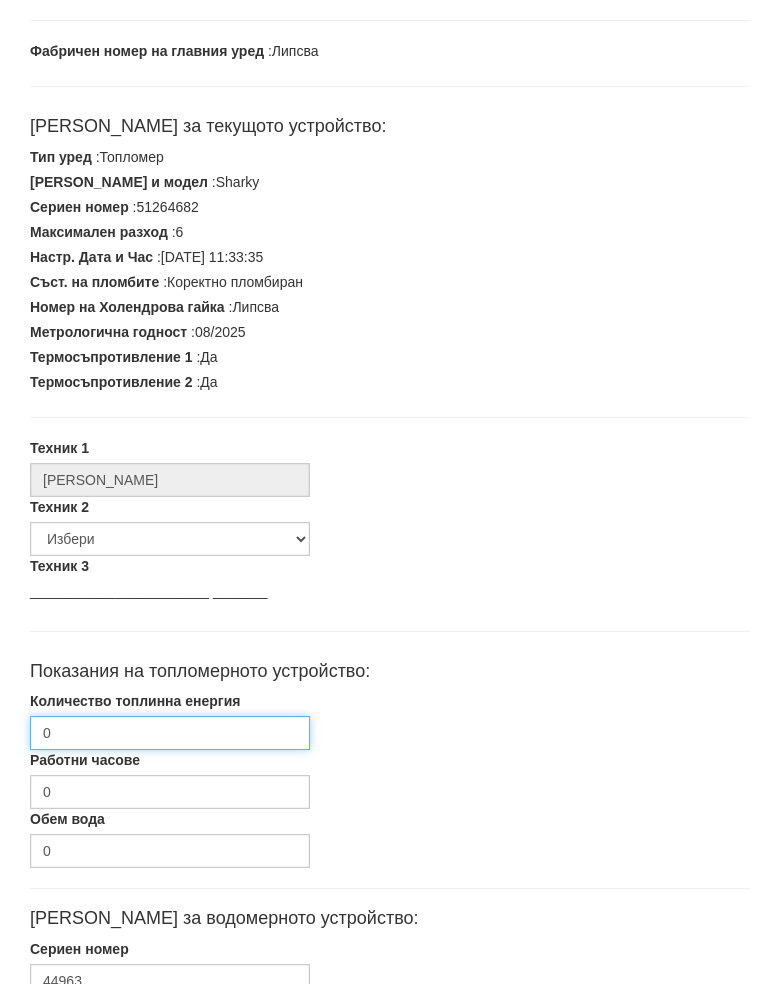 click on "0" at bounding box center (170, 753) 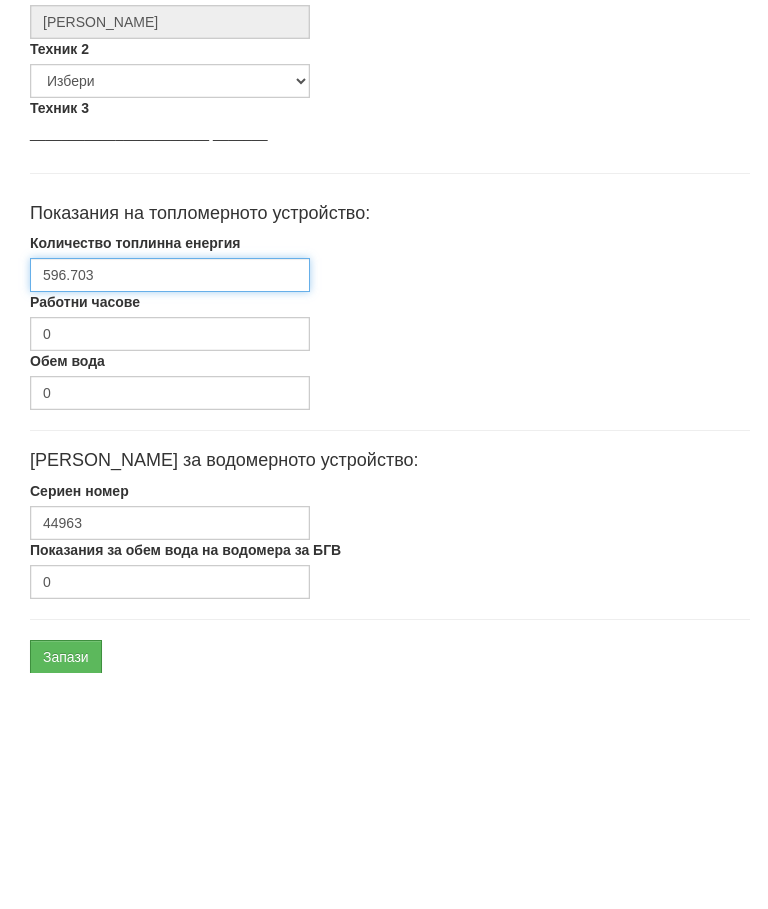 scroll, scrollTop: 602, scrollLeft: 0, axis: vertical 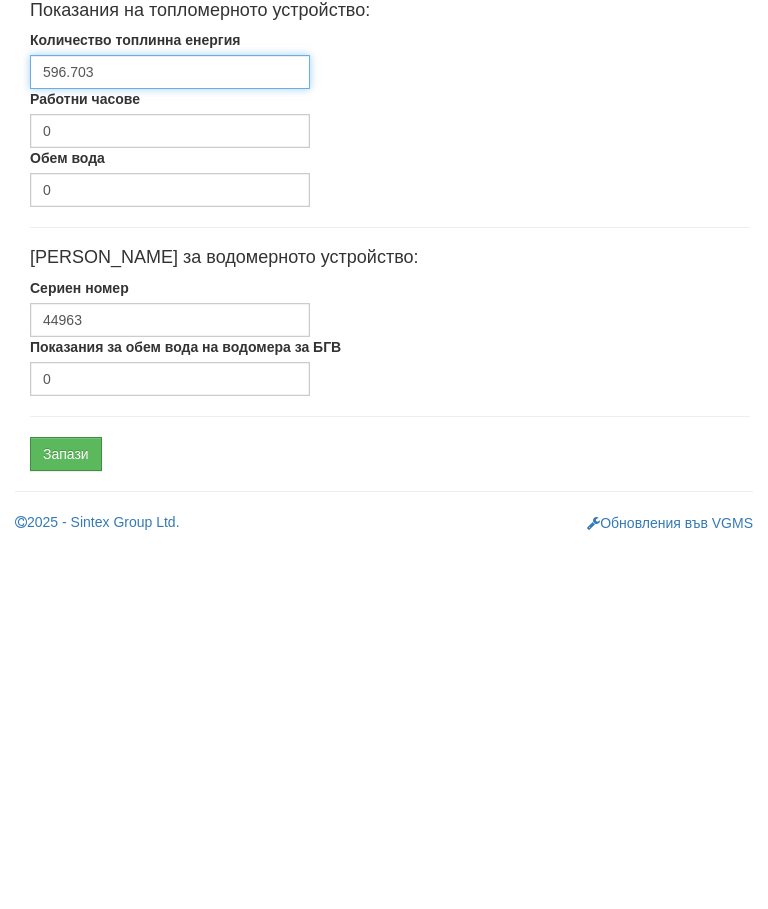 type on "596.703" 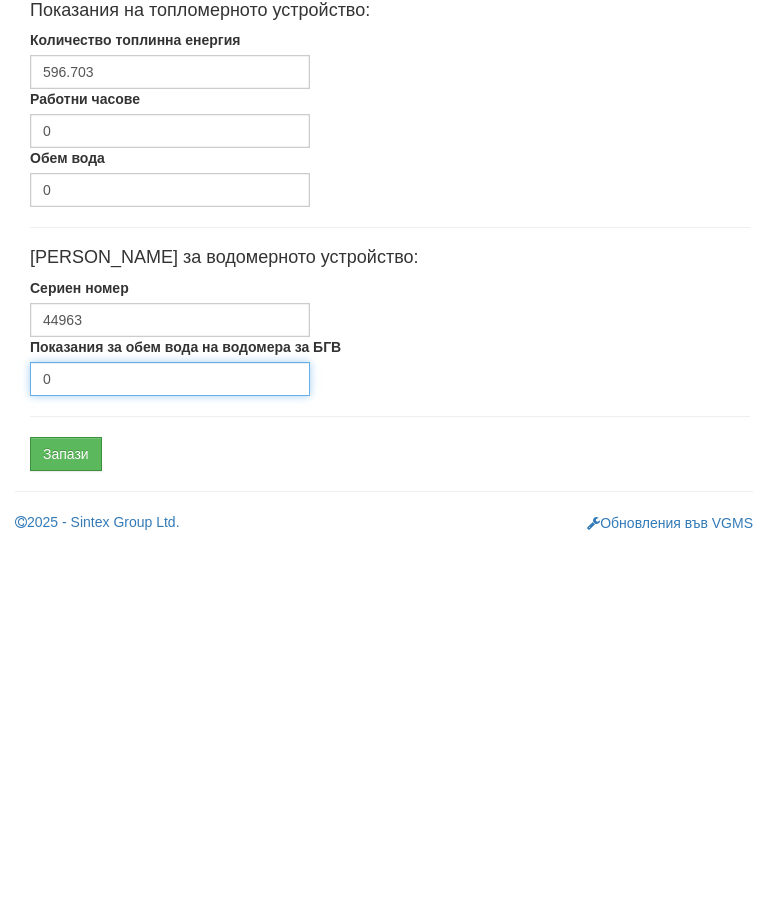 click on "0" at bounding box center [170, 743] 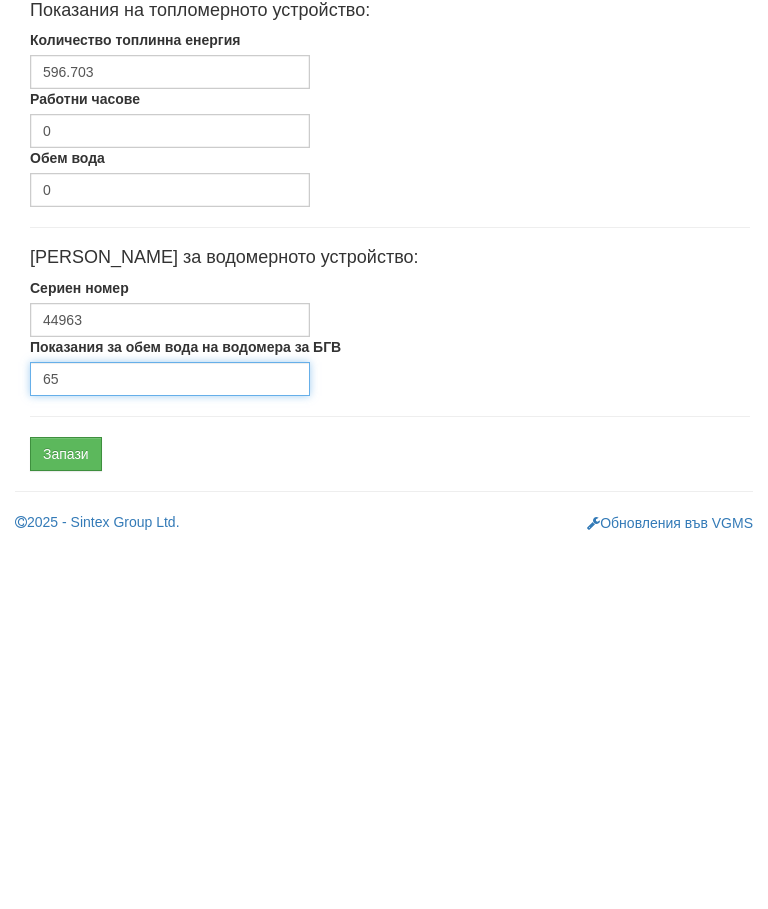 type on "65" 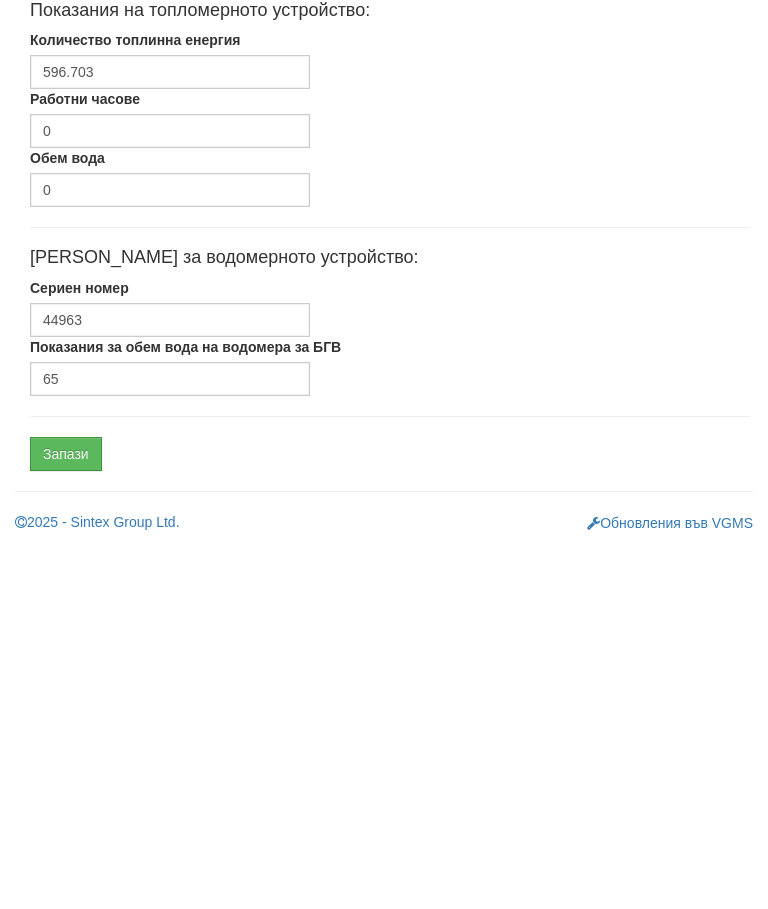 click on "Запази" at bounding box center (66, 818) 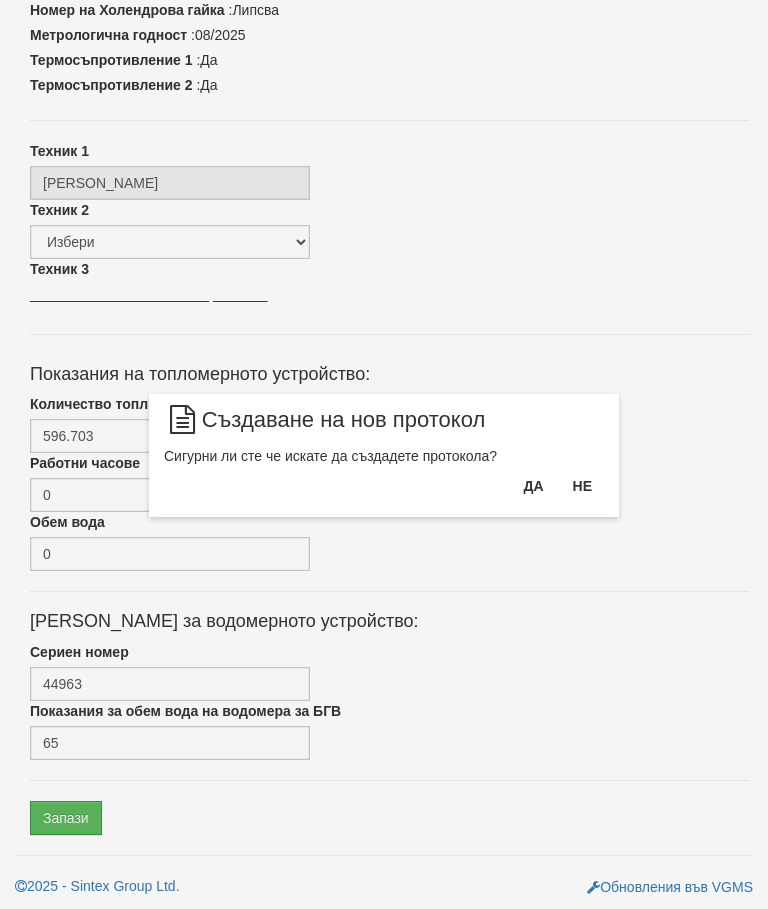 click on "Да" at bounding box center (533, 486) 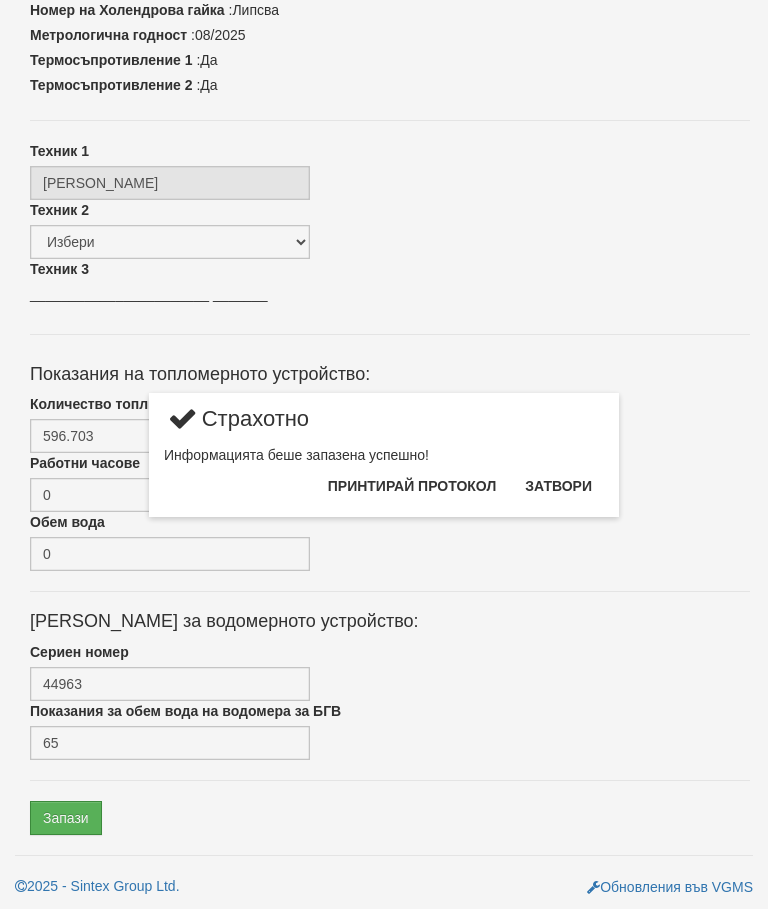 click on "Затвори" at bounding box center [558, 486] 